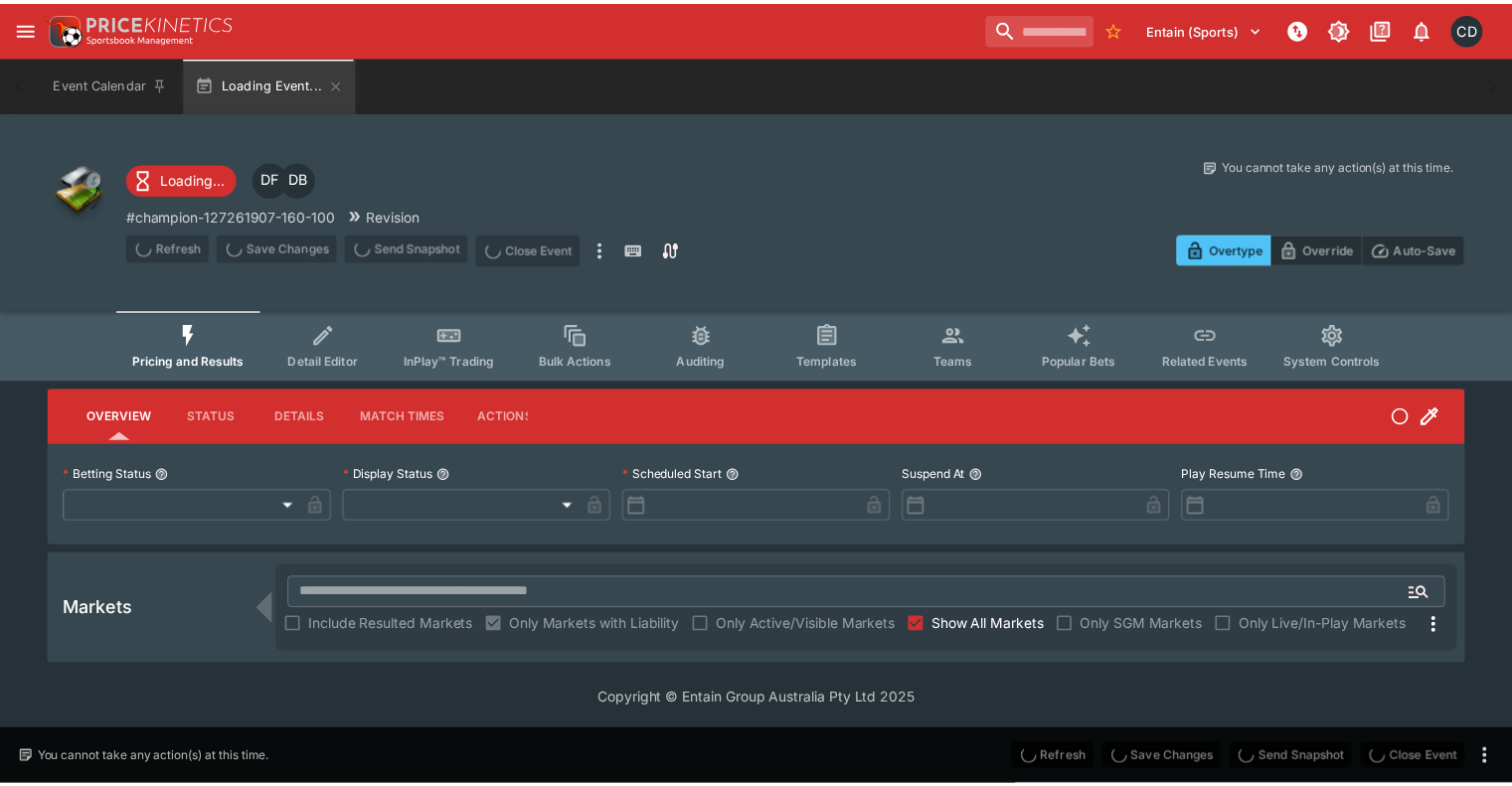 scroll, scrollTop: 0, scrollLeft: 0, axis: both 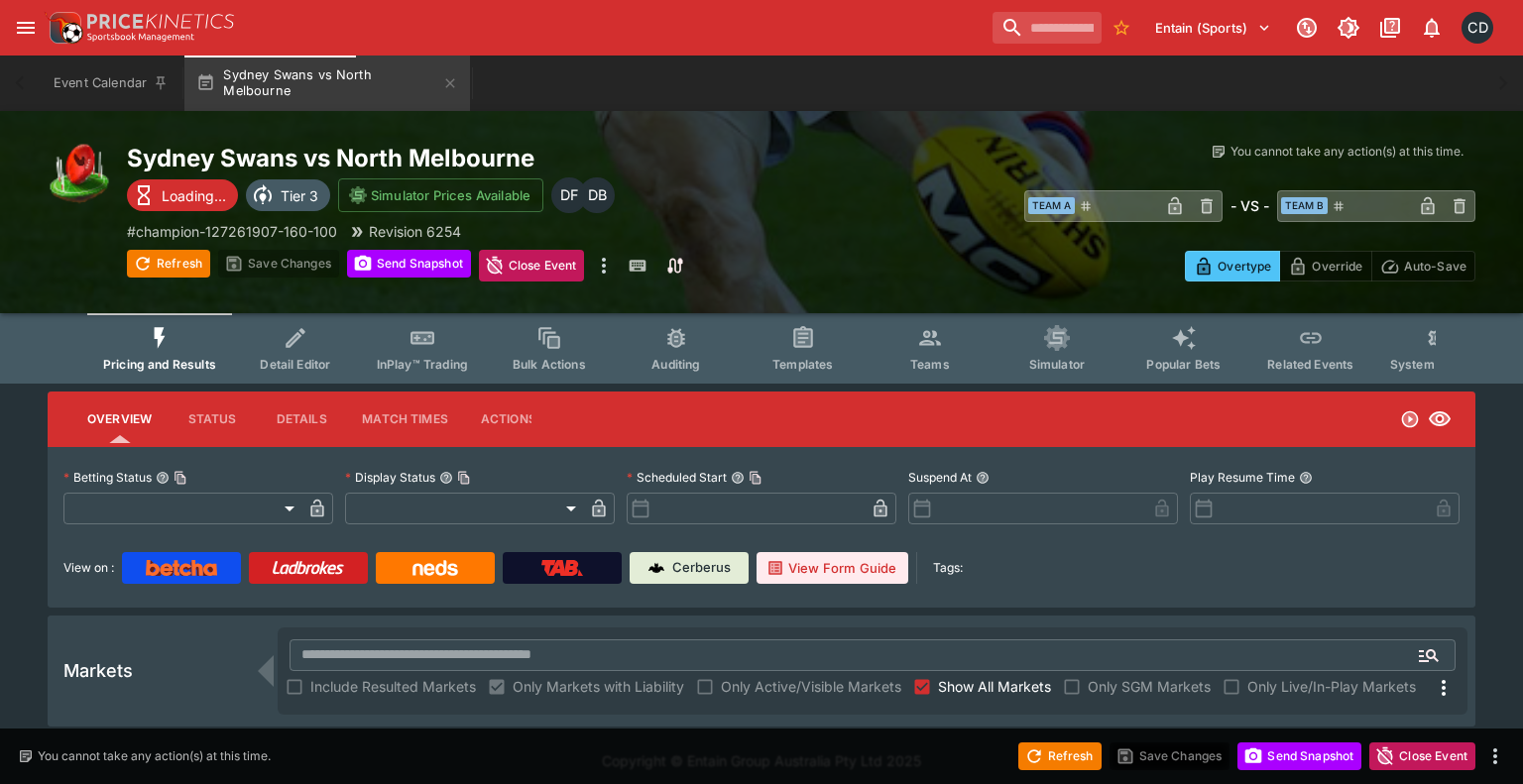 type on "**********" 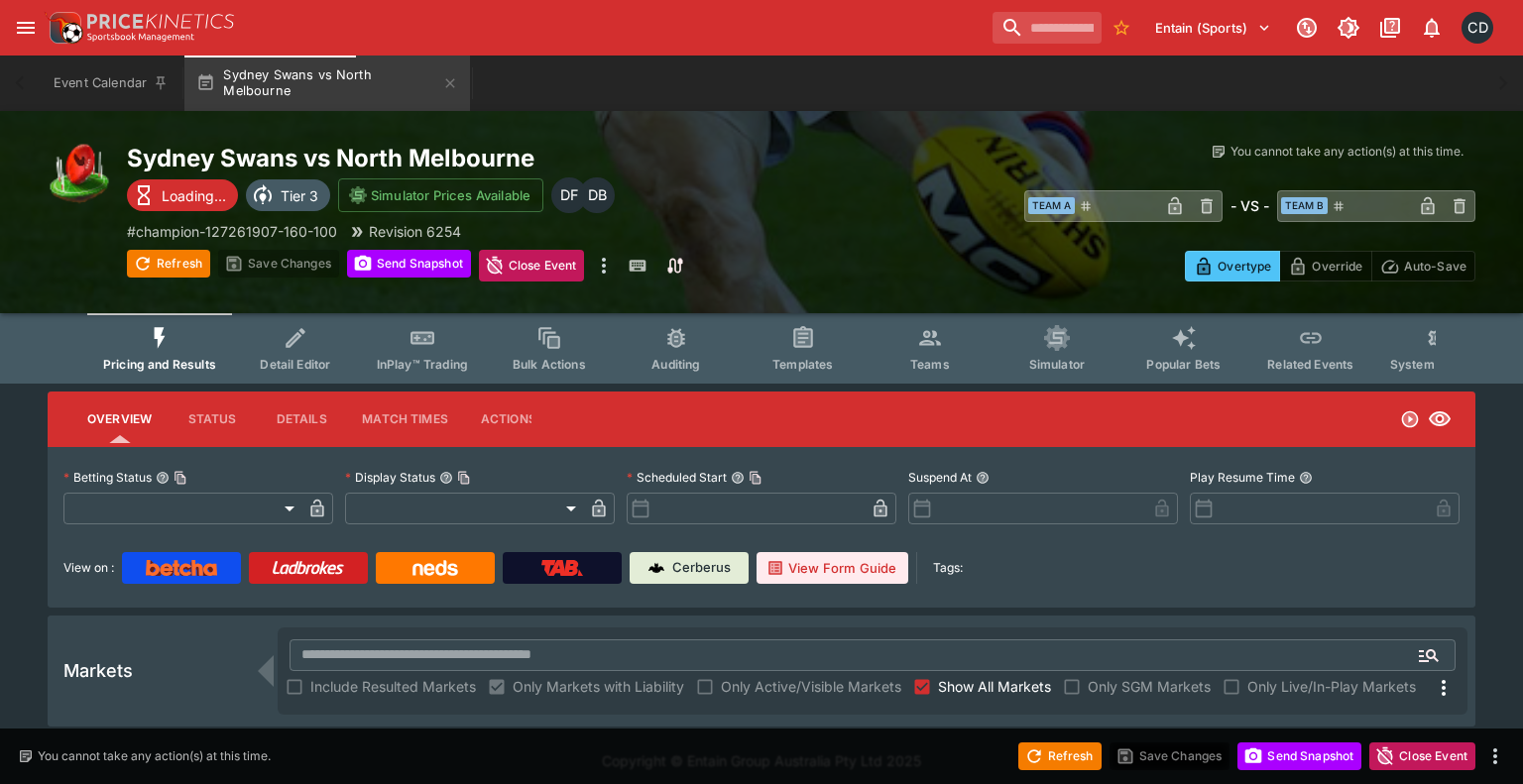 type on "*******" 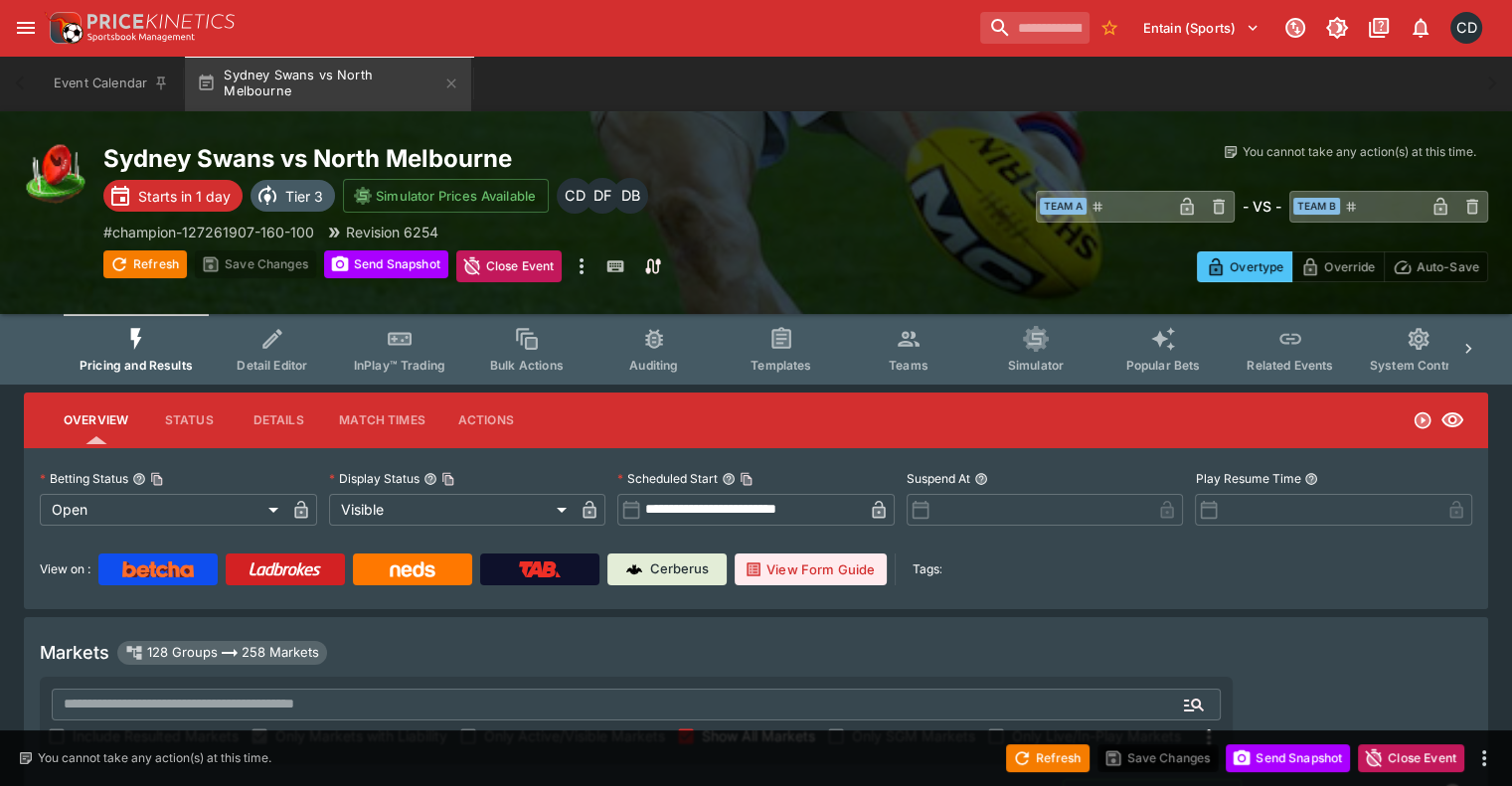 click on "Popular Bets" at bounding box center (1163, 349) 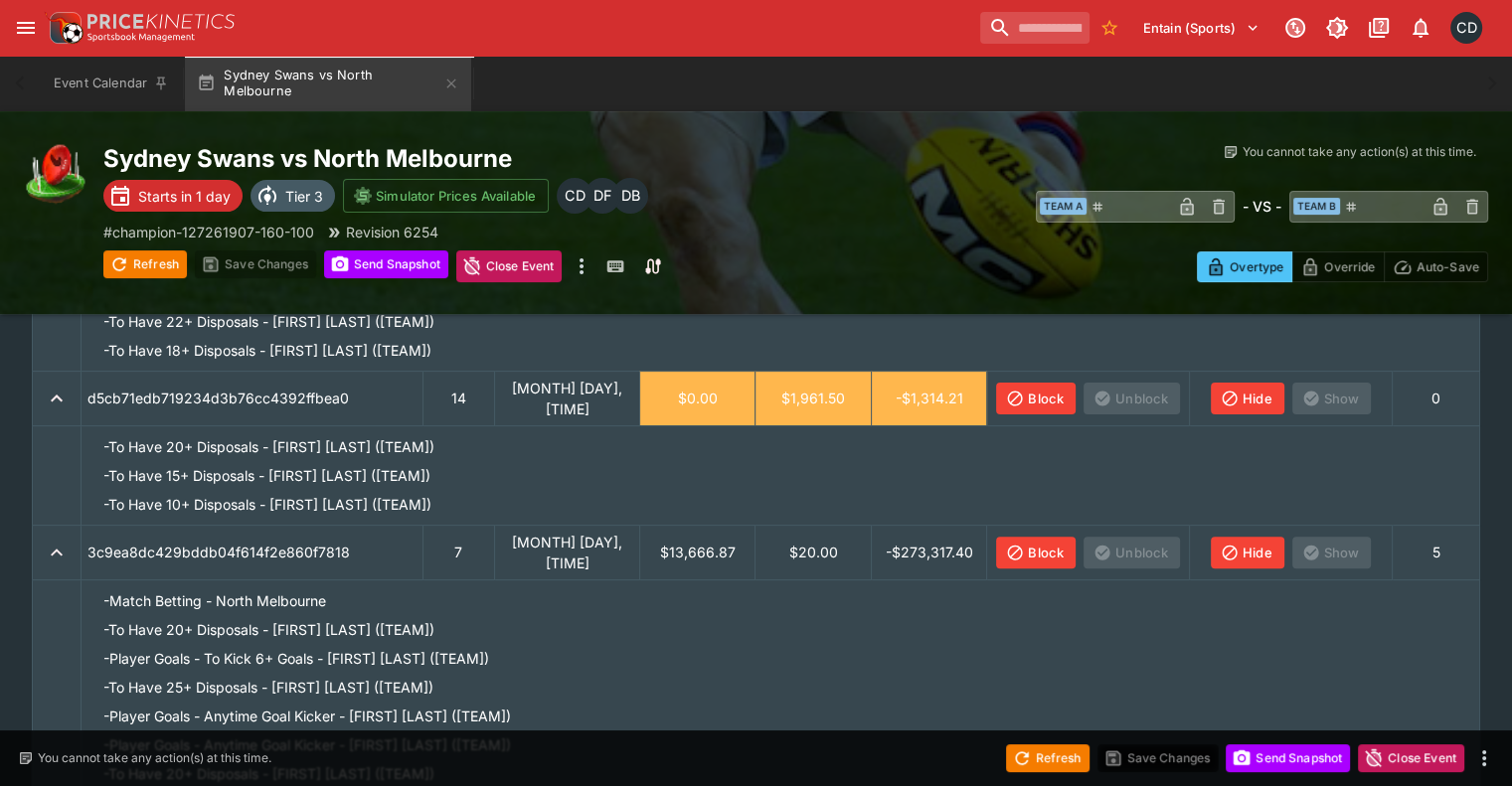 scroll, scrollTop: 497, scrollLeft: 0, axis: vertical 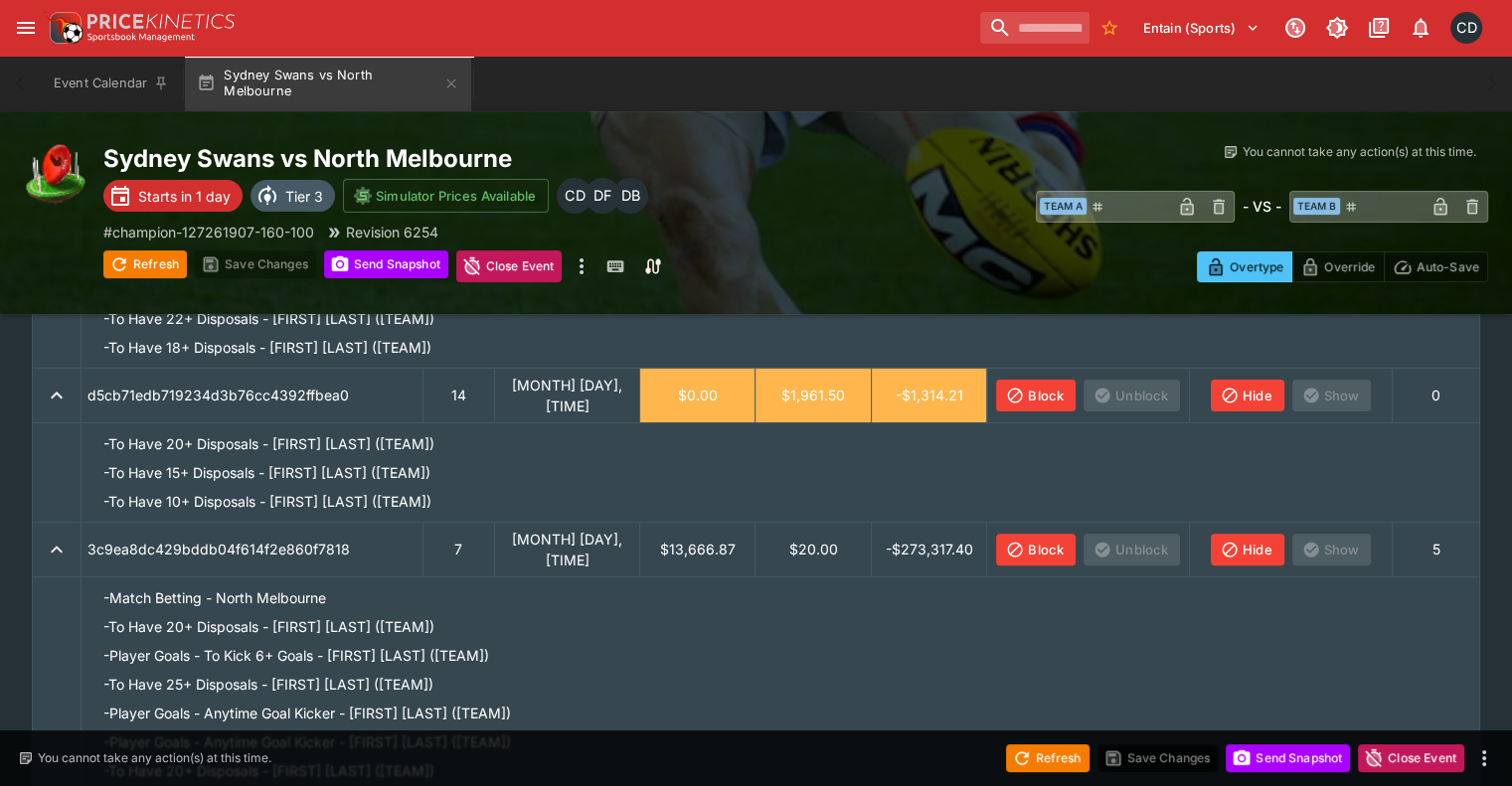 click on "Block" at bounding box center (1036, 550) 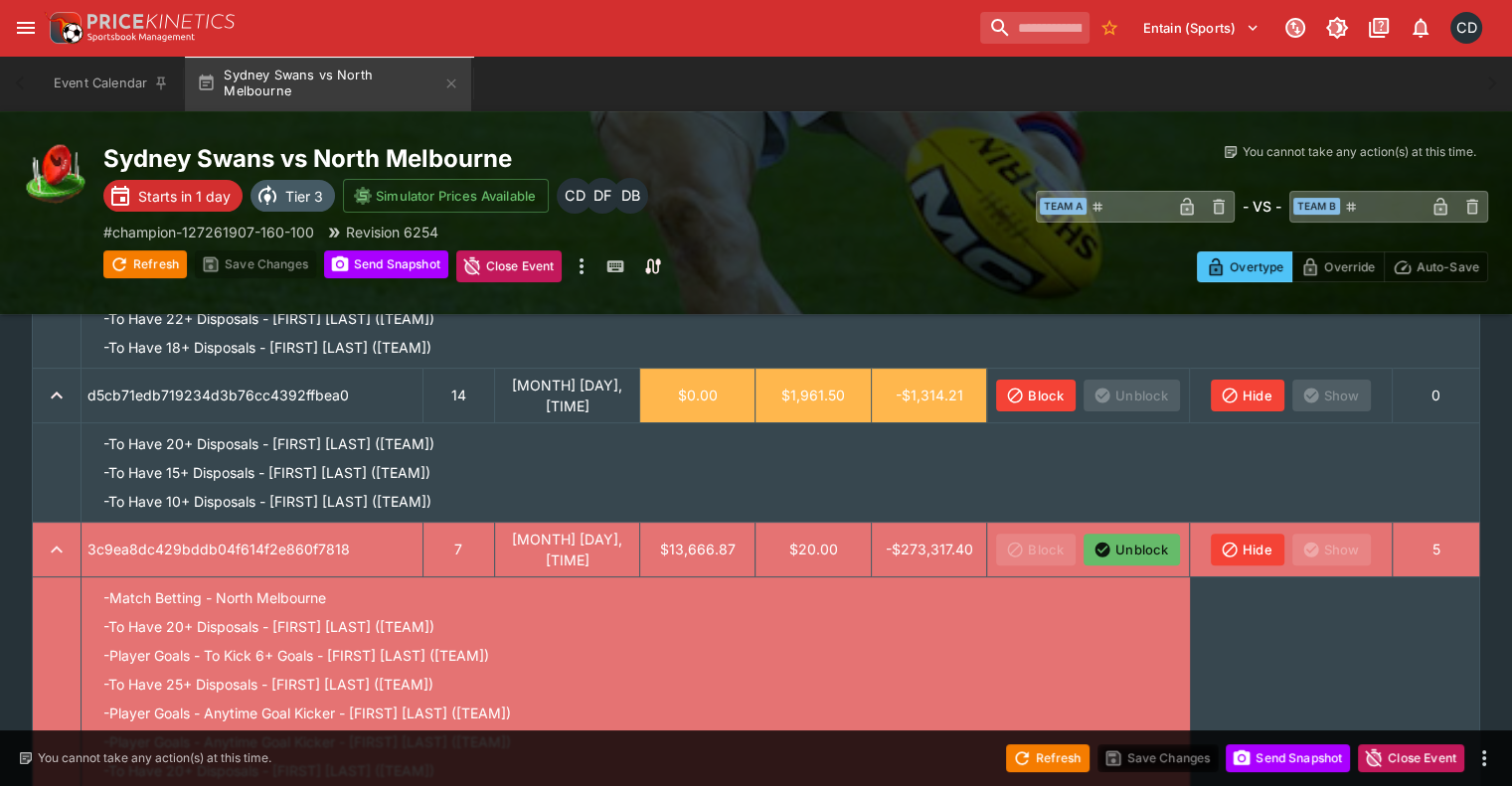 click on "Hide" at bounding box center [1248, 550] 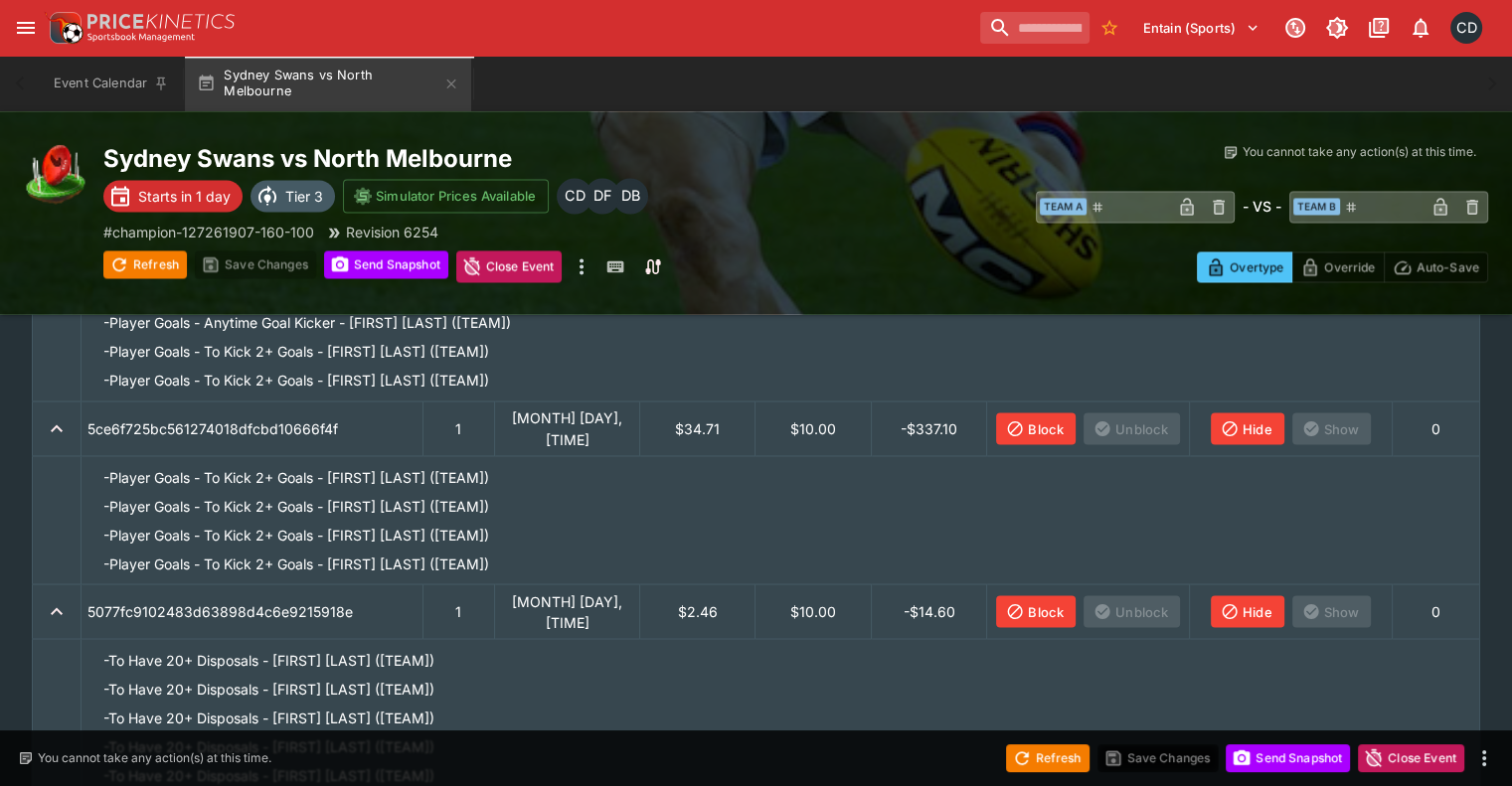 scroll, scrollTop: 3462, scrollLeft: 0, axis: vertical 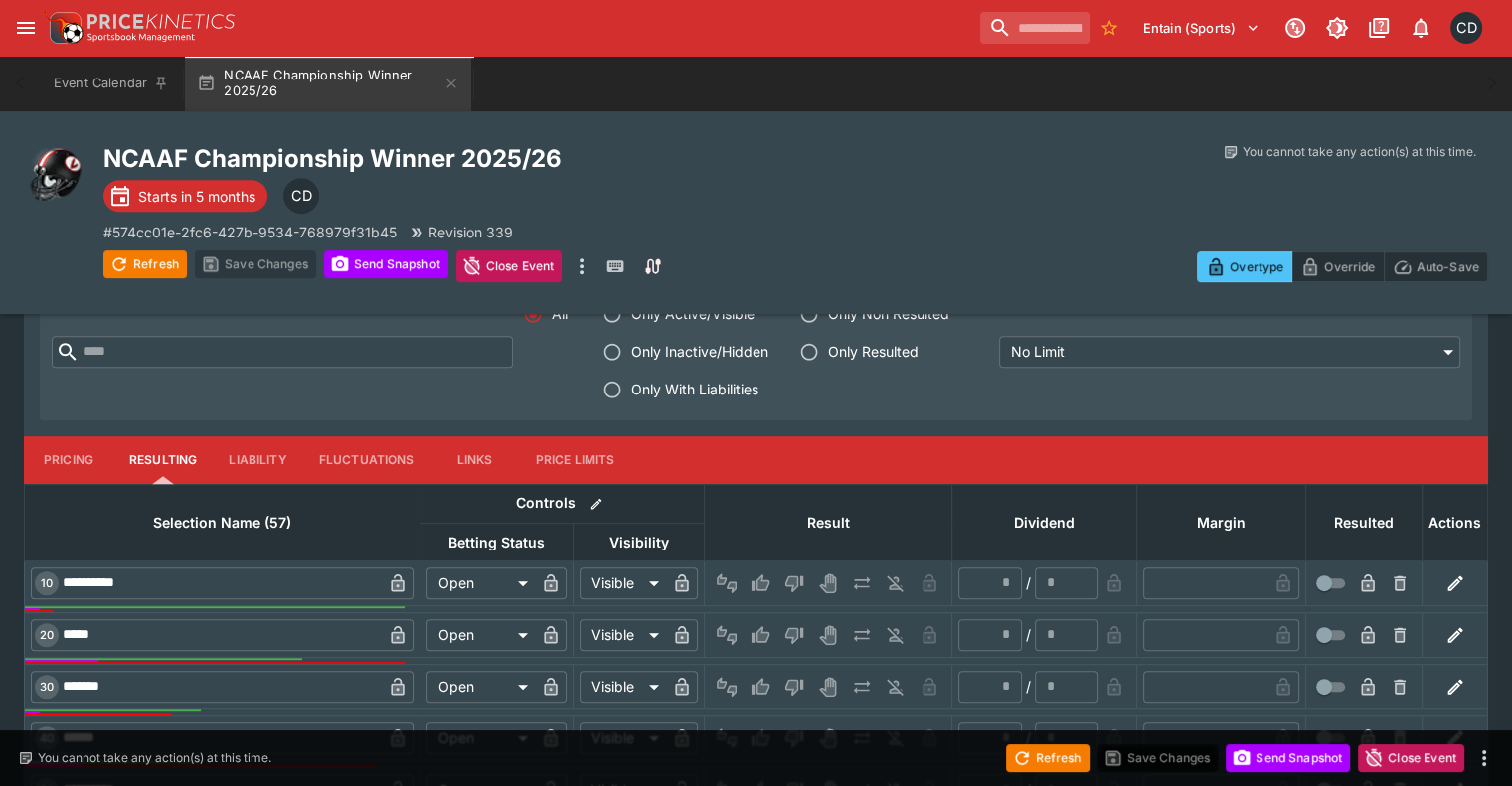 click on "**********" at bounding box center [756, 1838] 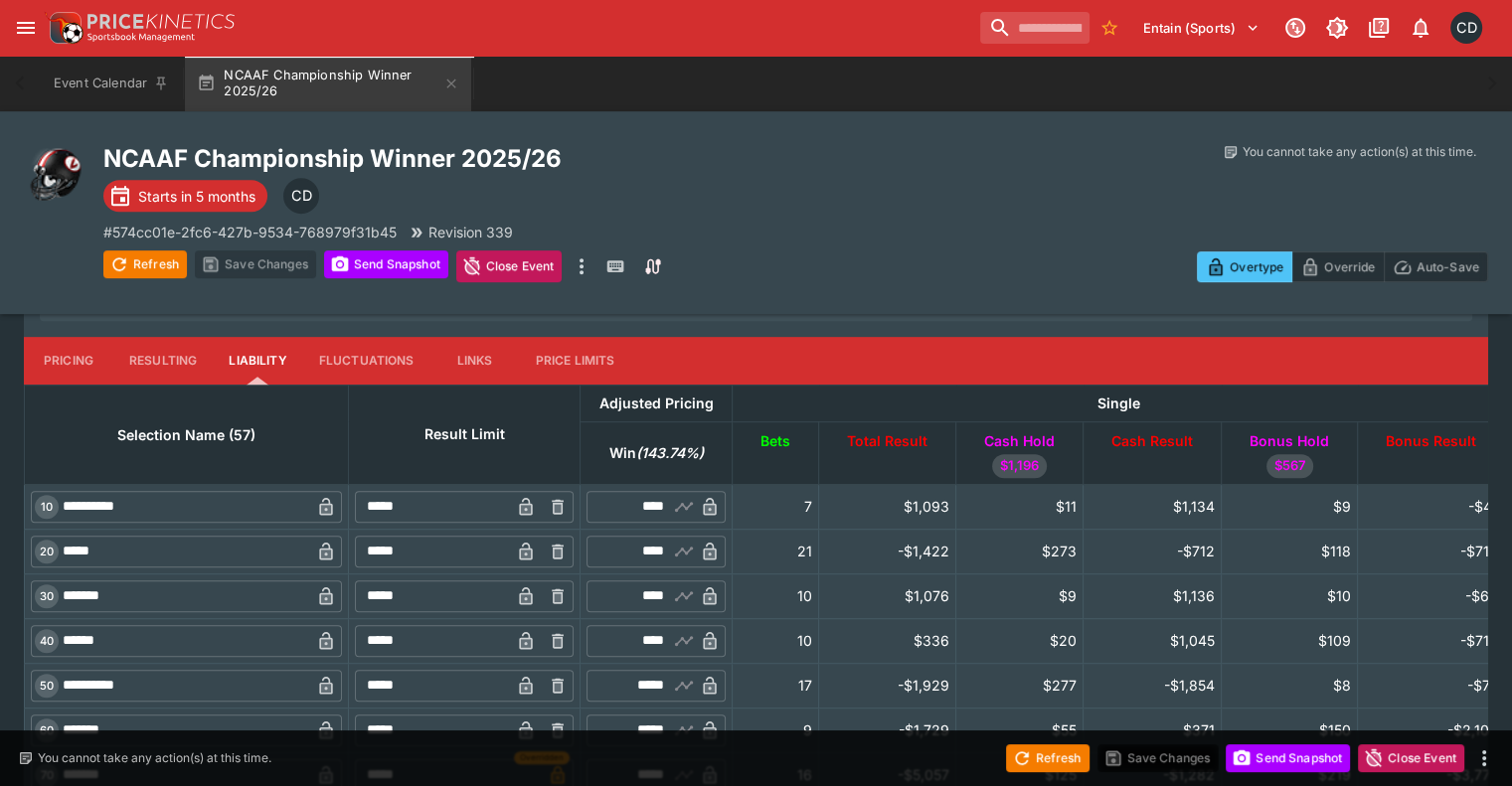 scroll, scrollTop: 795, scrollLeft: 0, axis: vertical 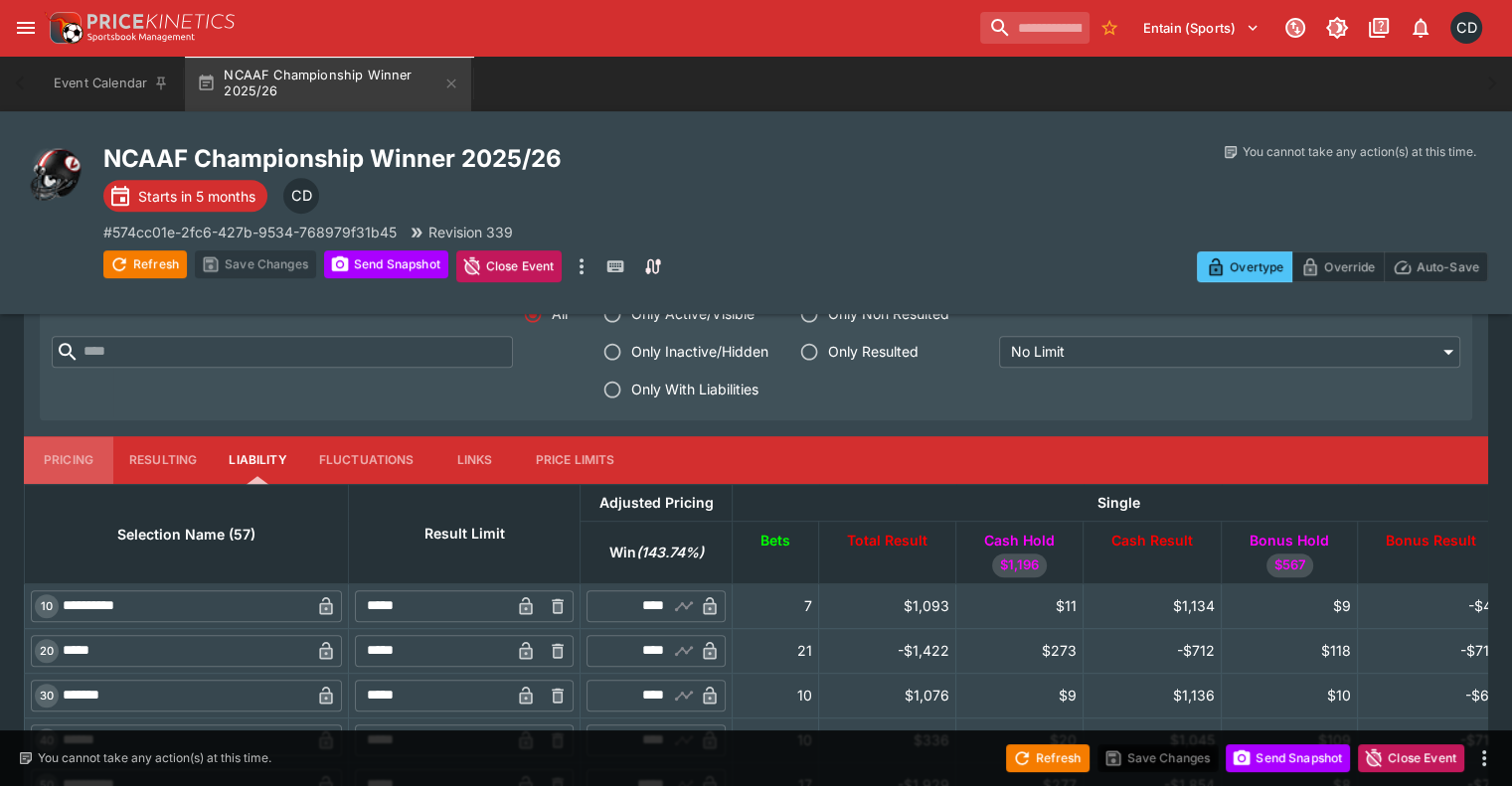 click on "Pricing" at bounding box center [69, 460] 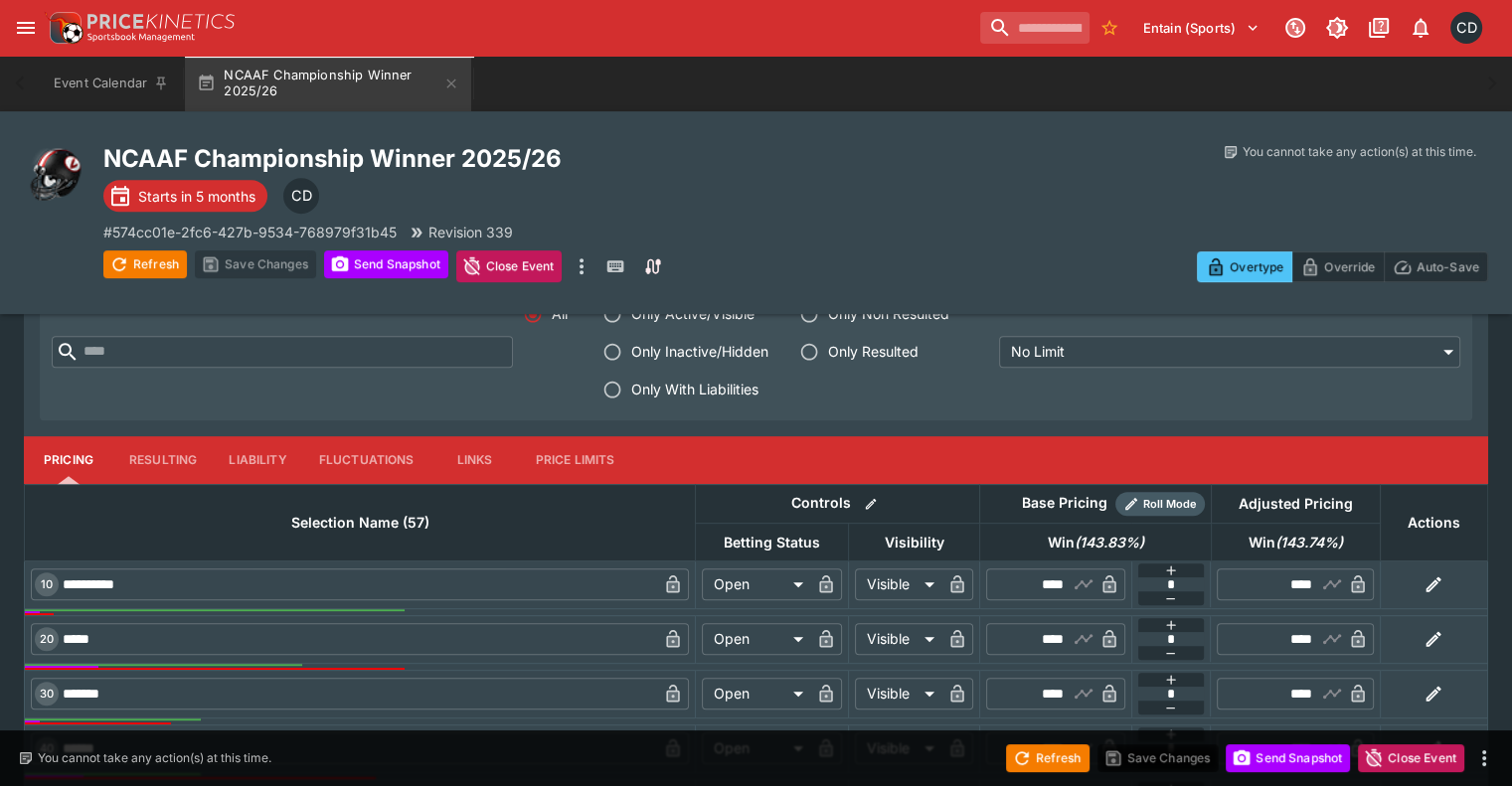 click on "Liability" at bounding box center [257, 460] 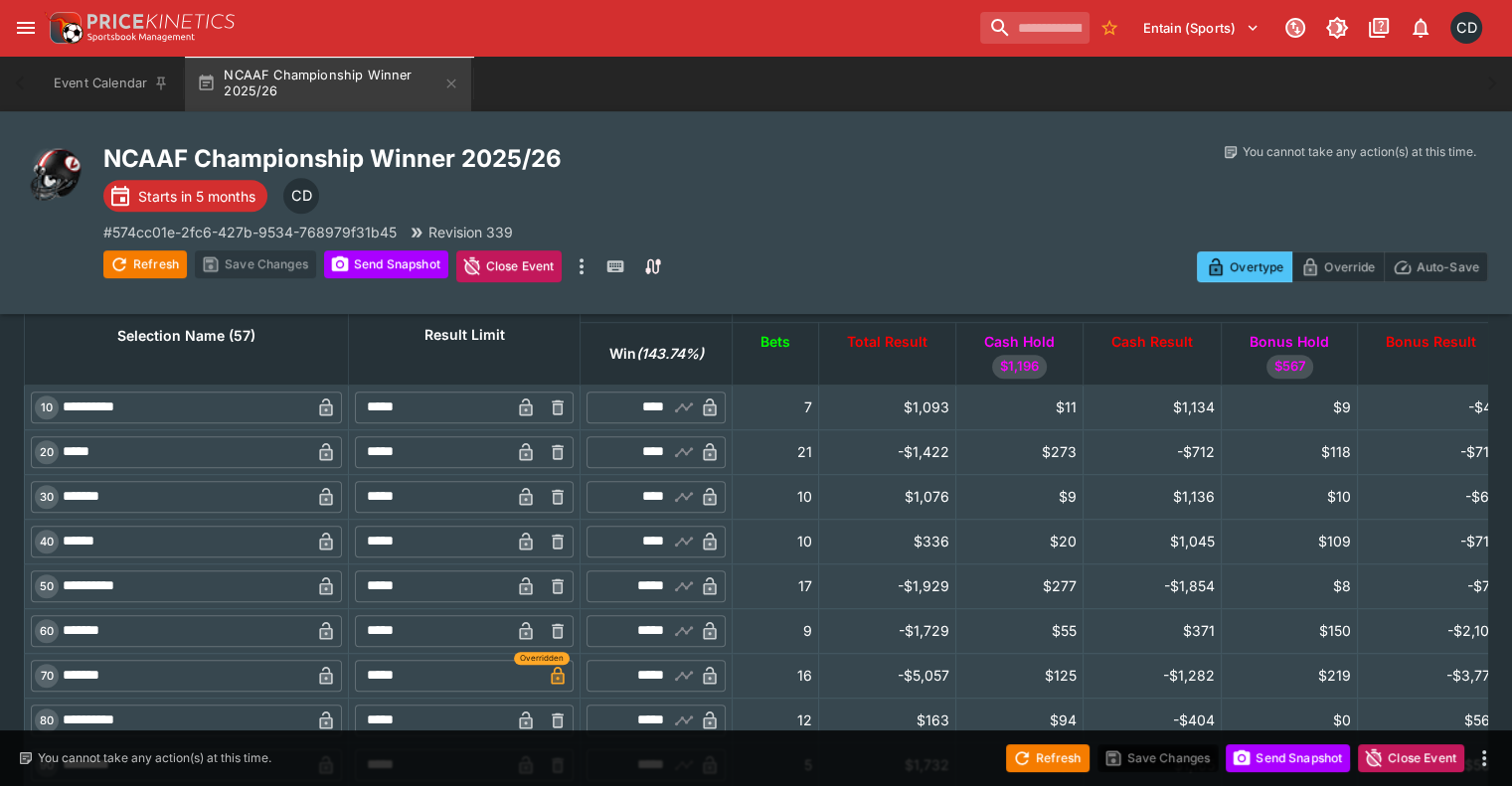 scroll, scrollTop: 1093, scrollLeft: 0, axis: vertical 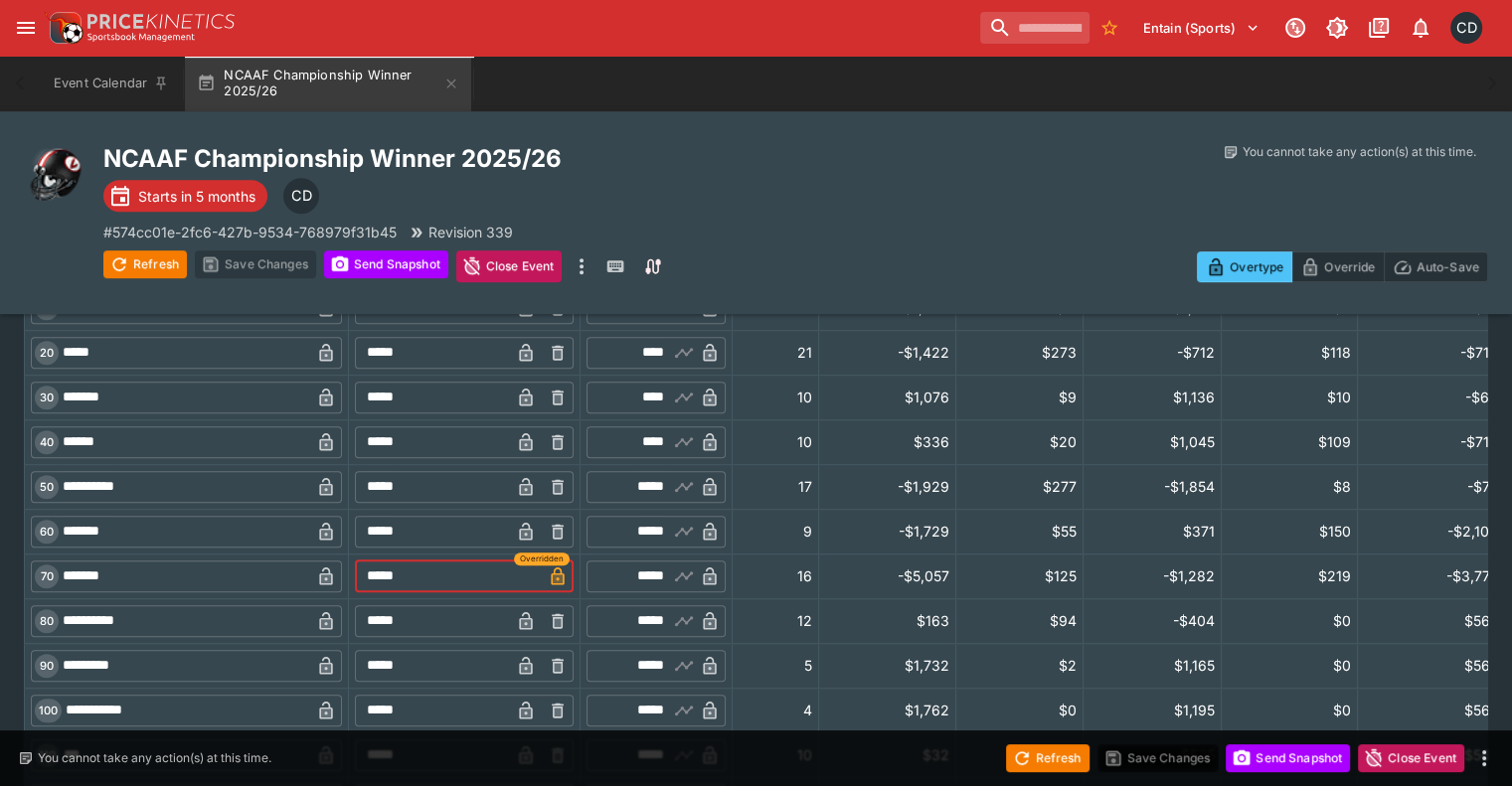 click on "*****" at bounding box center [448, 576] 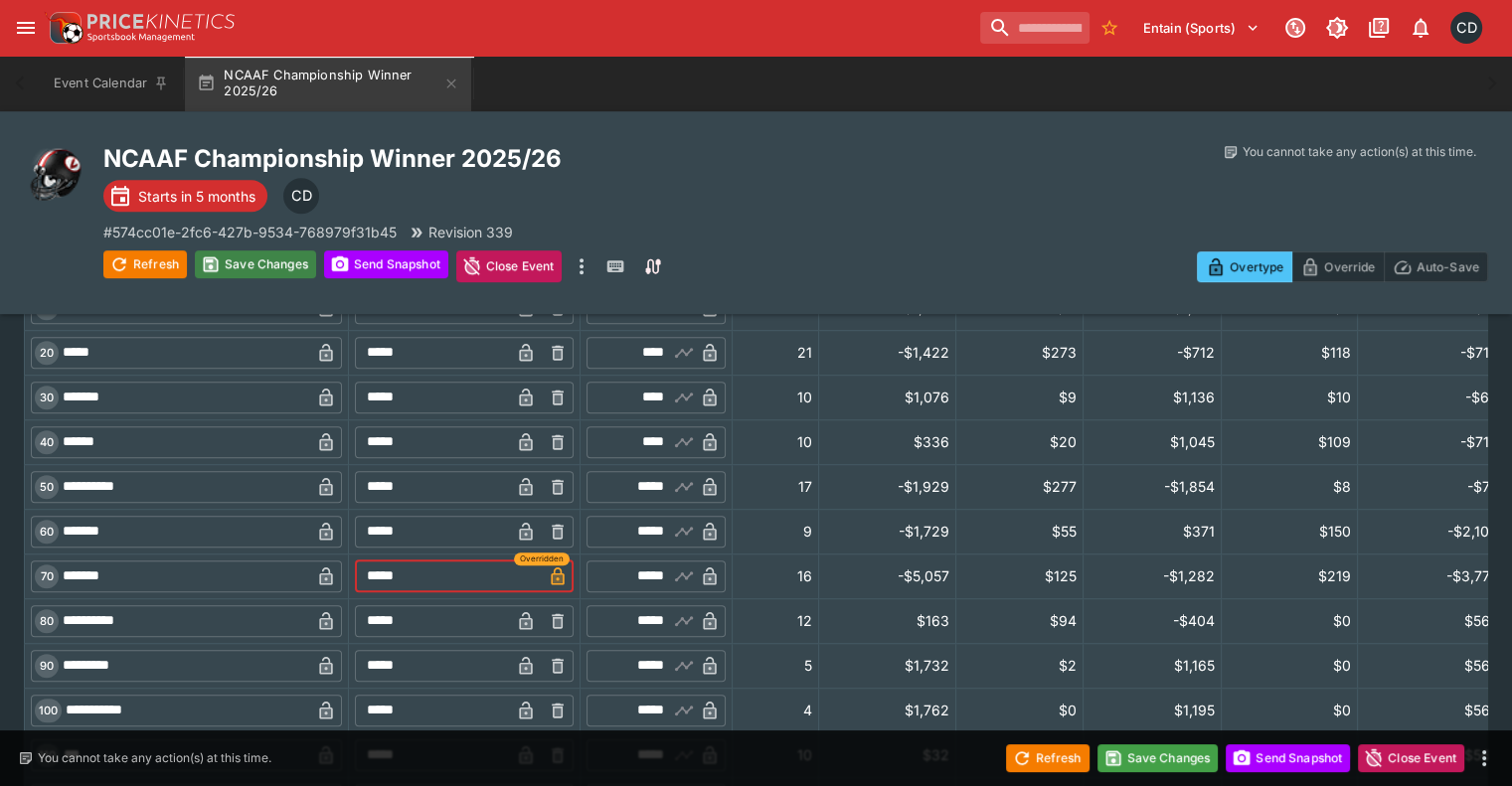 type on "*****" 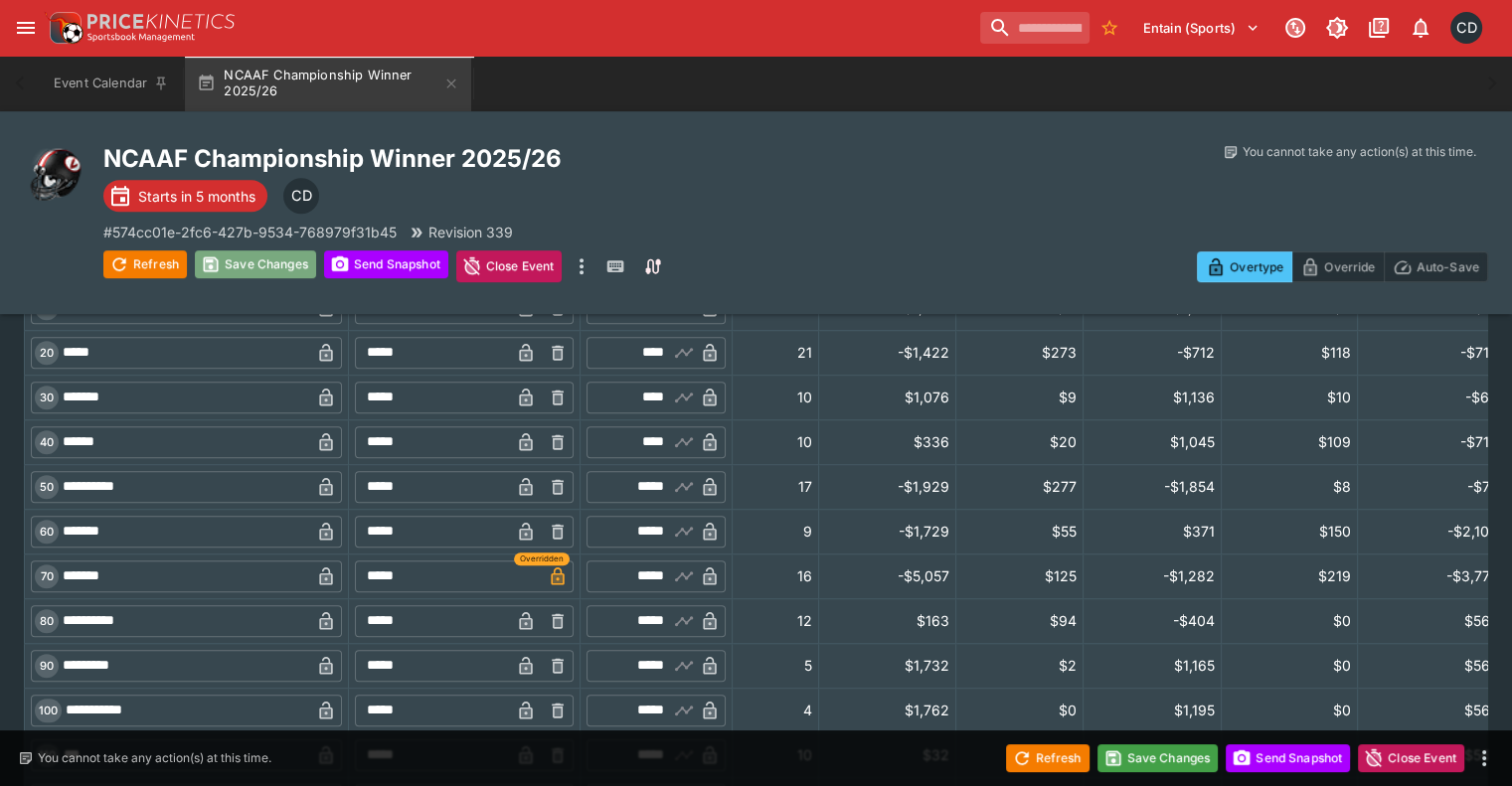 click on "Save Changes" at bounding box center (255, 264) 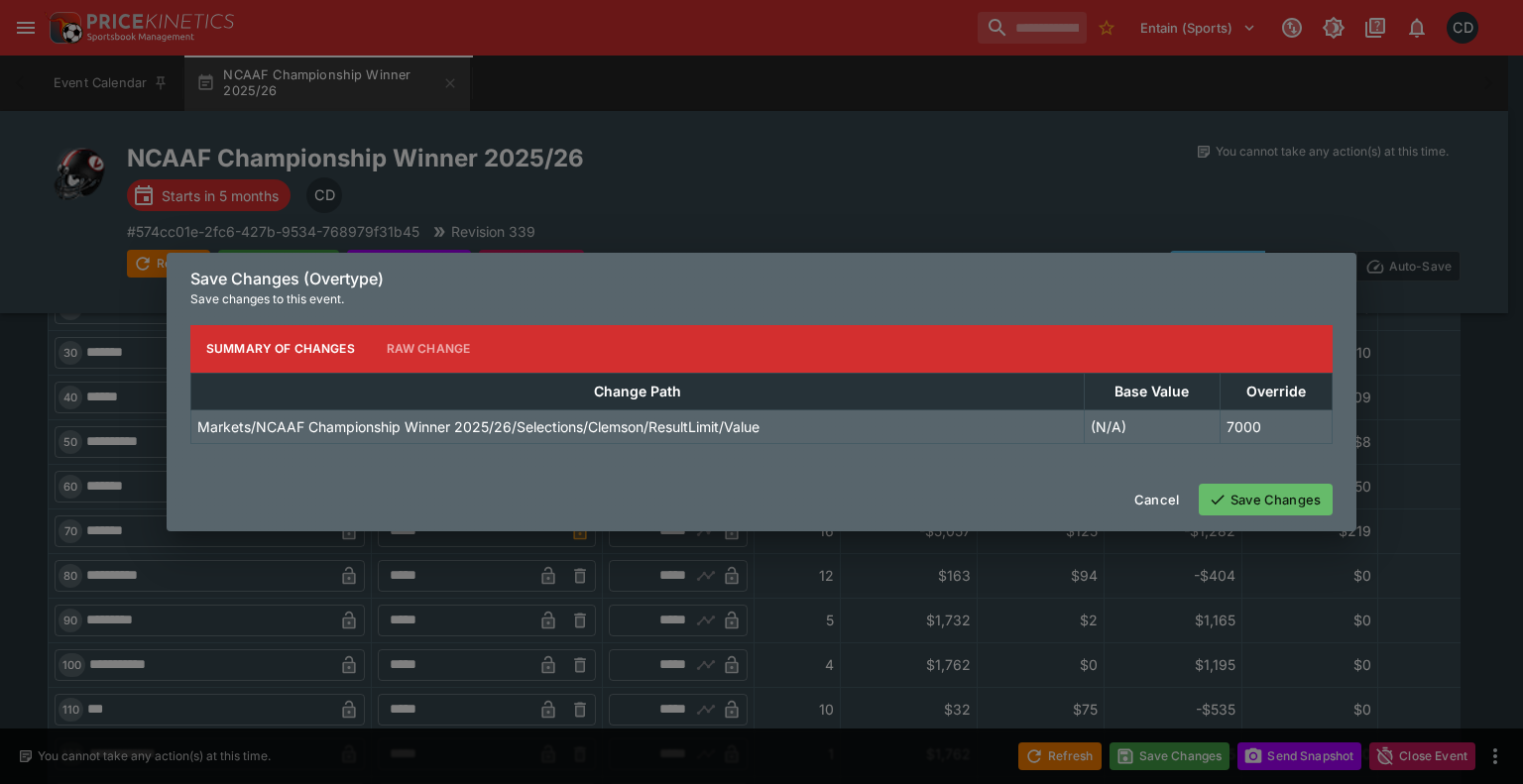 click on "Save Changes" at bounding box center (1265, 500) 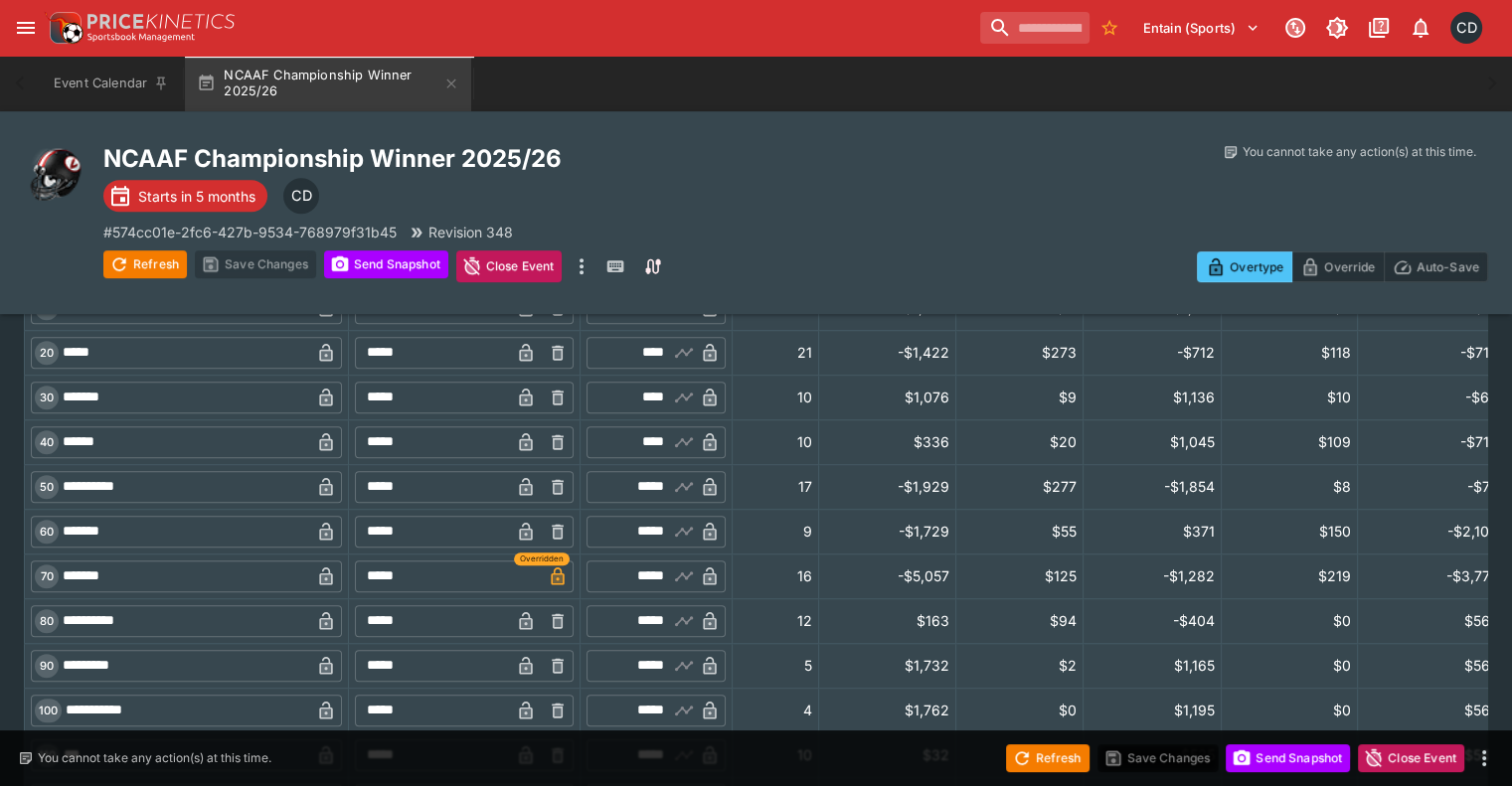 scroll, scrollTop: 795, scrollLeft: 0, axis: vertical 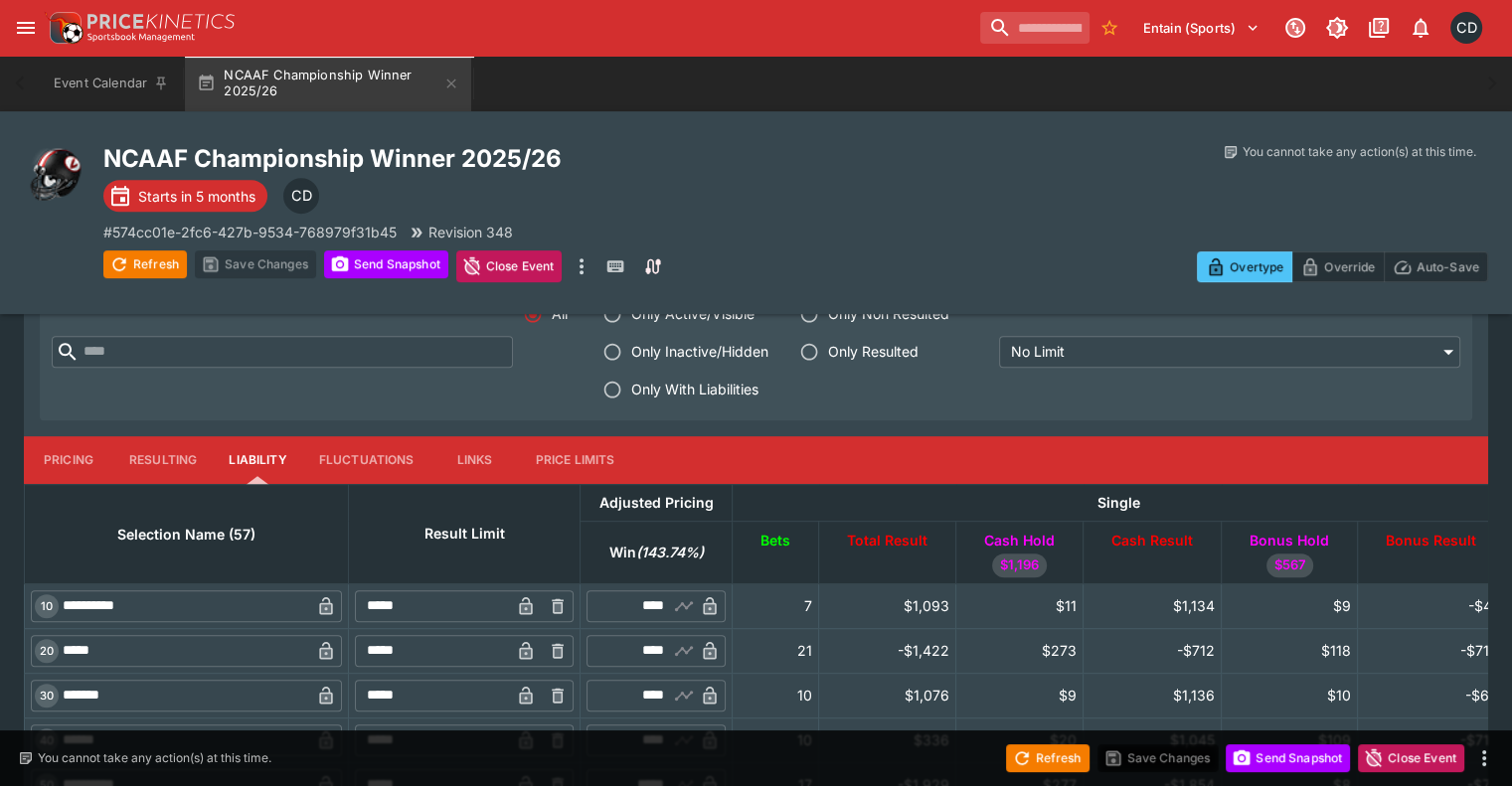 click on "Pricing" at bounding box center [69, 460] 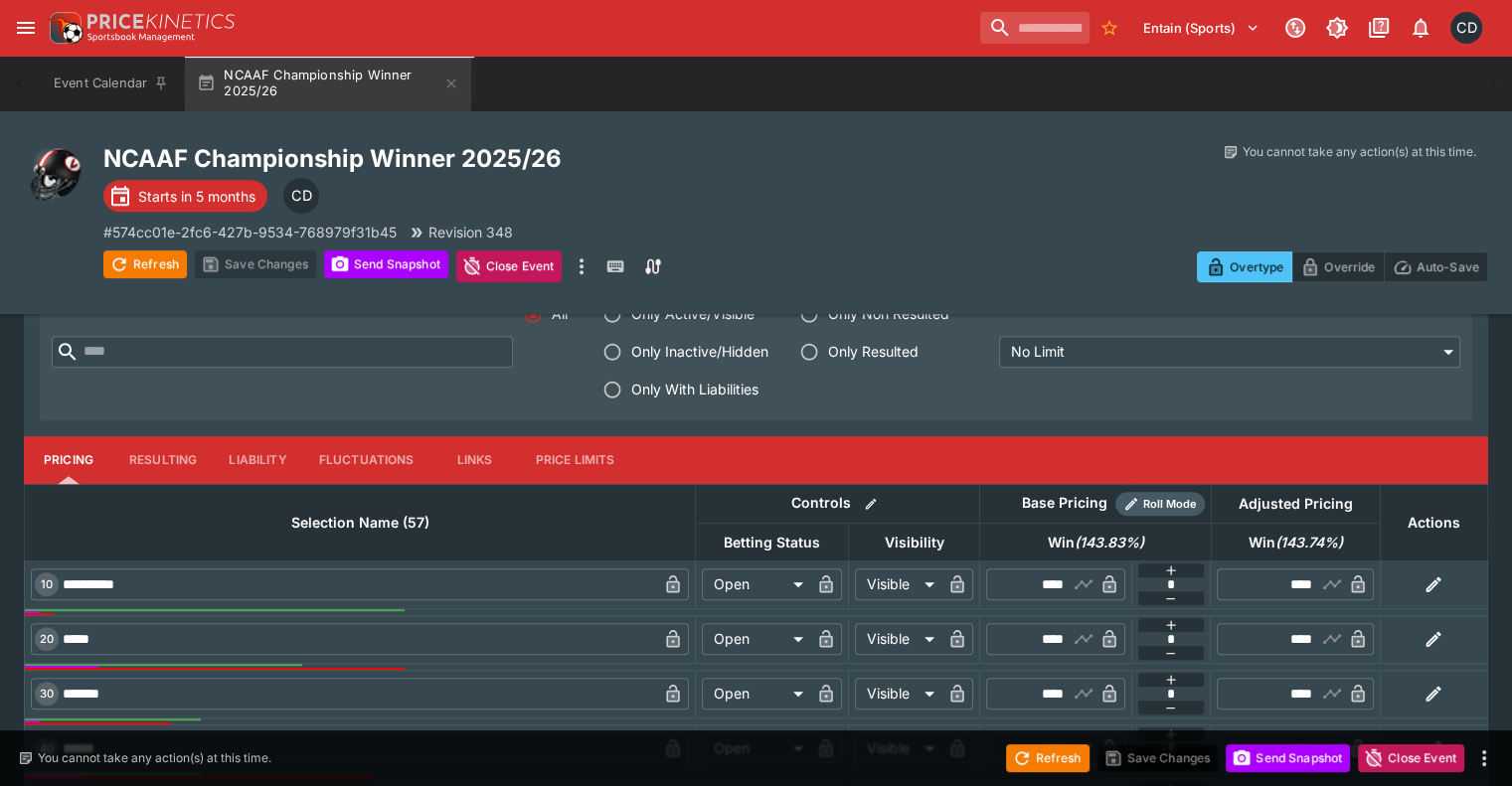 click on "****" at bounding box center [1039, 584] 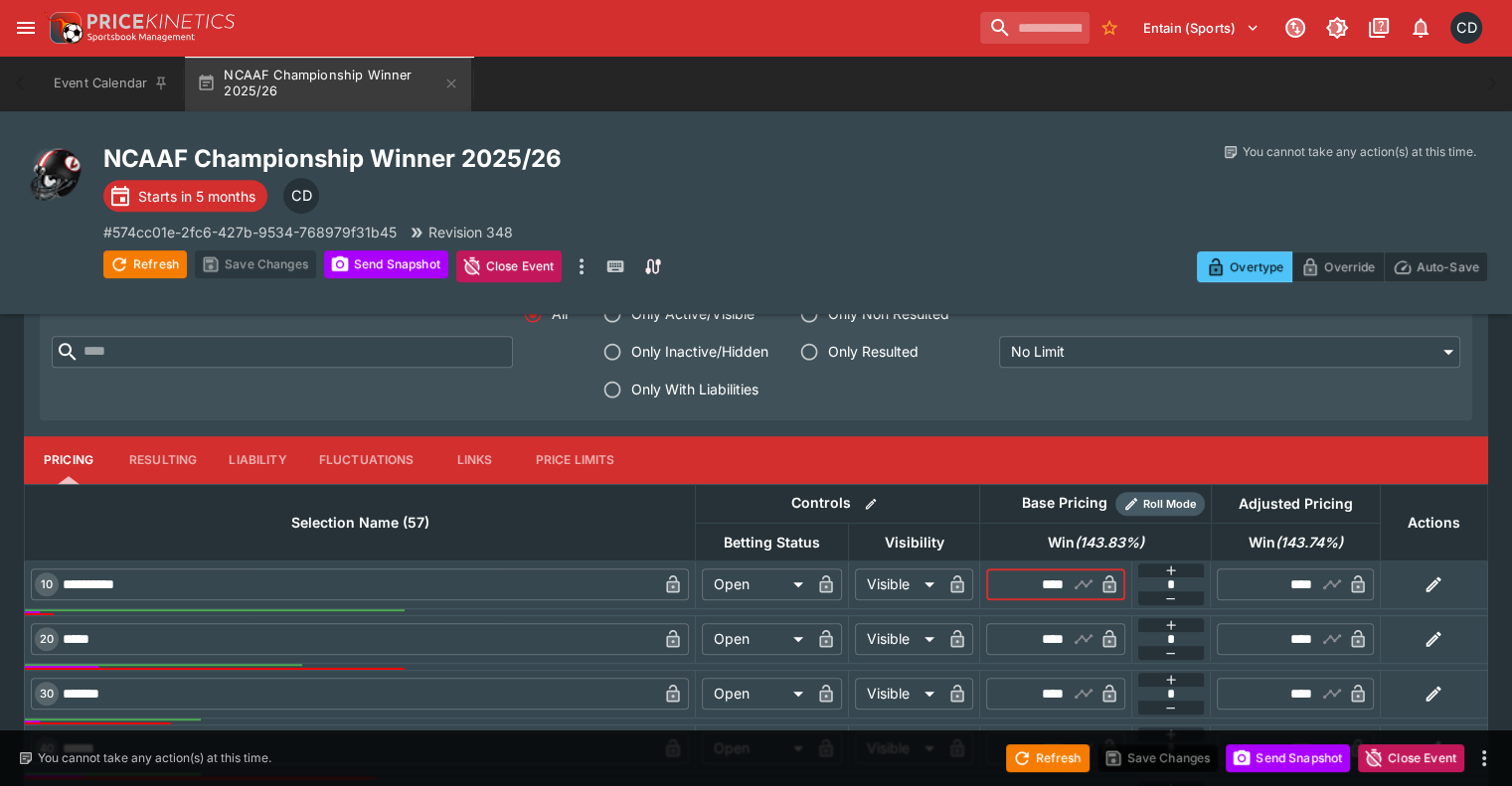 click on "****" at bounding box center (1039, 584) 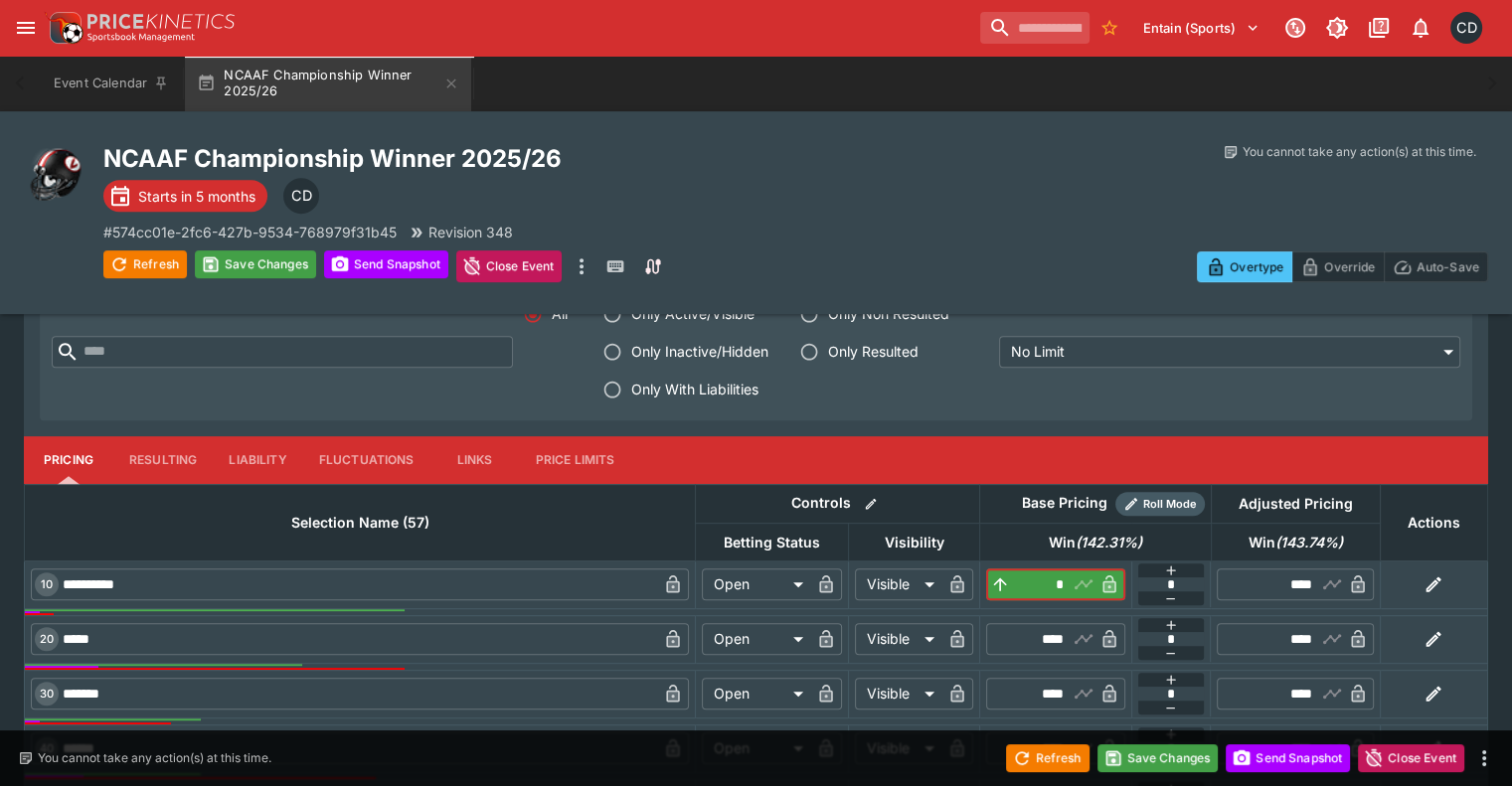 type on "****" 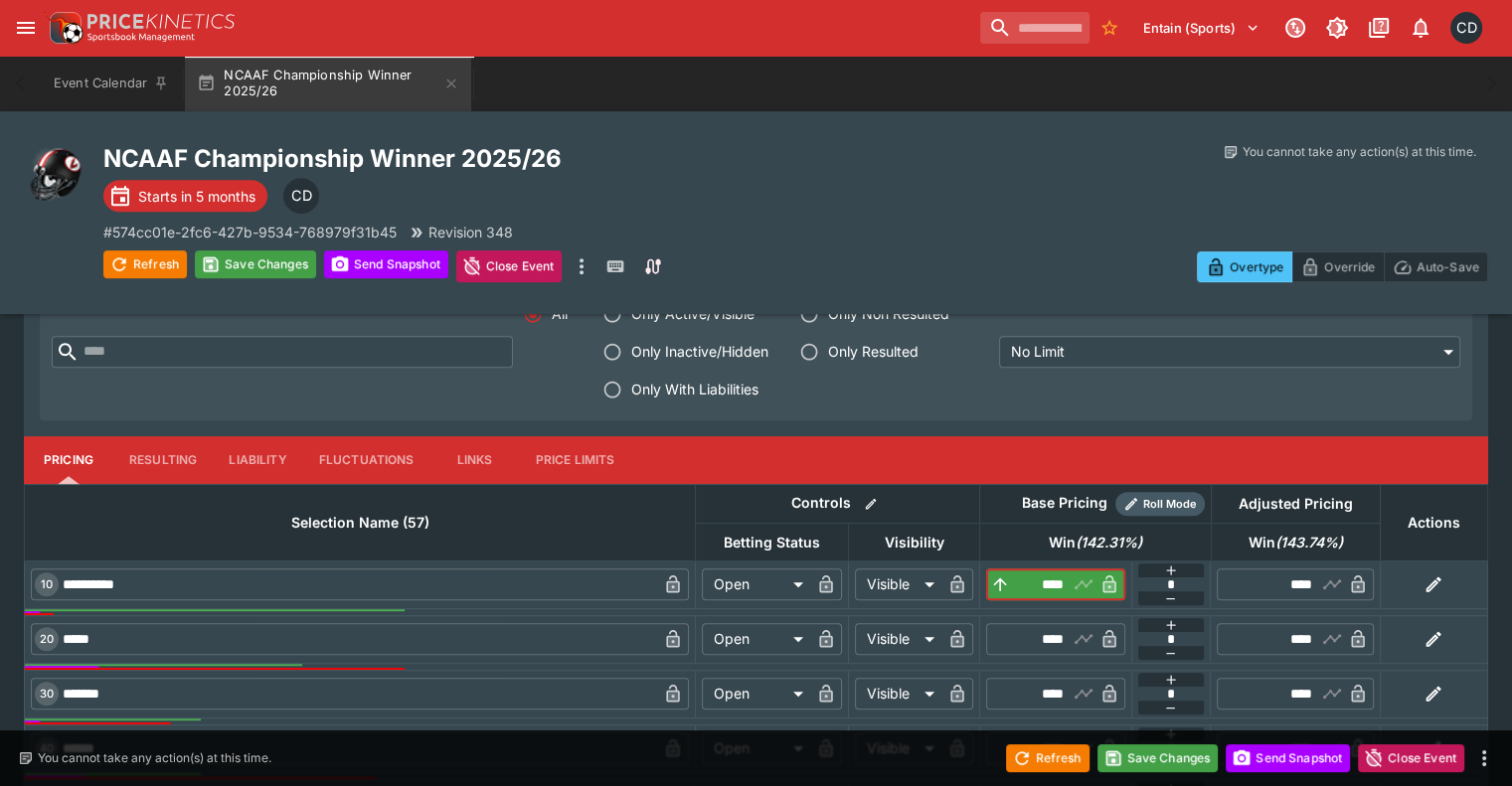 click on "****" at bounding box center [1039, 639] 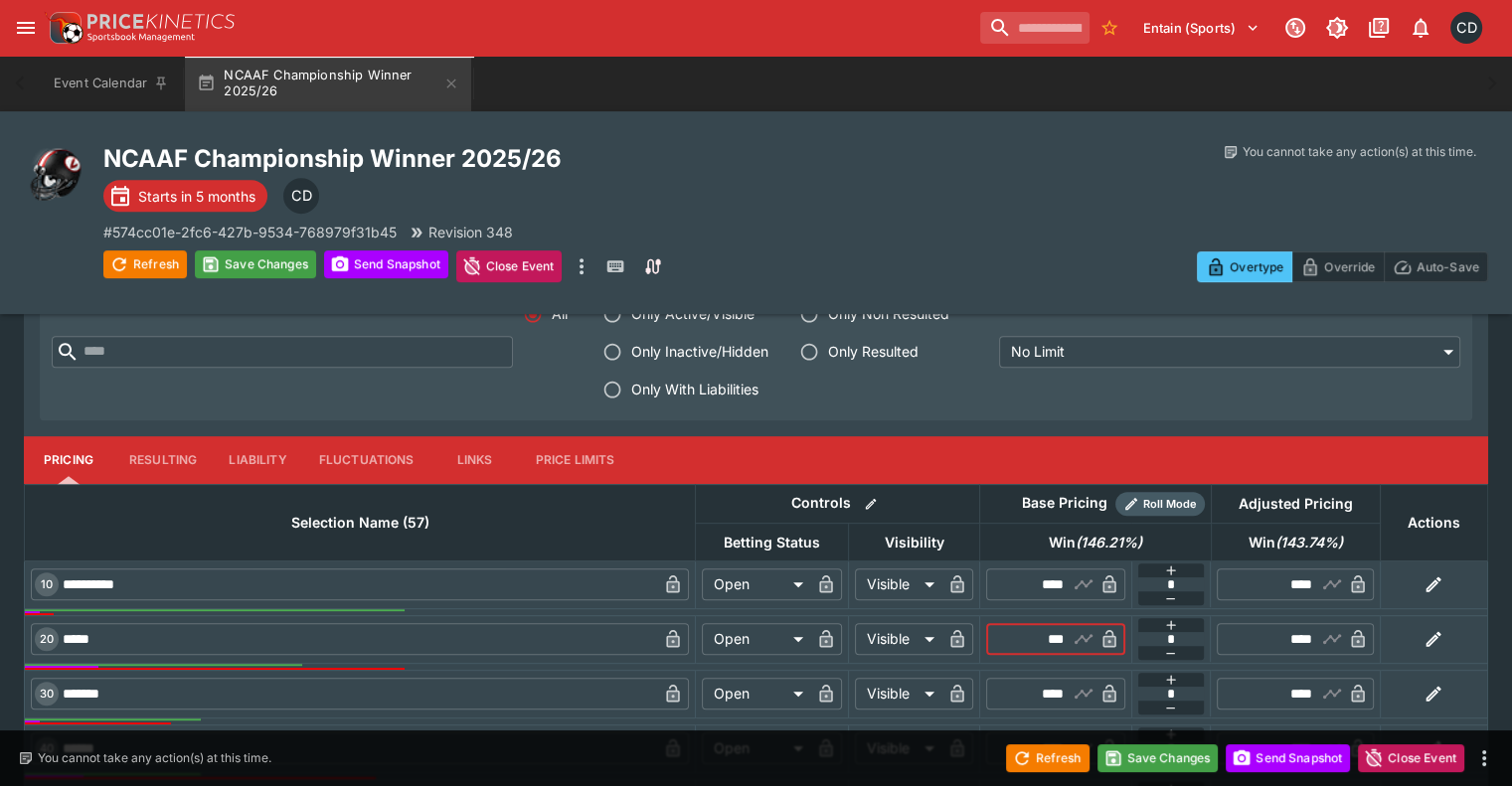 type on "****" 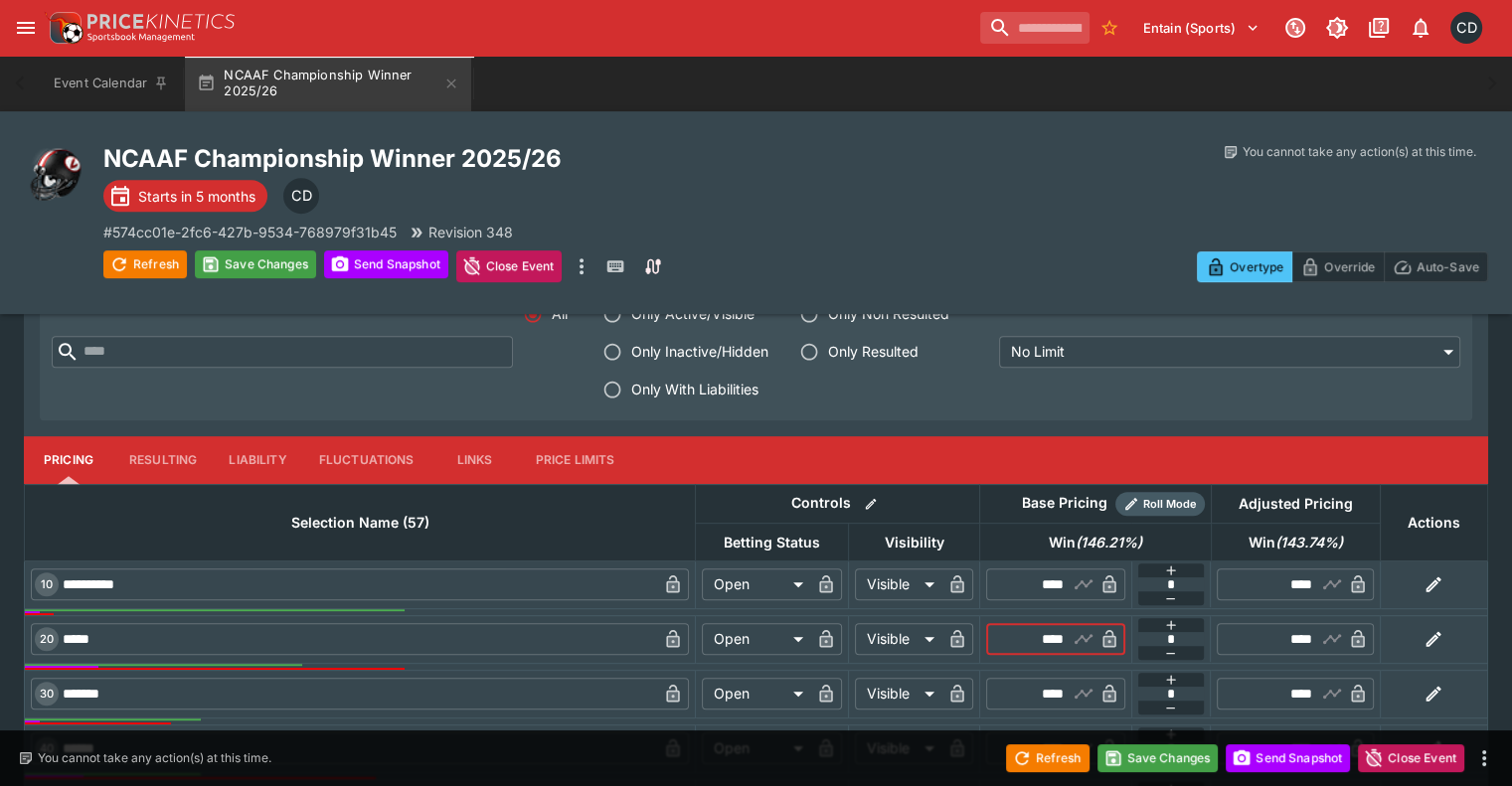click on "****" at bounding box center (1039, 694) 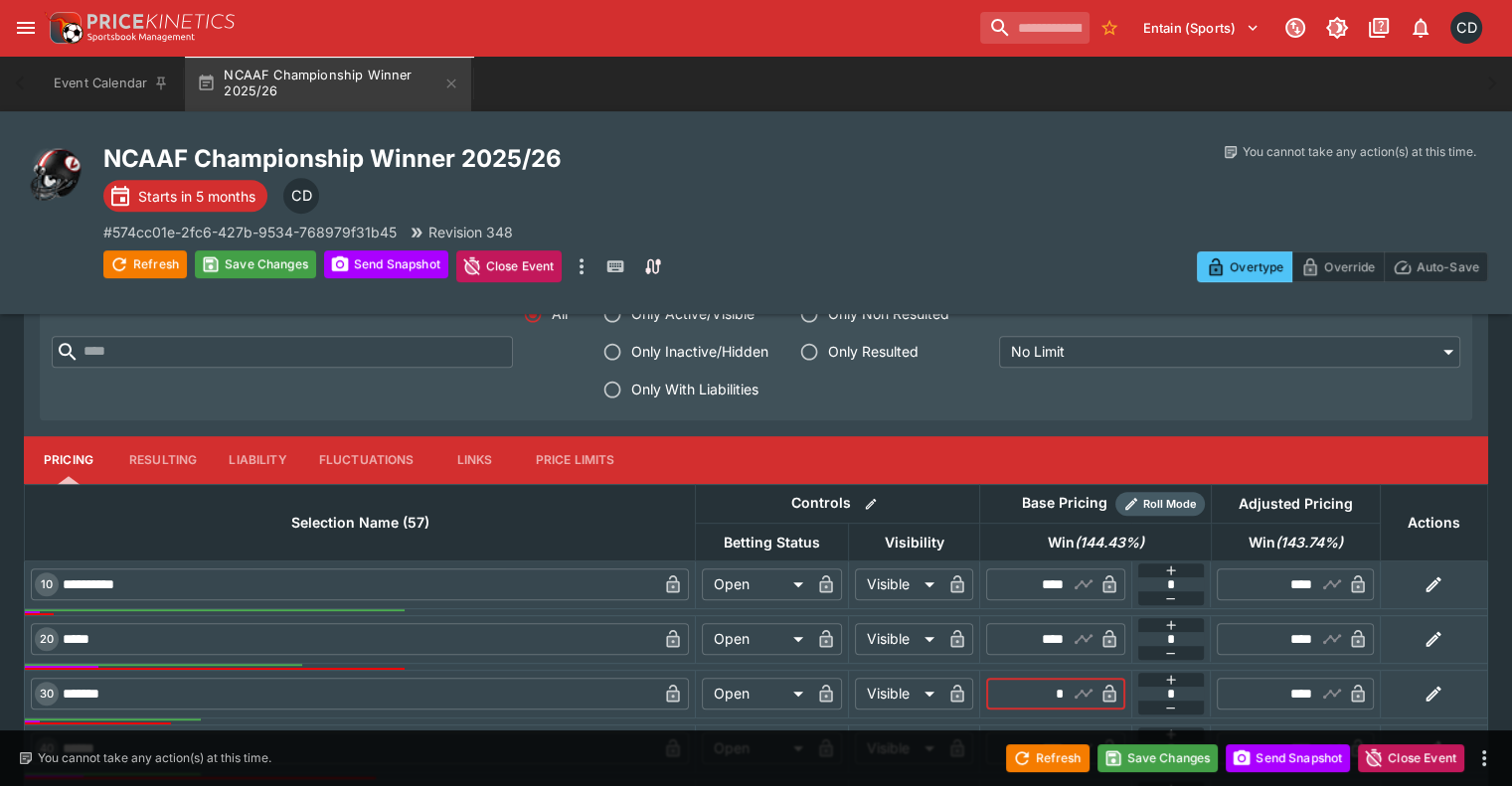 type on "****" 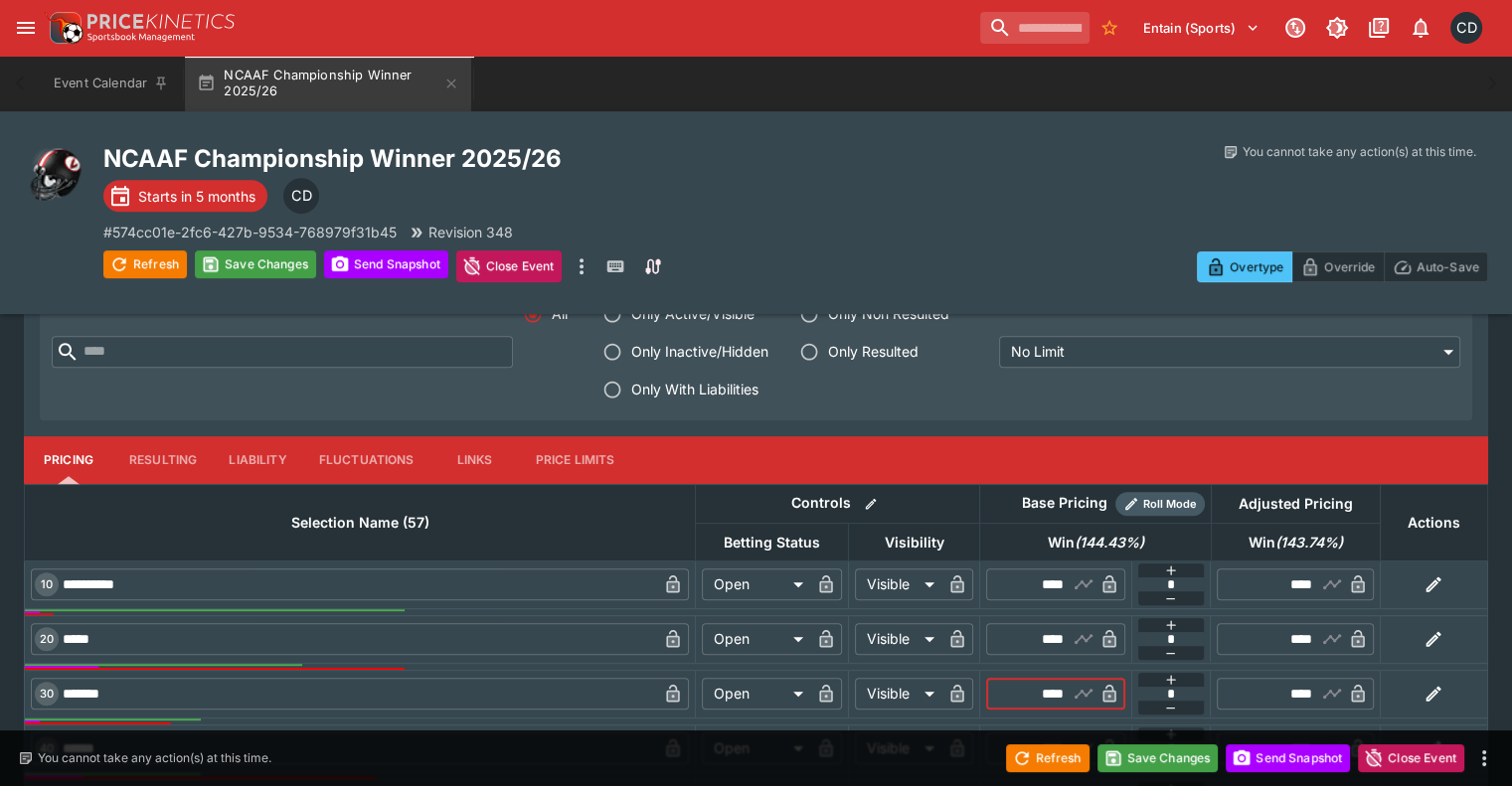 click on "****" at bounding box center [1039, 748] 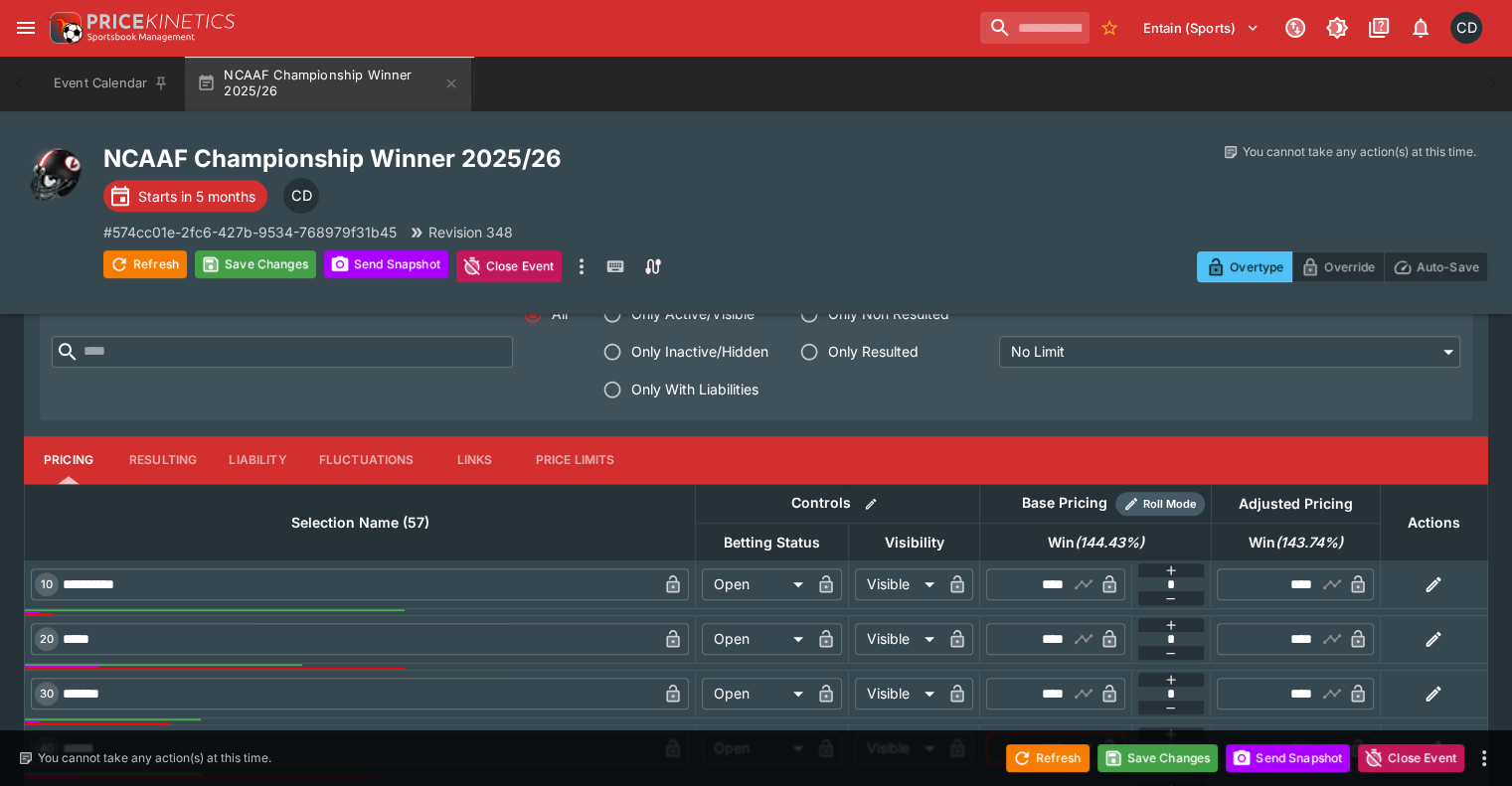 click on "****" at bounding box center [1039, 748] 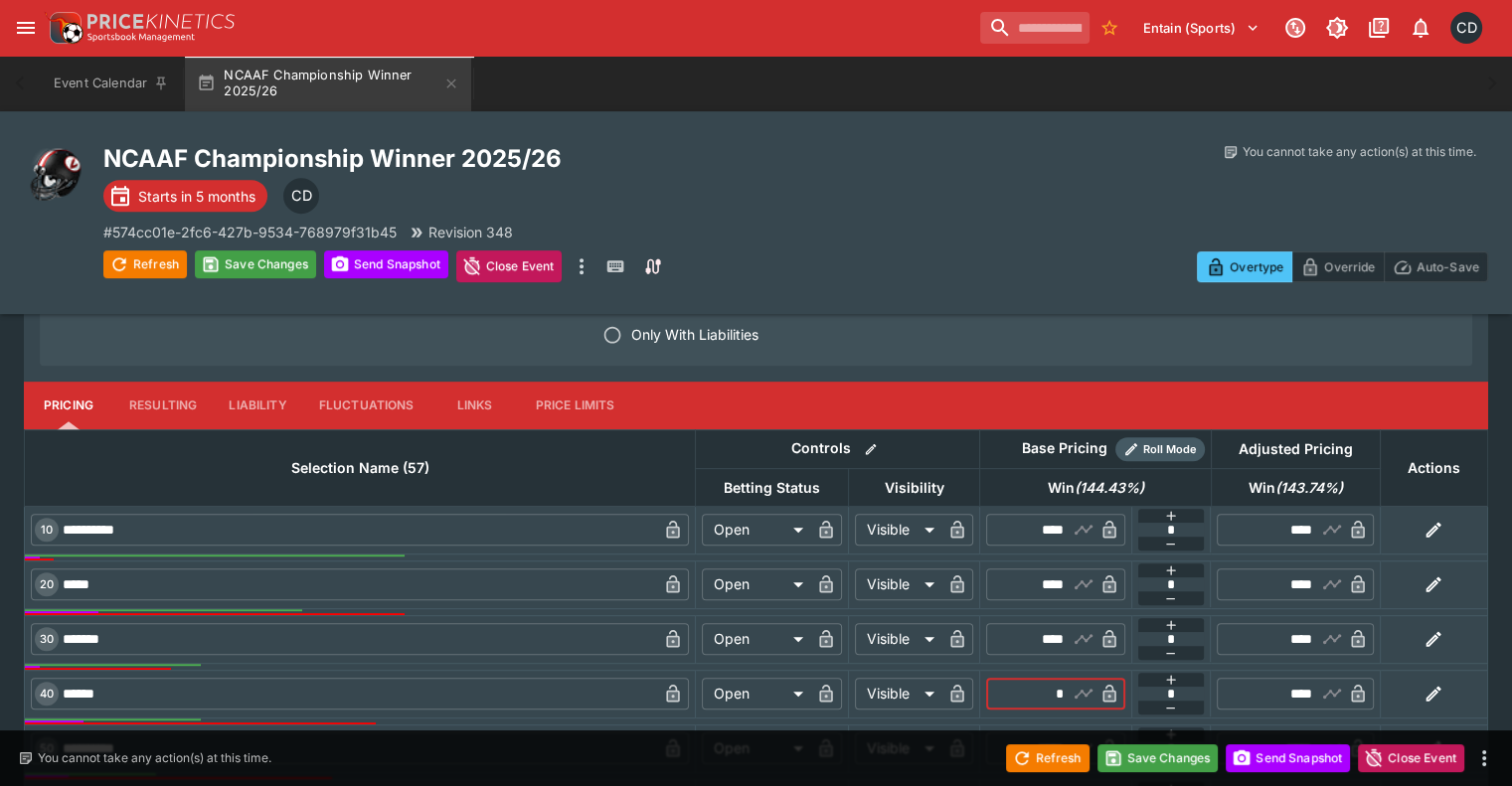 scroll, scrollTop: 994, scrollLeft: 0, axis: vertical 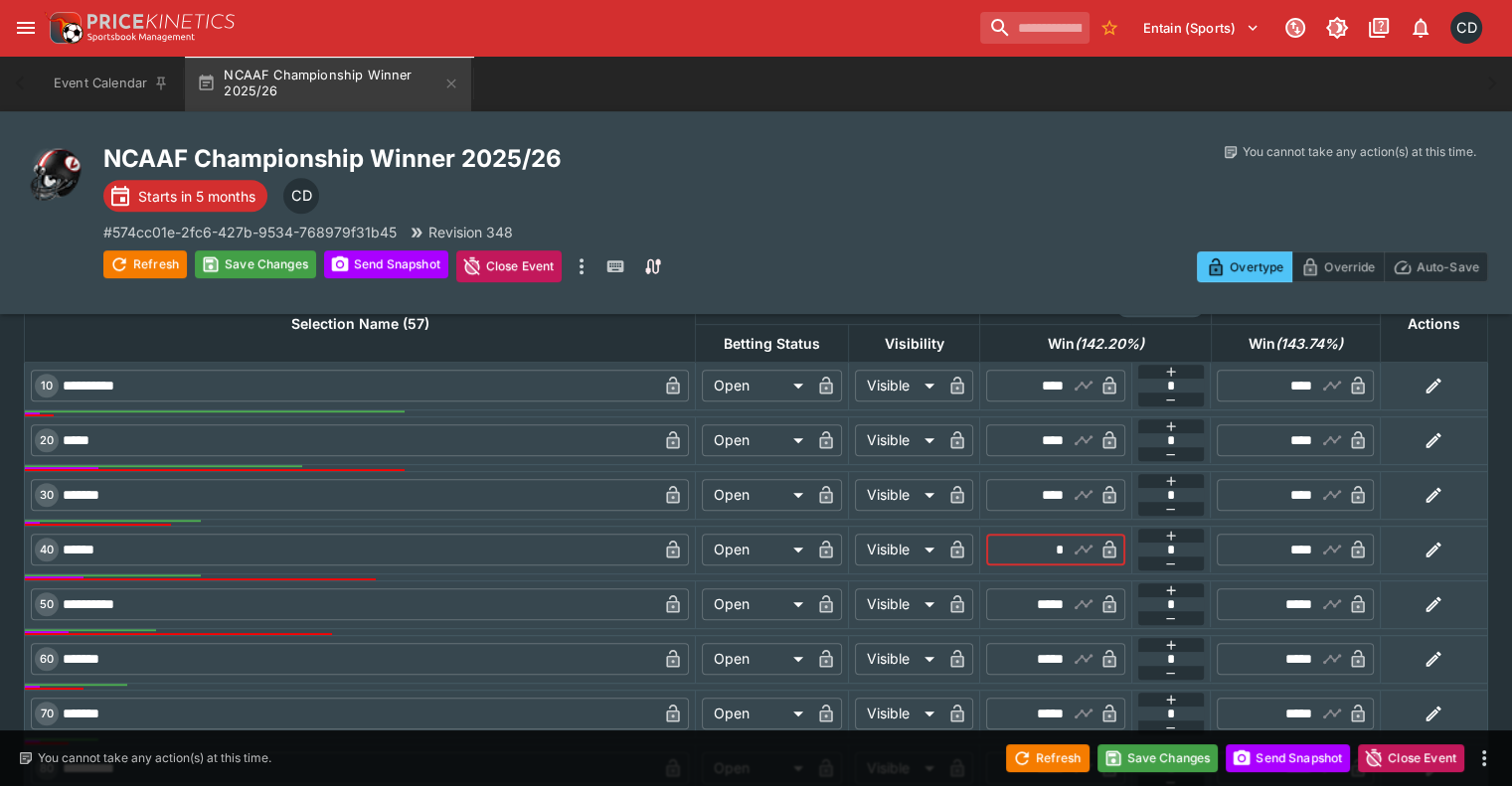 type on "****" 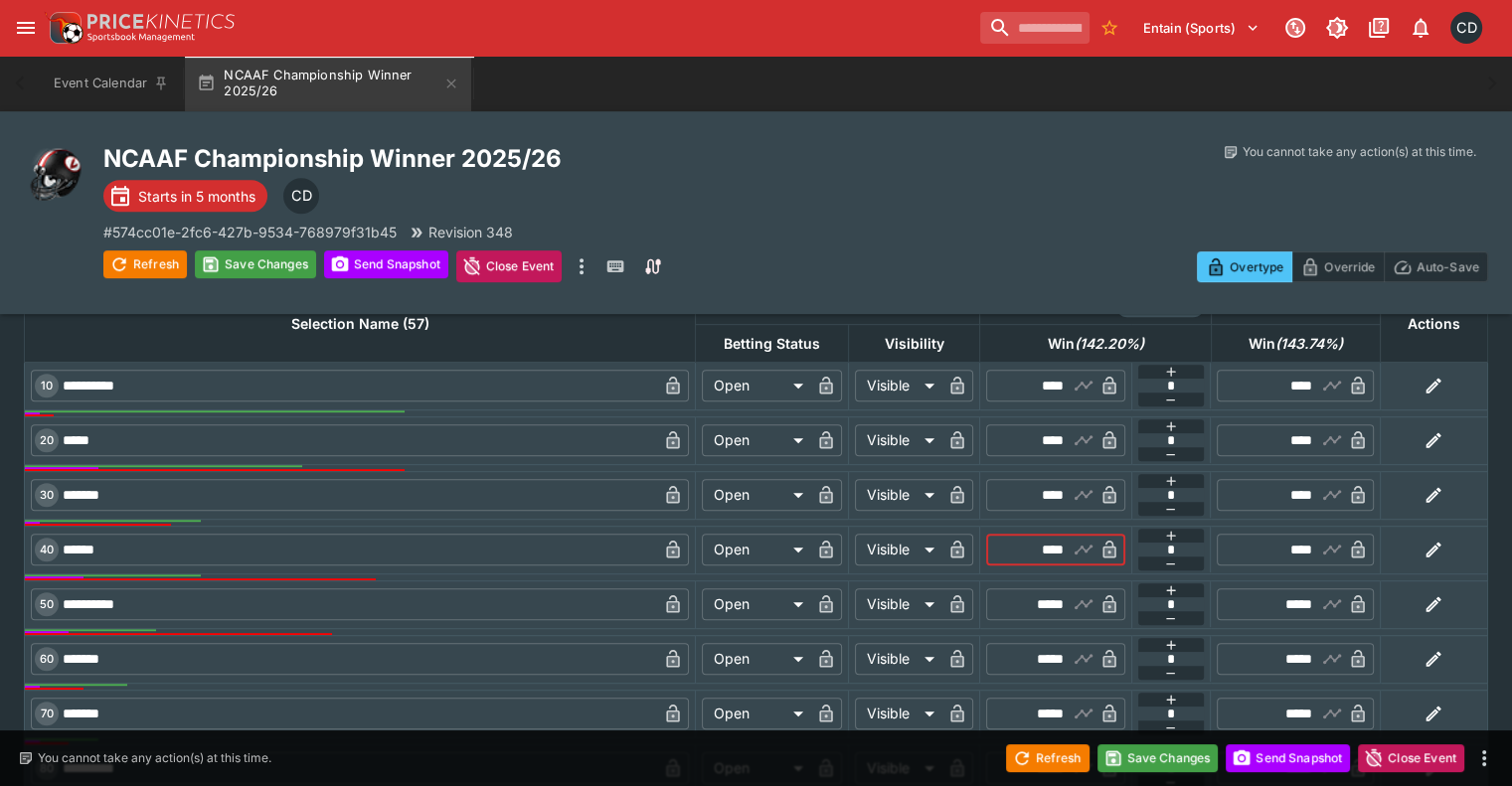 click on "*****" at bounding box center (1039, 604) 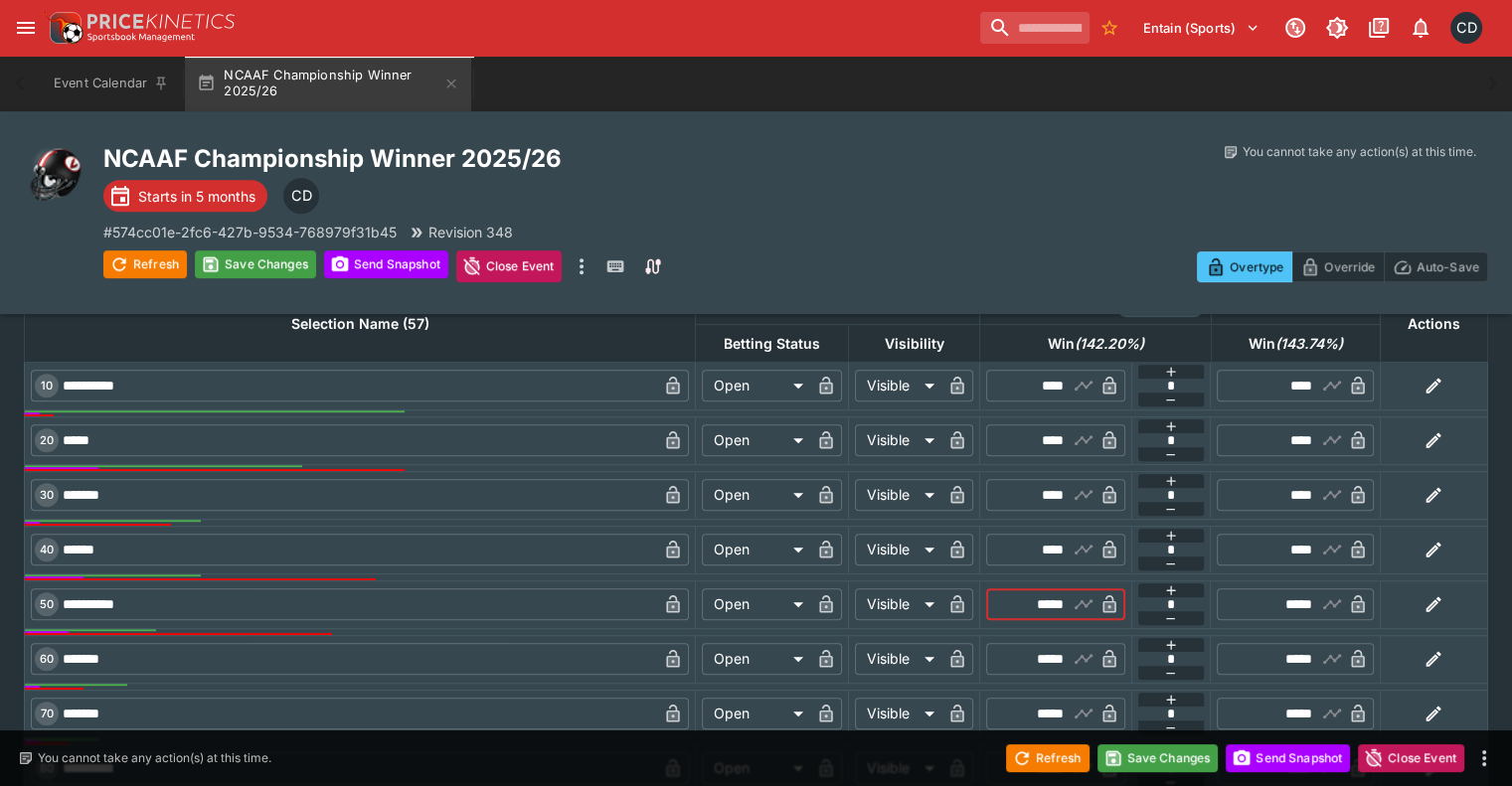 click on "*****" at bounding box center (1039, 604) 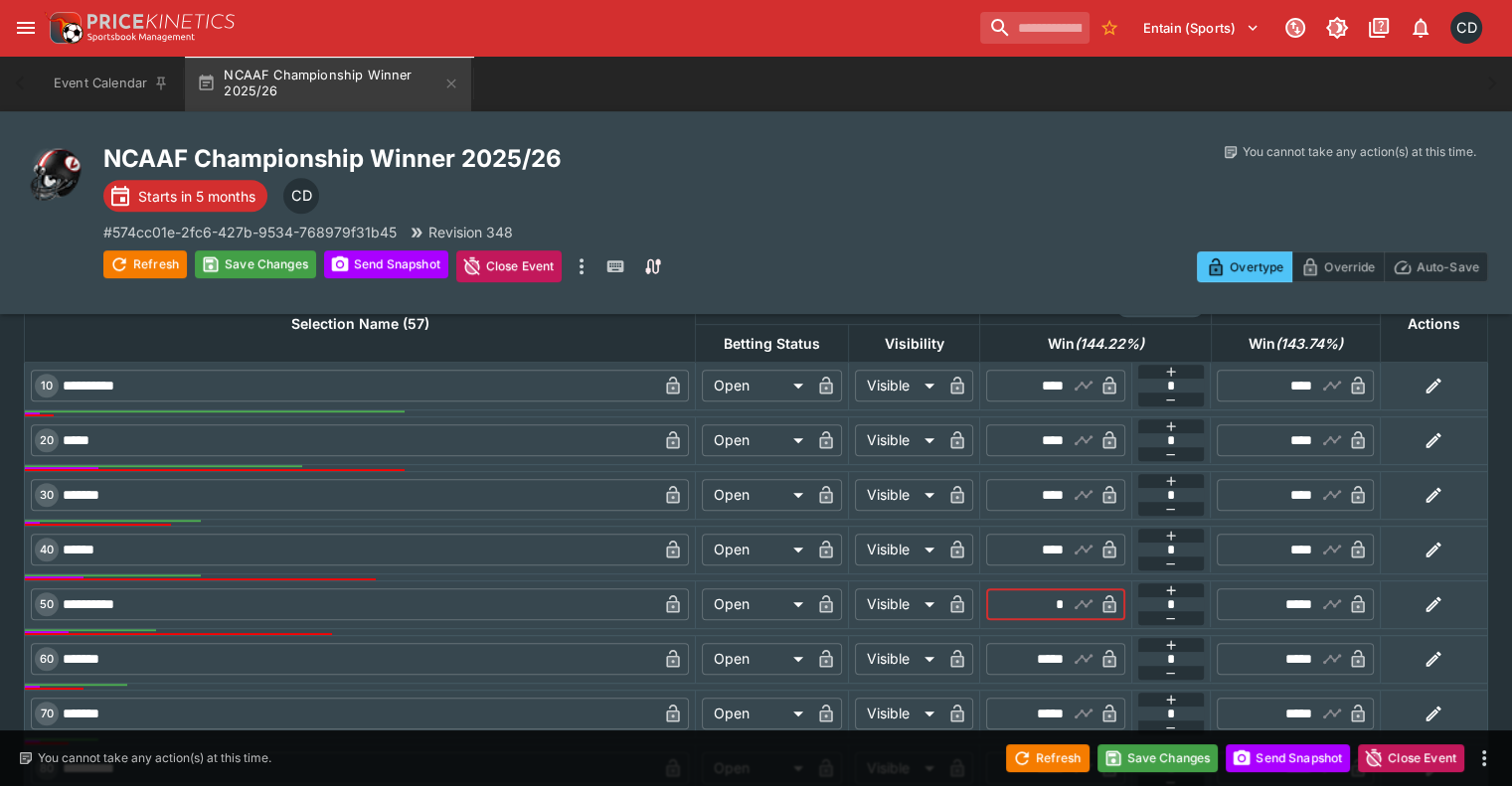 type on "****" 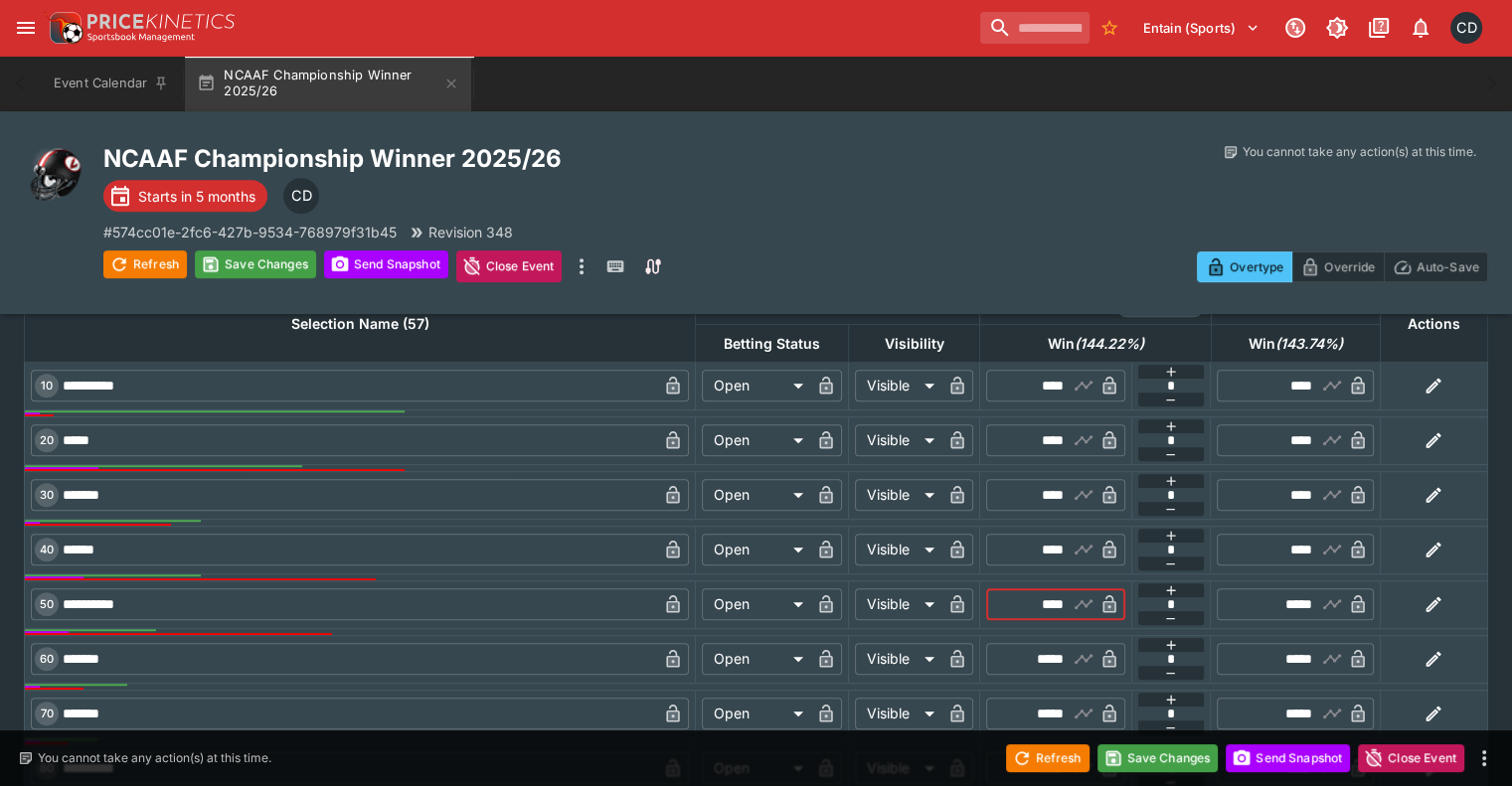 click on "*****" at bounding box center [1039, 659] 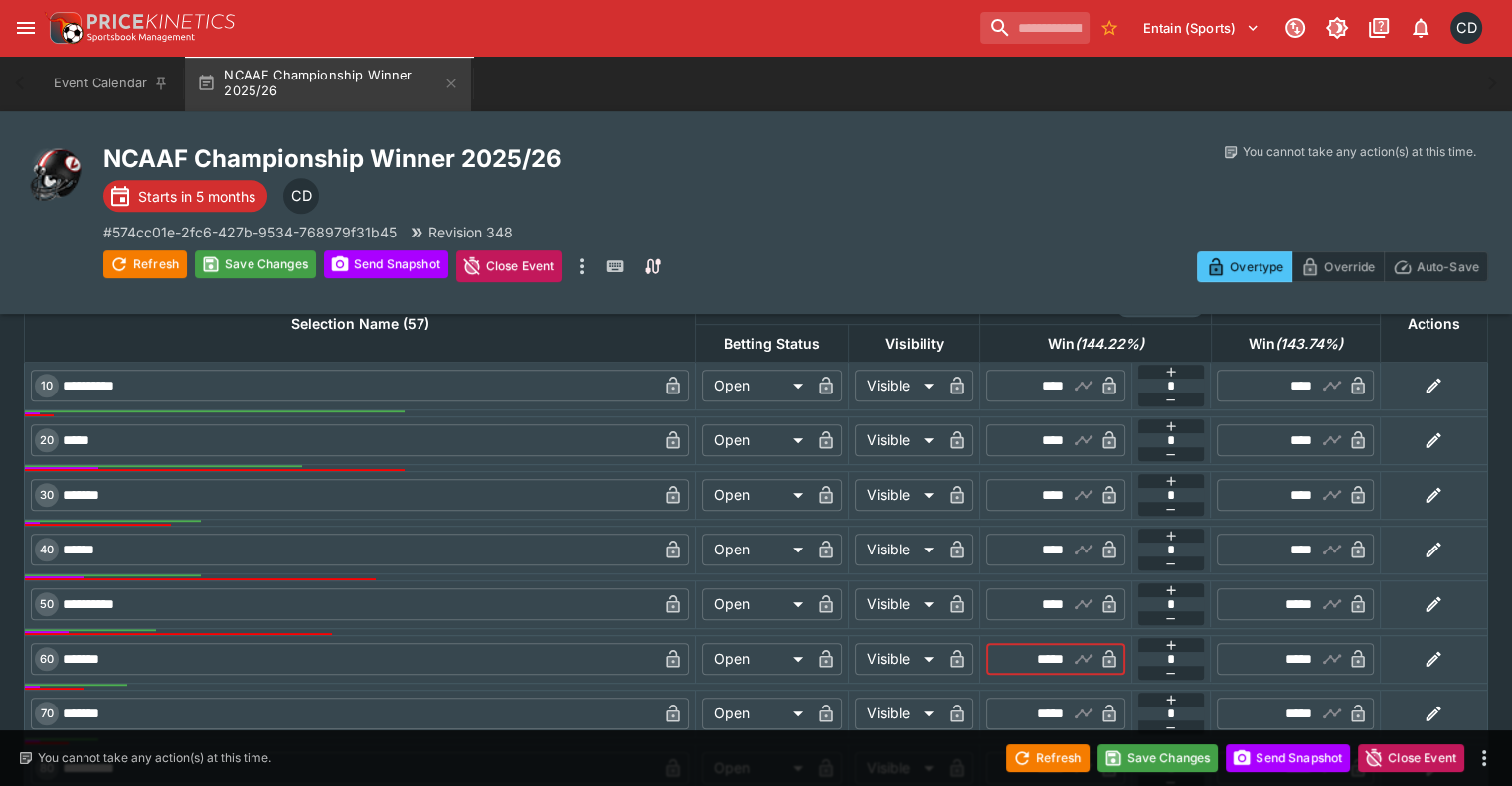 click on "*****" at bounding box center [1039, 659] 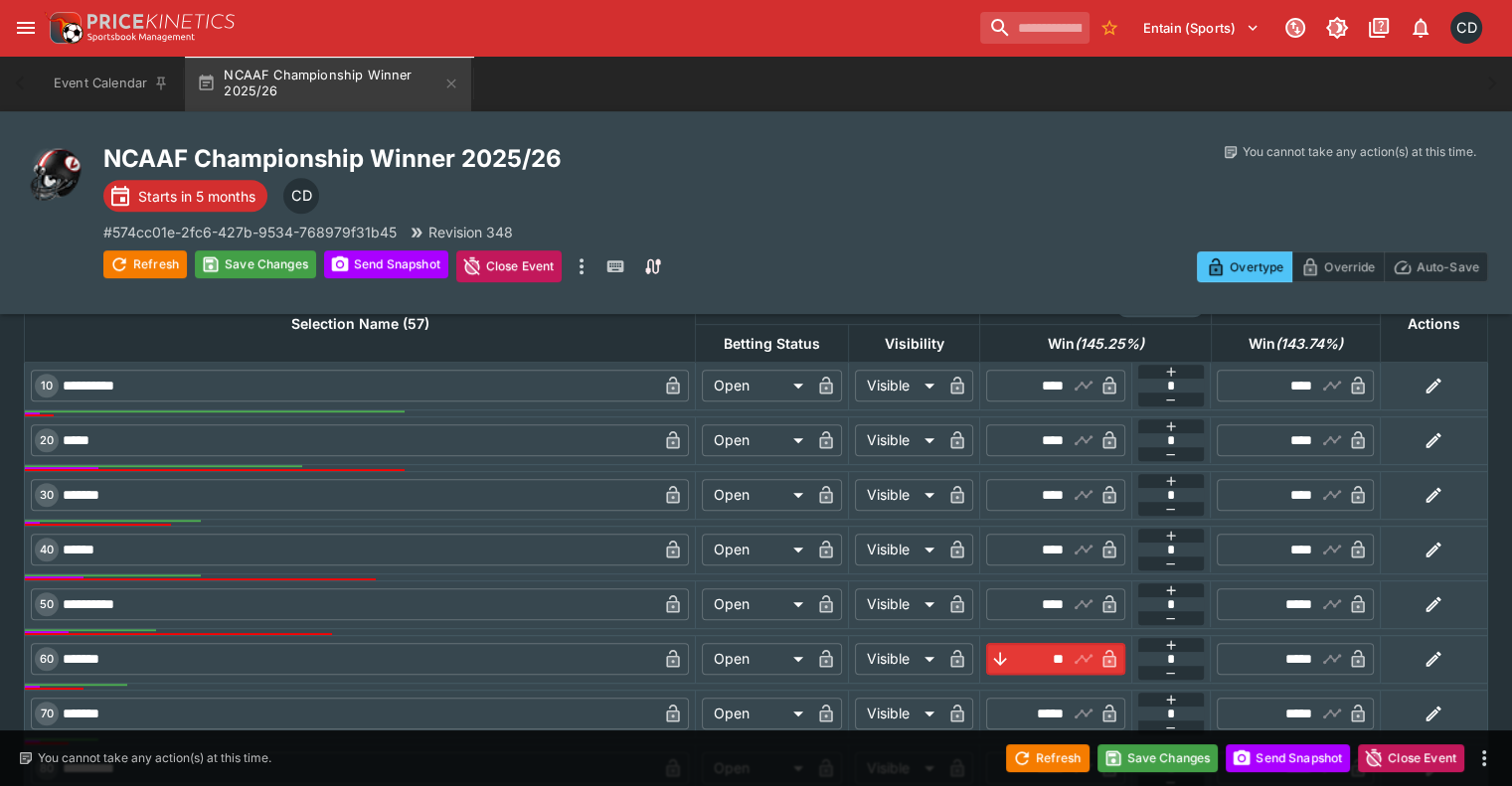 type on "*****" 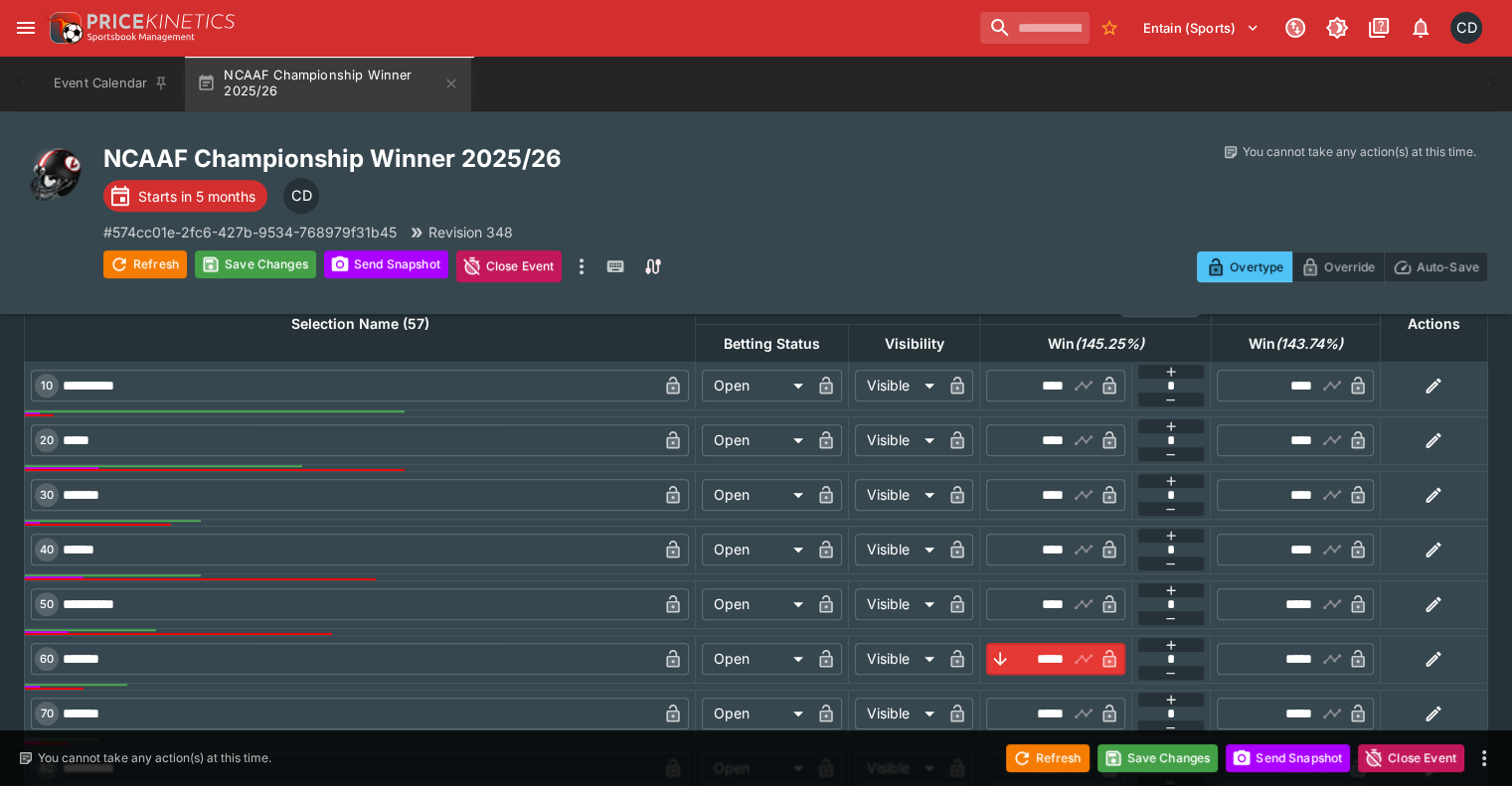click on "*****" at bounding box center (1039, 713) 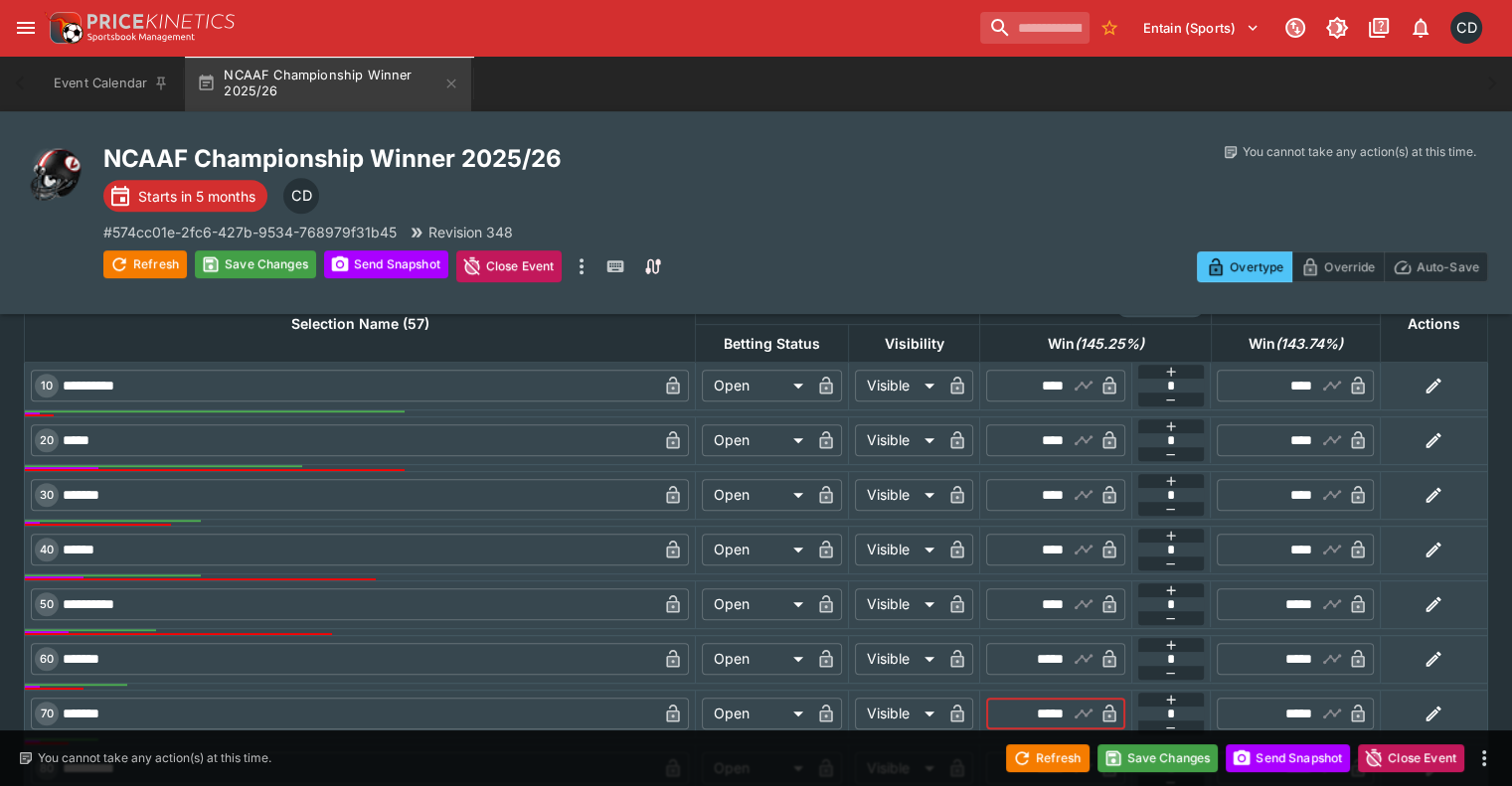 click on "*****" at bounding box center (1039, 713) 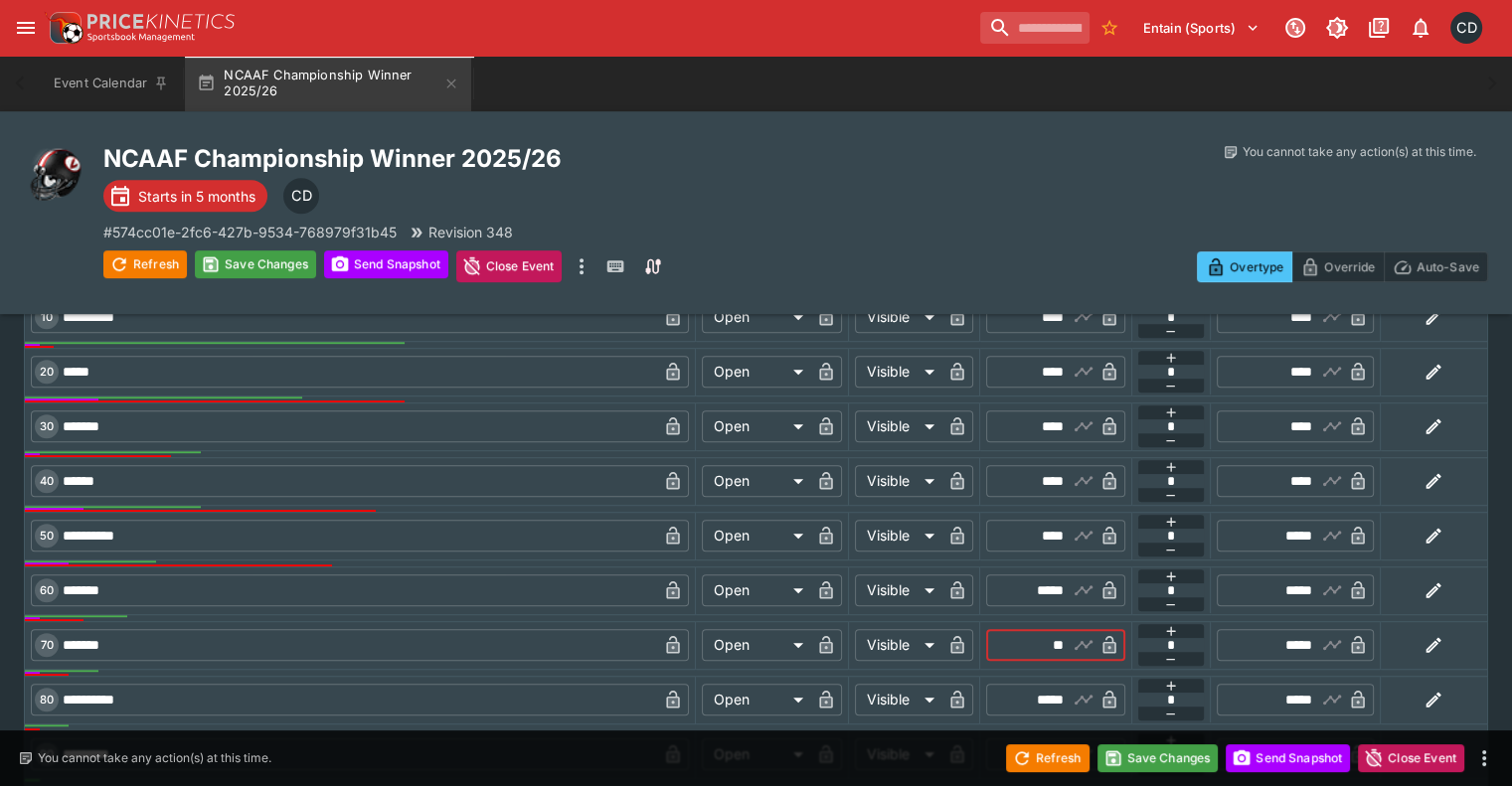 scroll, scrollTop: 1093, scrollLeft: 0, axis: vertical 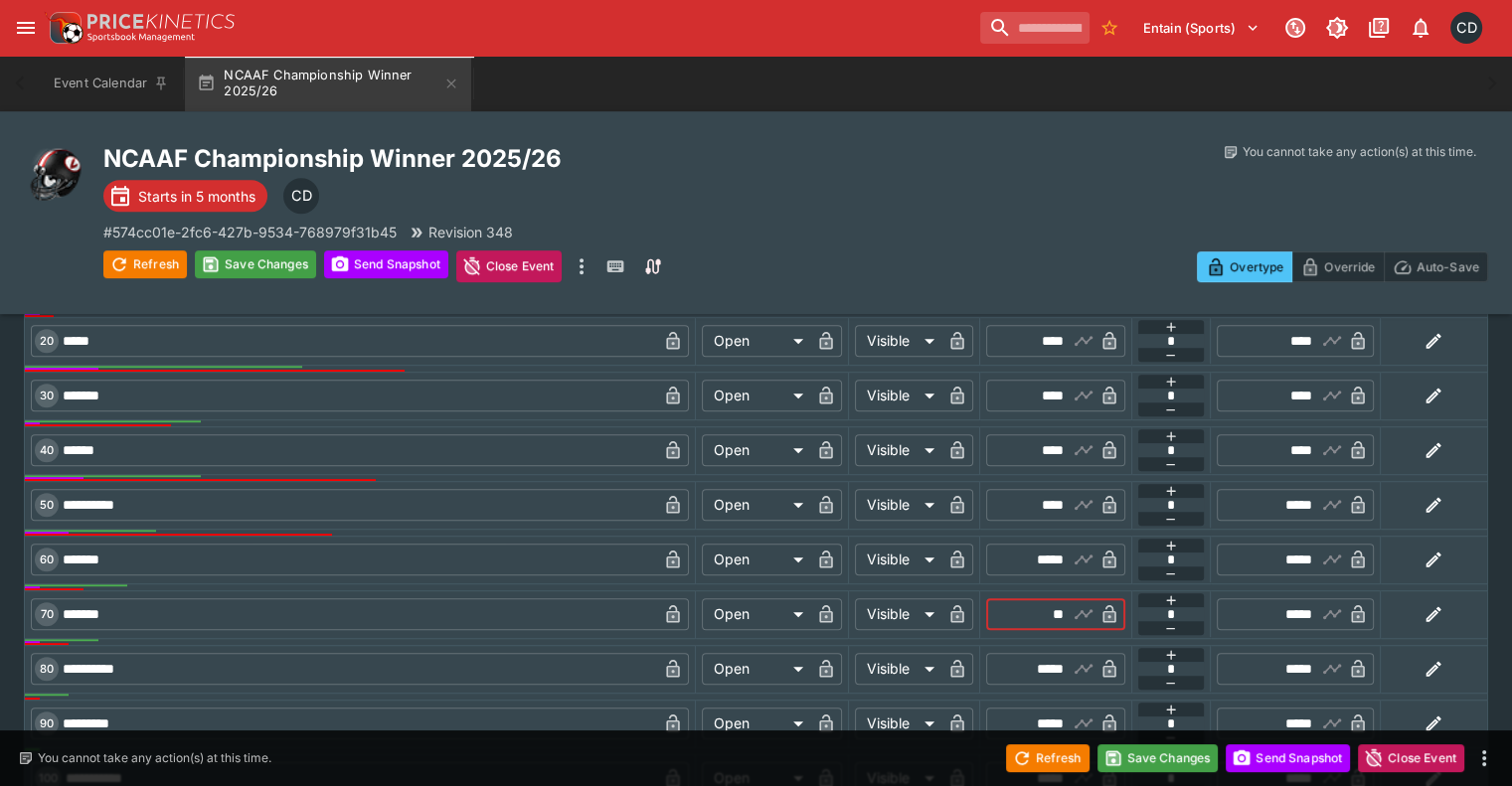 type on "*****" 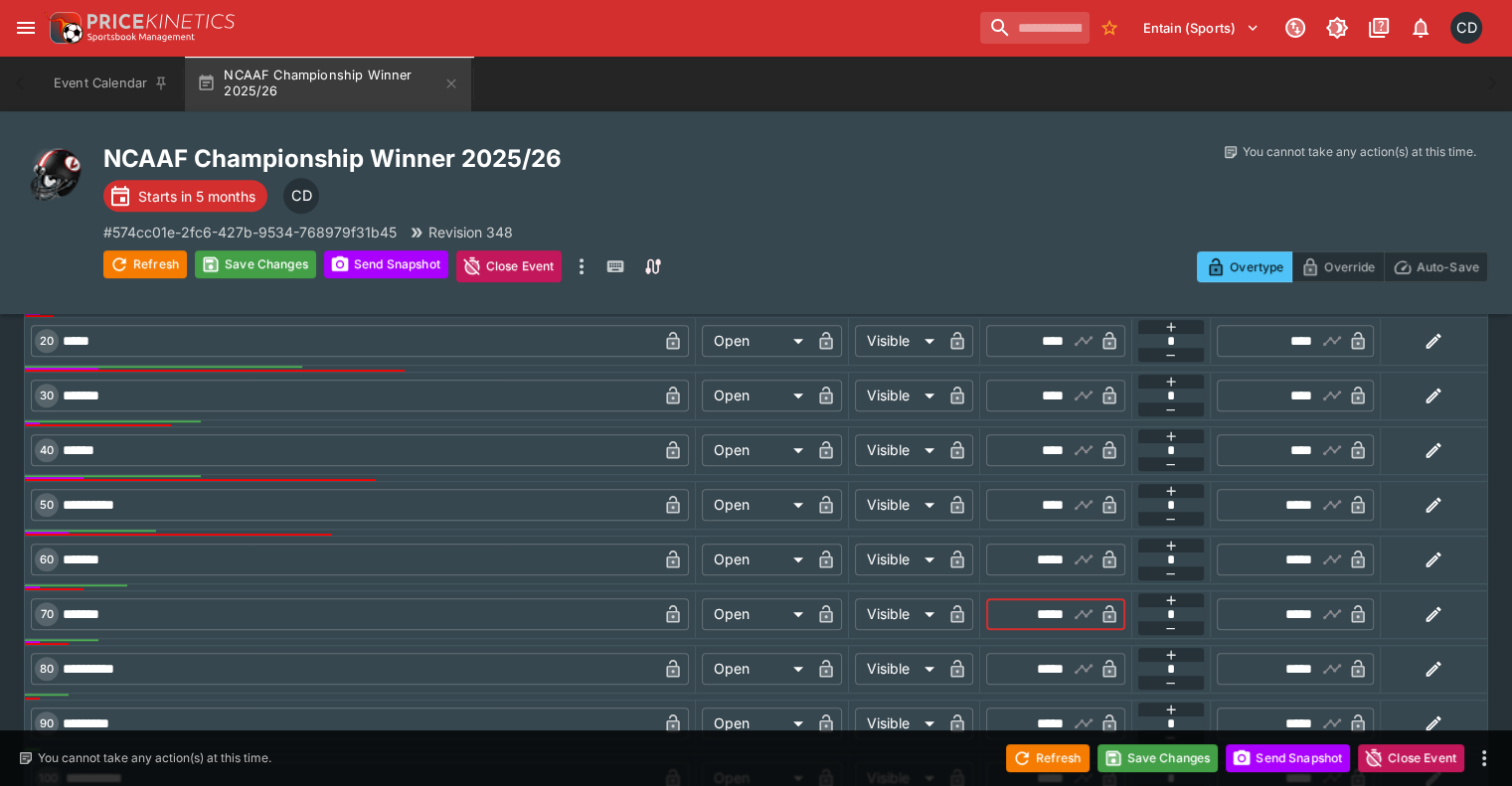 click on "*****" at bounding box center [1039, 669] 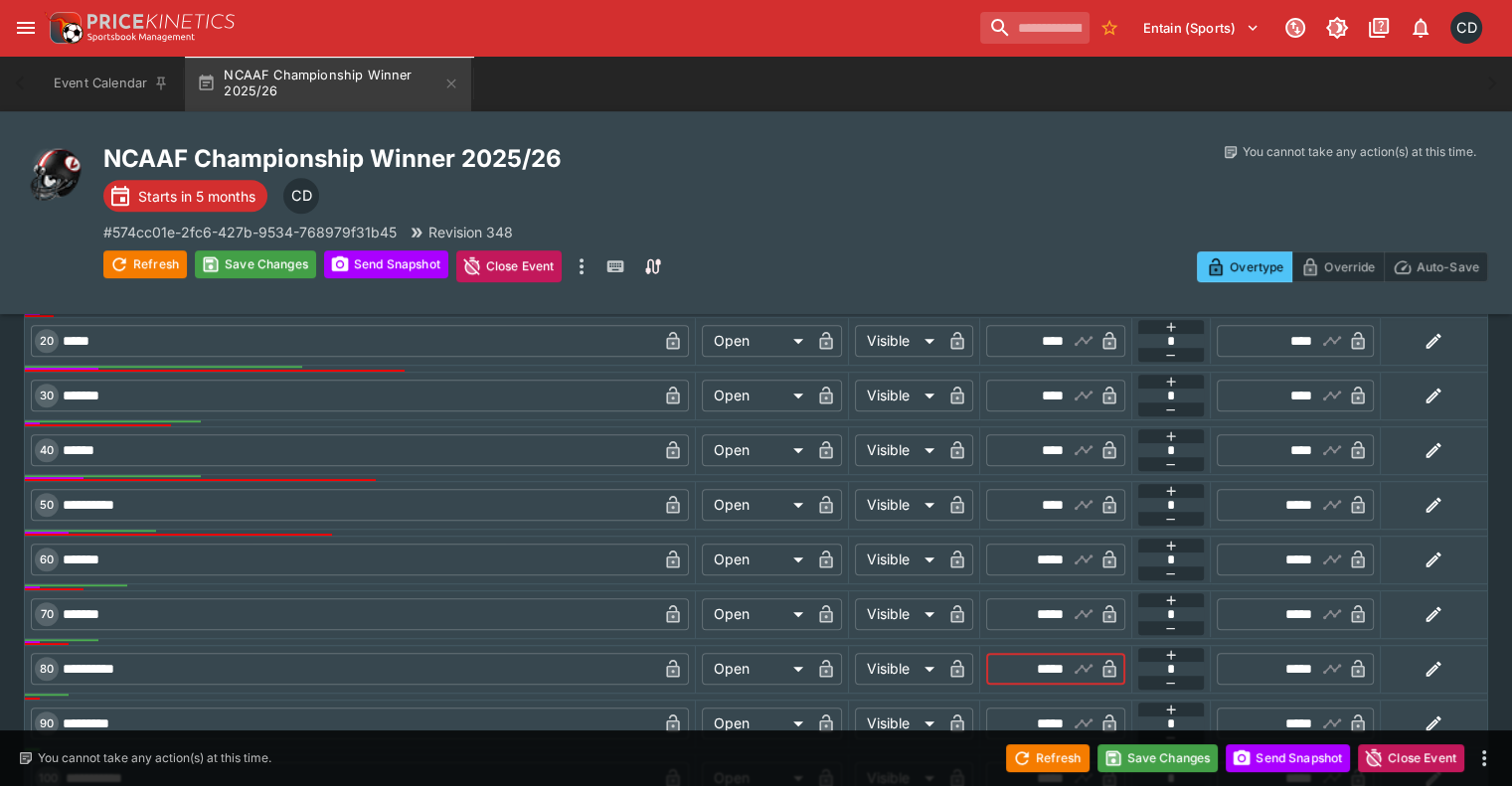 click on "*****" at bounding box center (1039, 669) 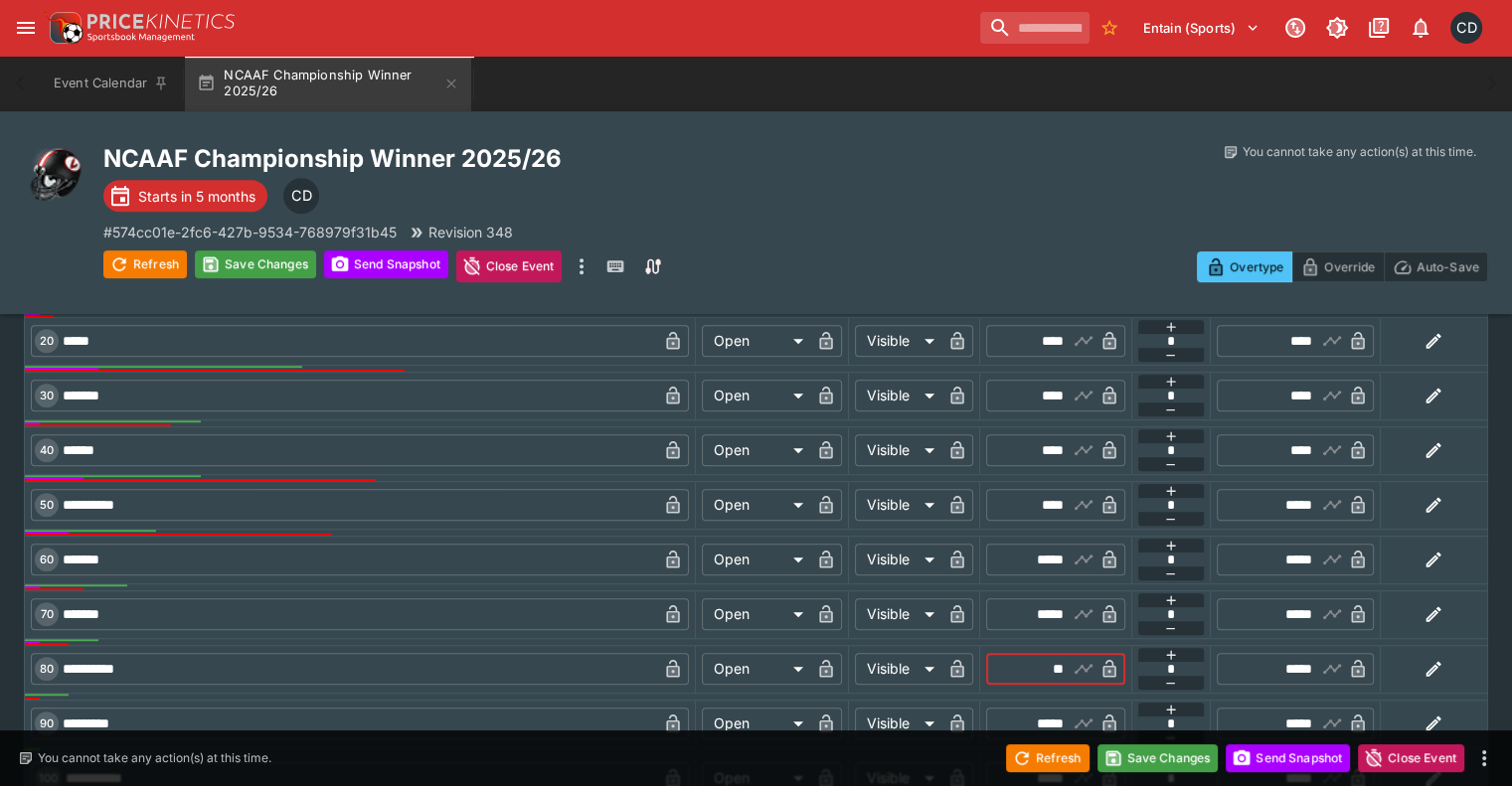 type on "*****" 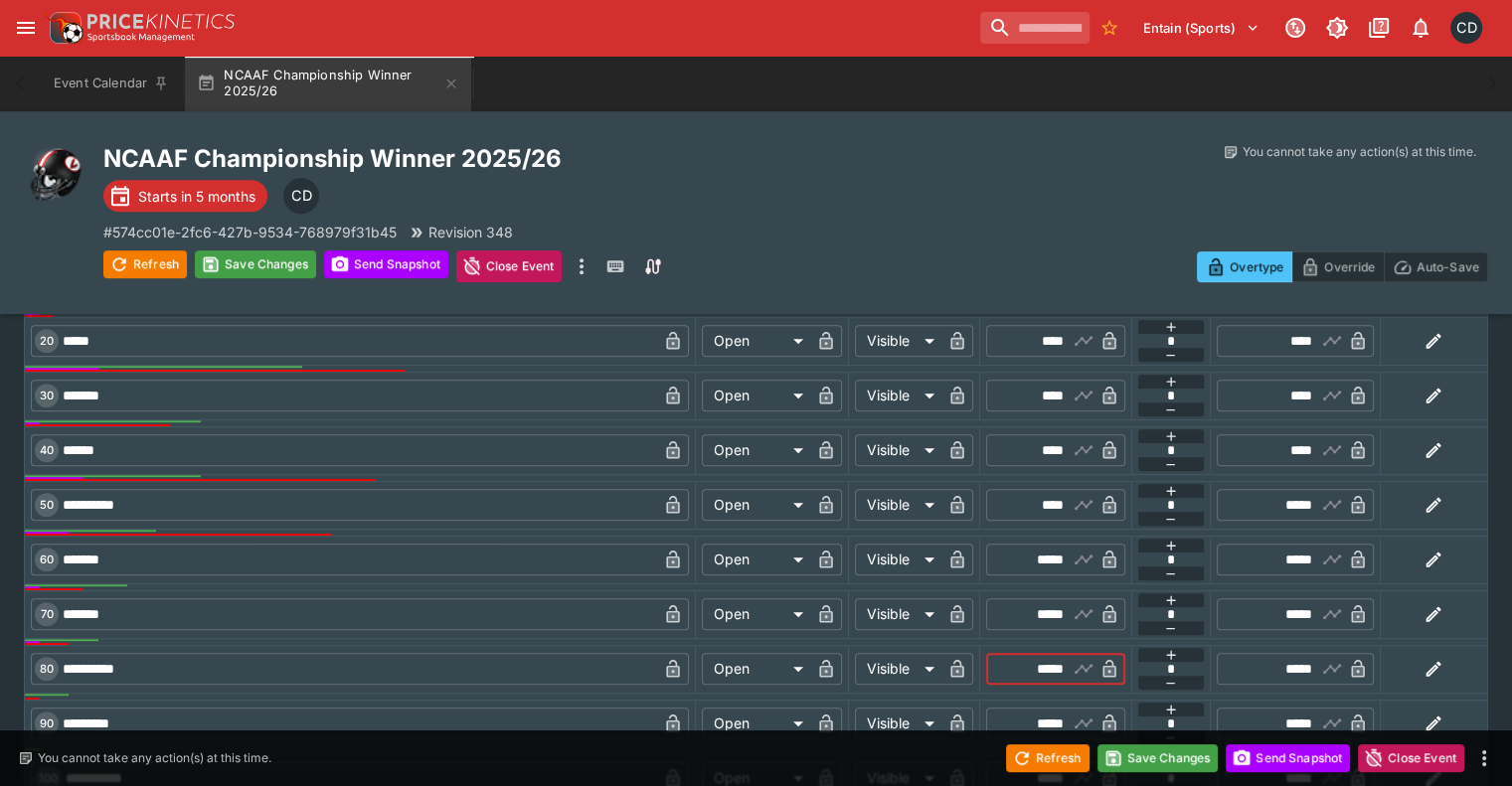 click on "*****" at bounding box center (1039, 723) 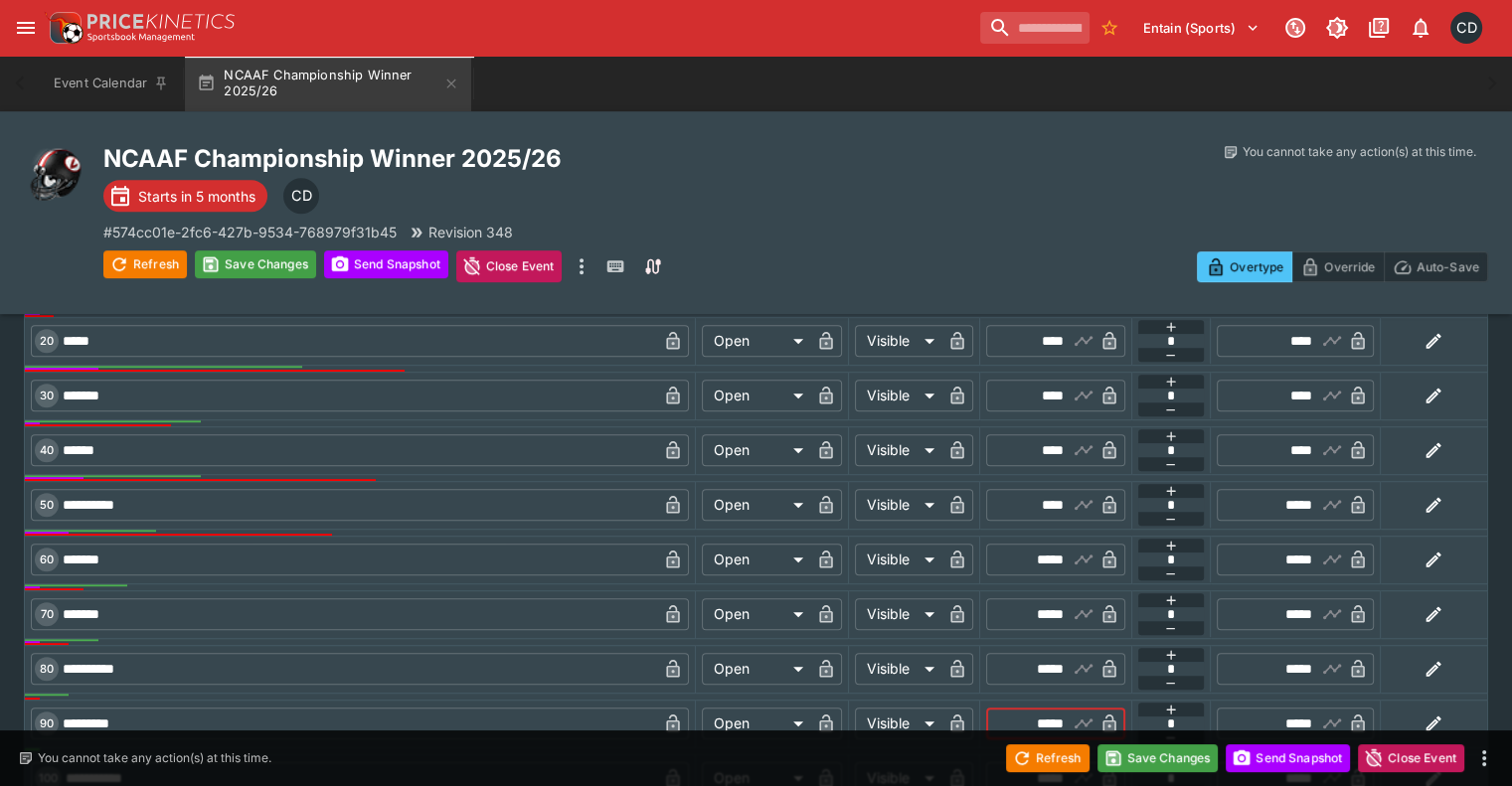 click on "*****" at bounding box center [1039, 723] 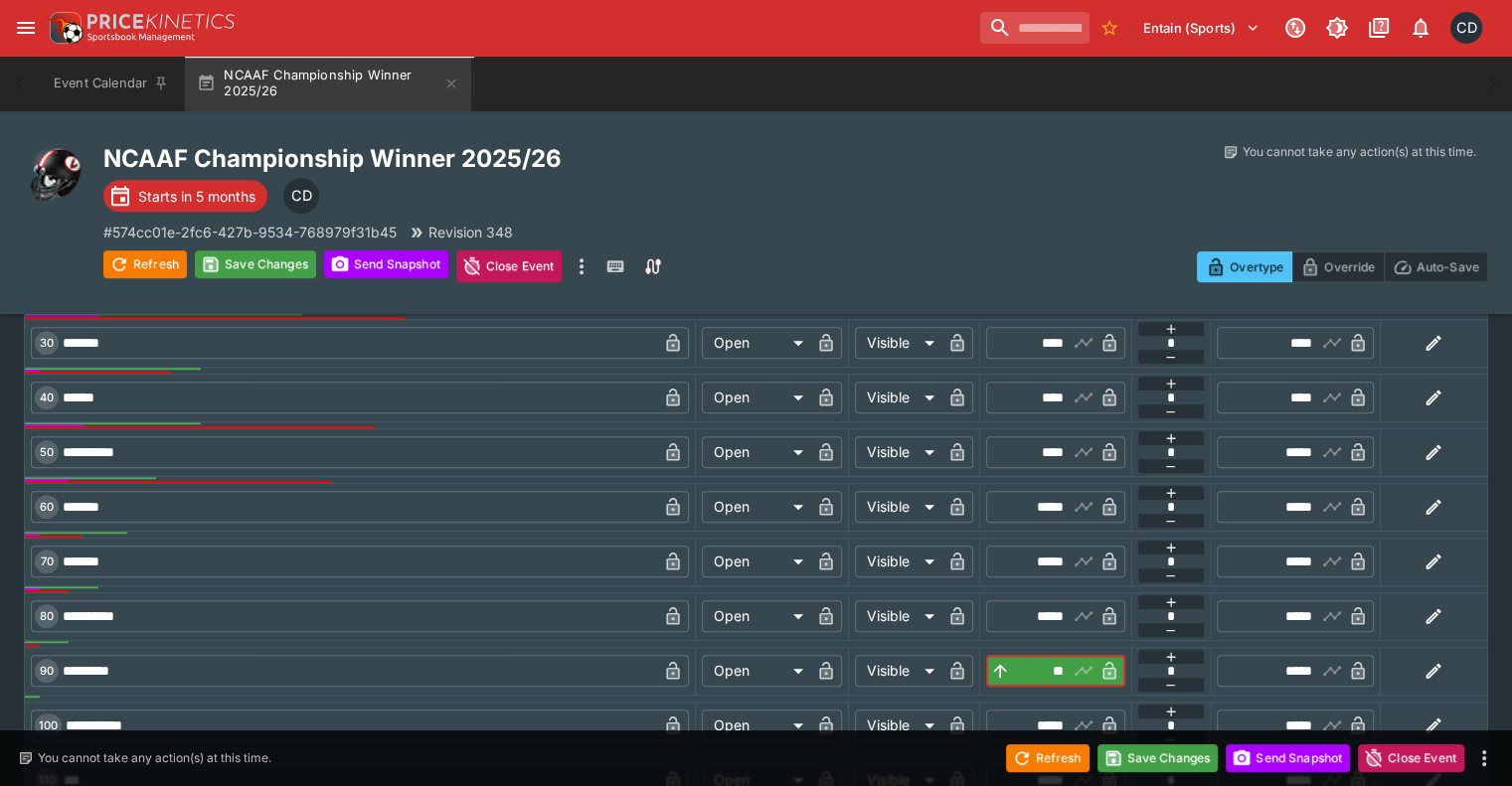scroll, scrollTop: 1192, scrollLeft: 0, axis: vertical 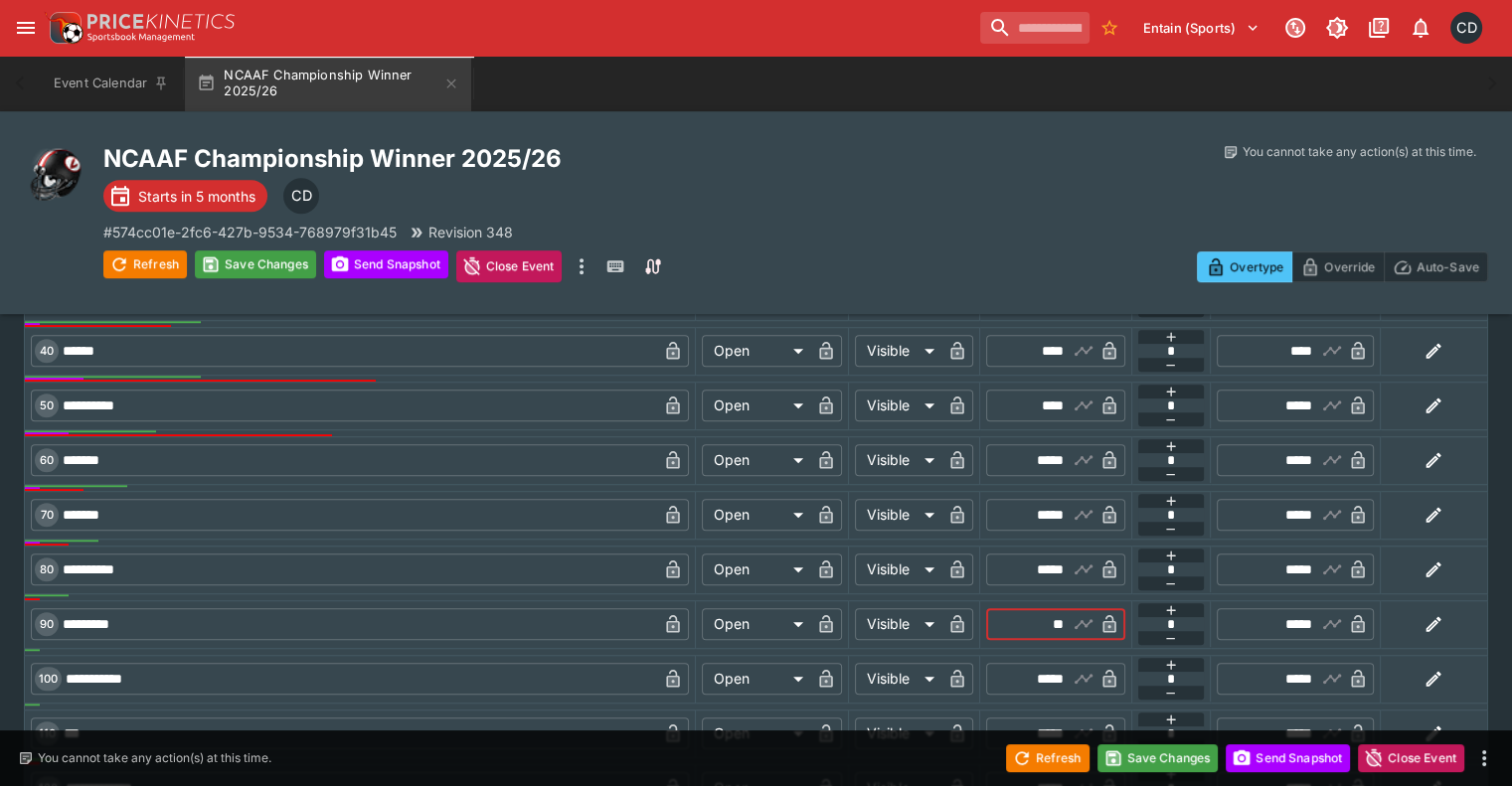 type on "*****" 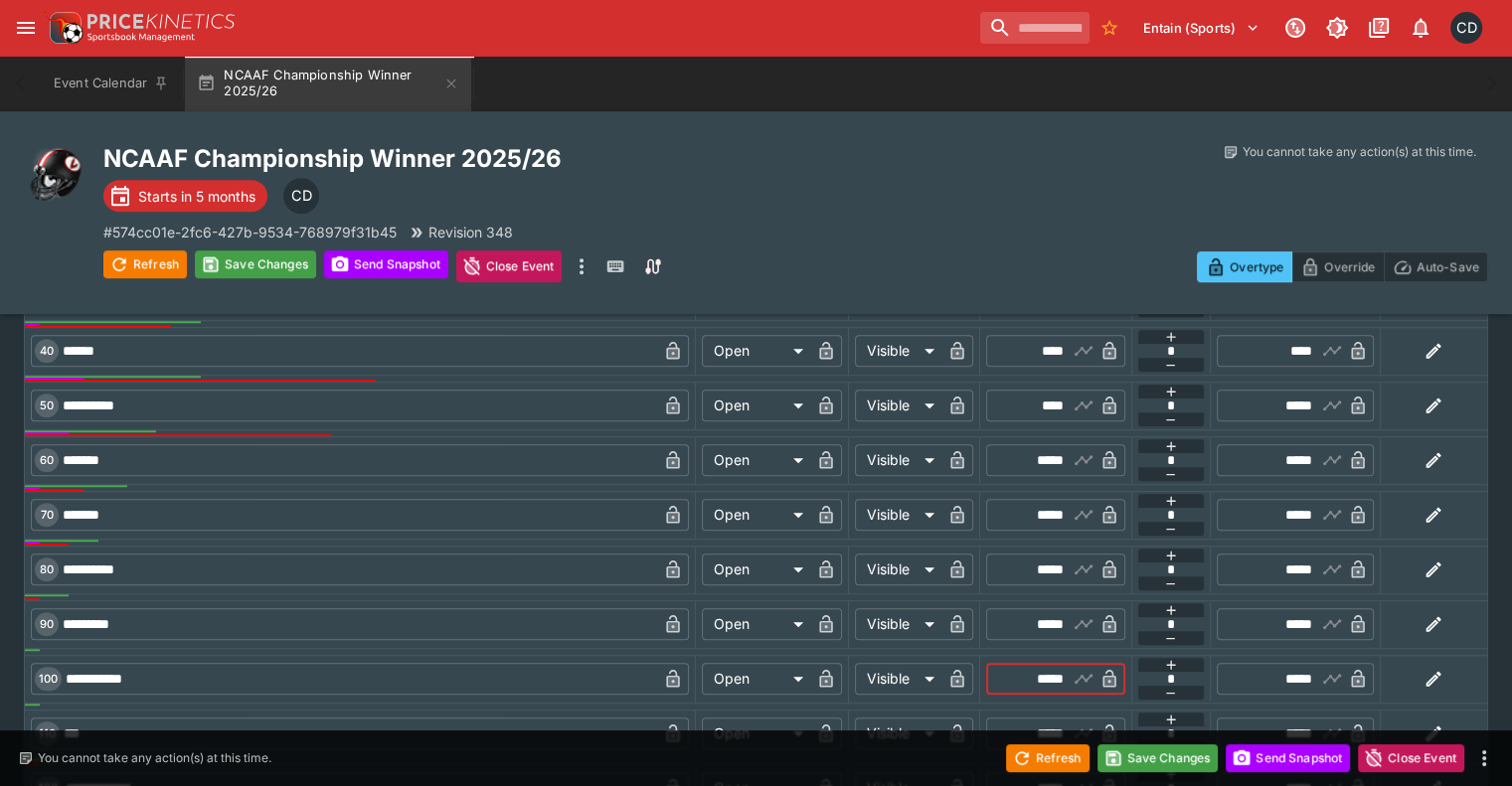 click on "*****" at bounding box center (1039, 679) 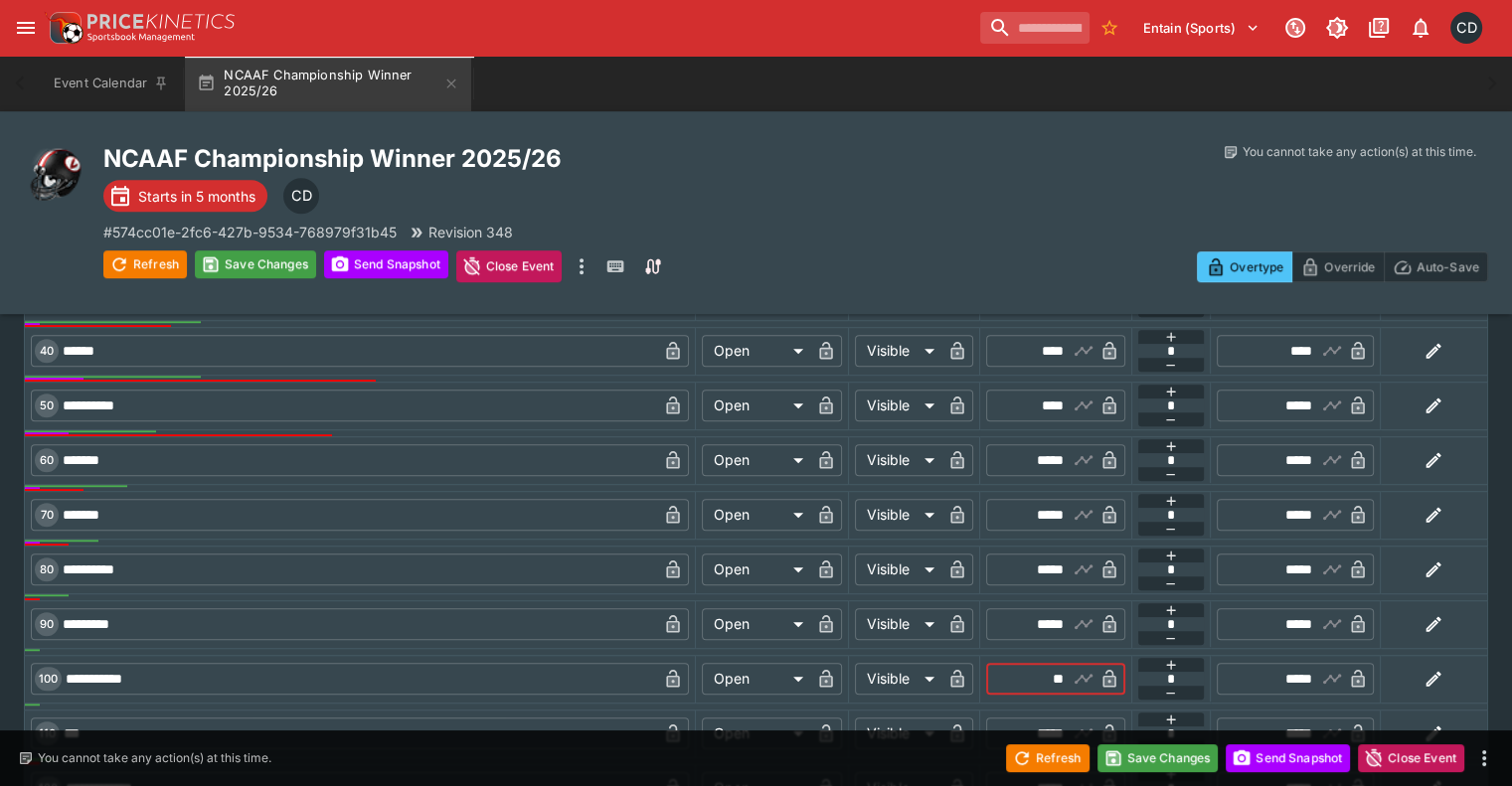 type on "*****" 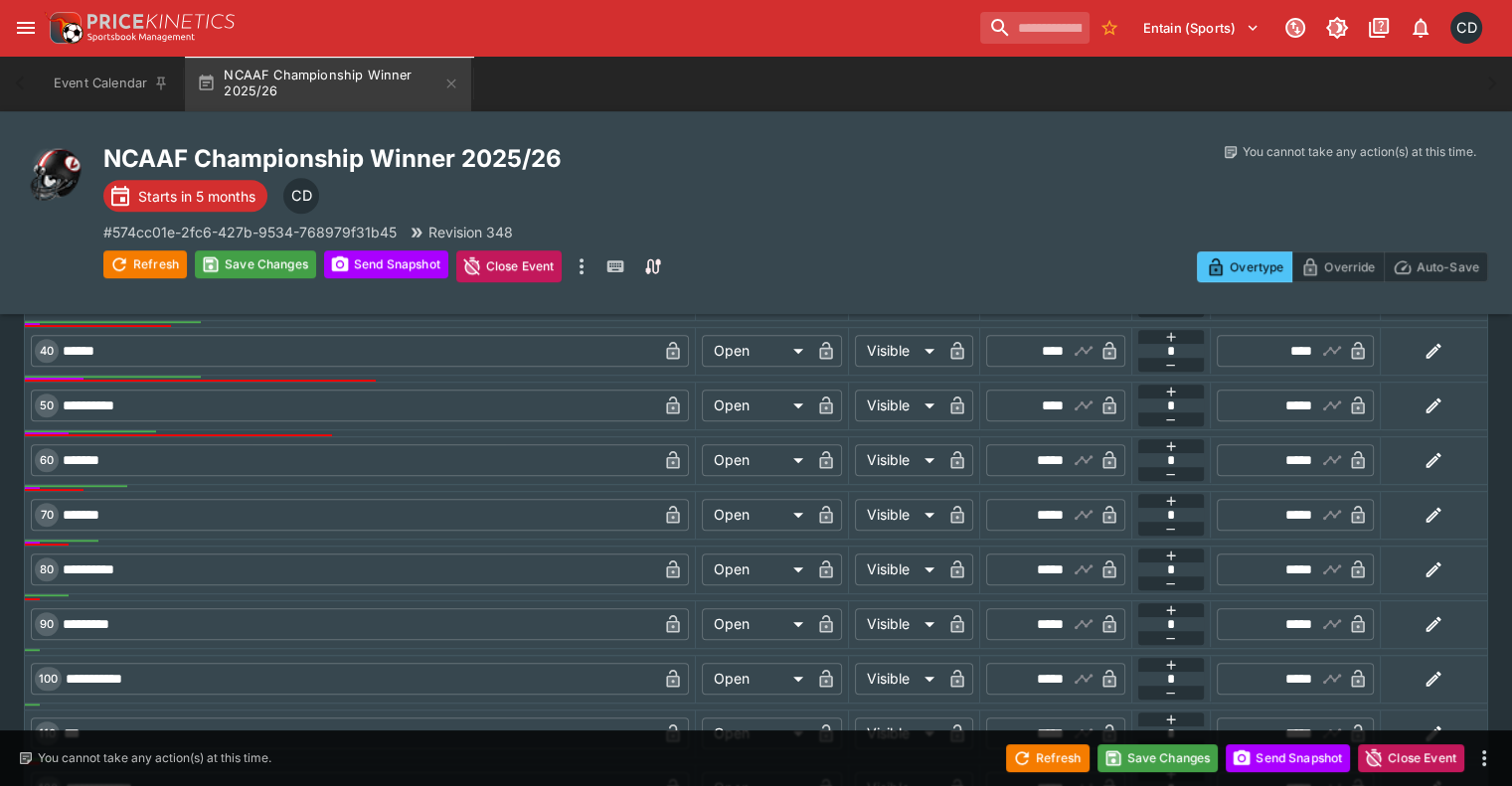 click on "*****" at bounding box center [1039, 733] 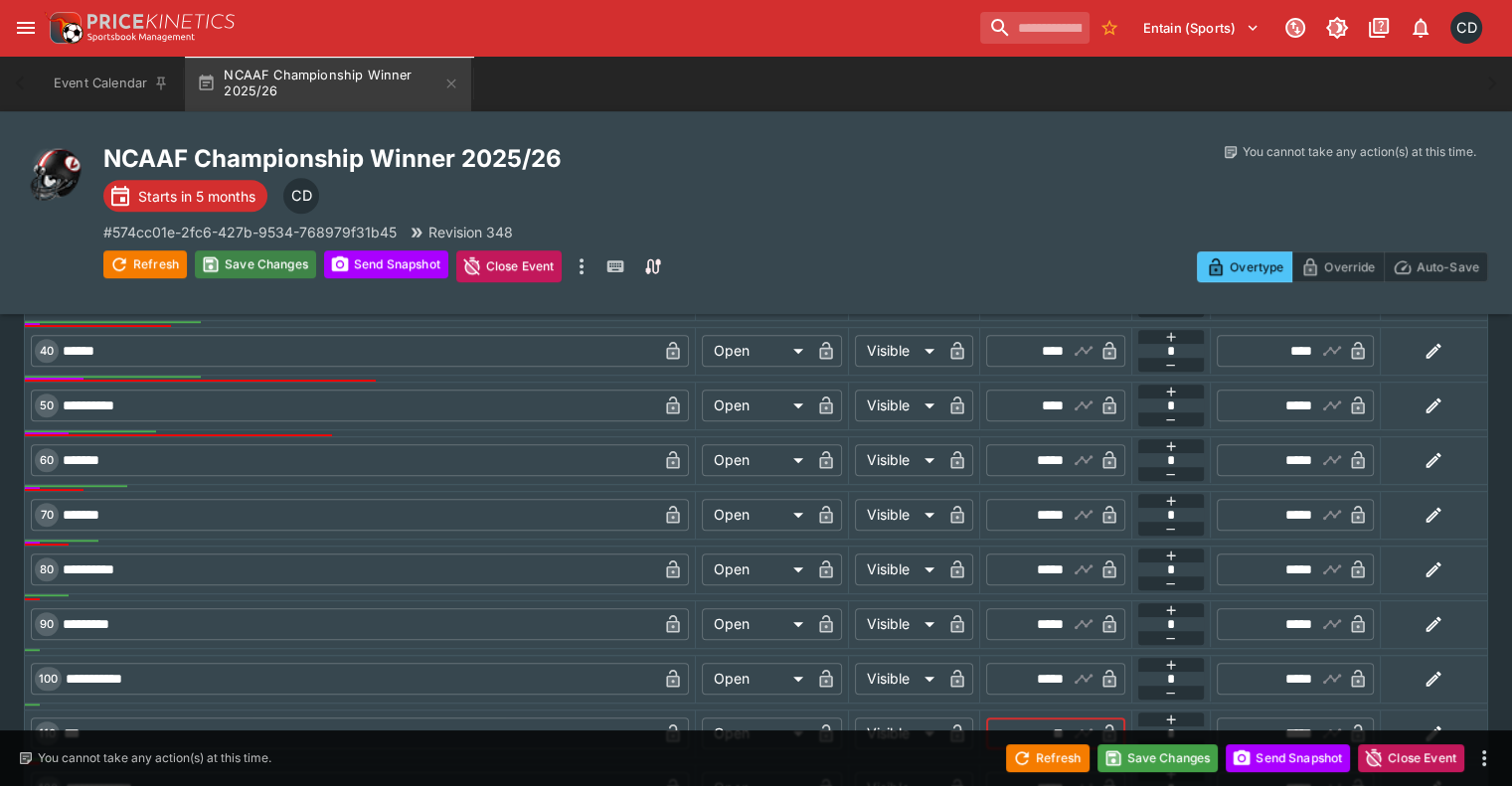 type on "*****" 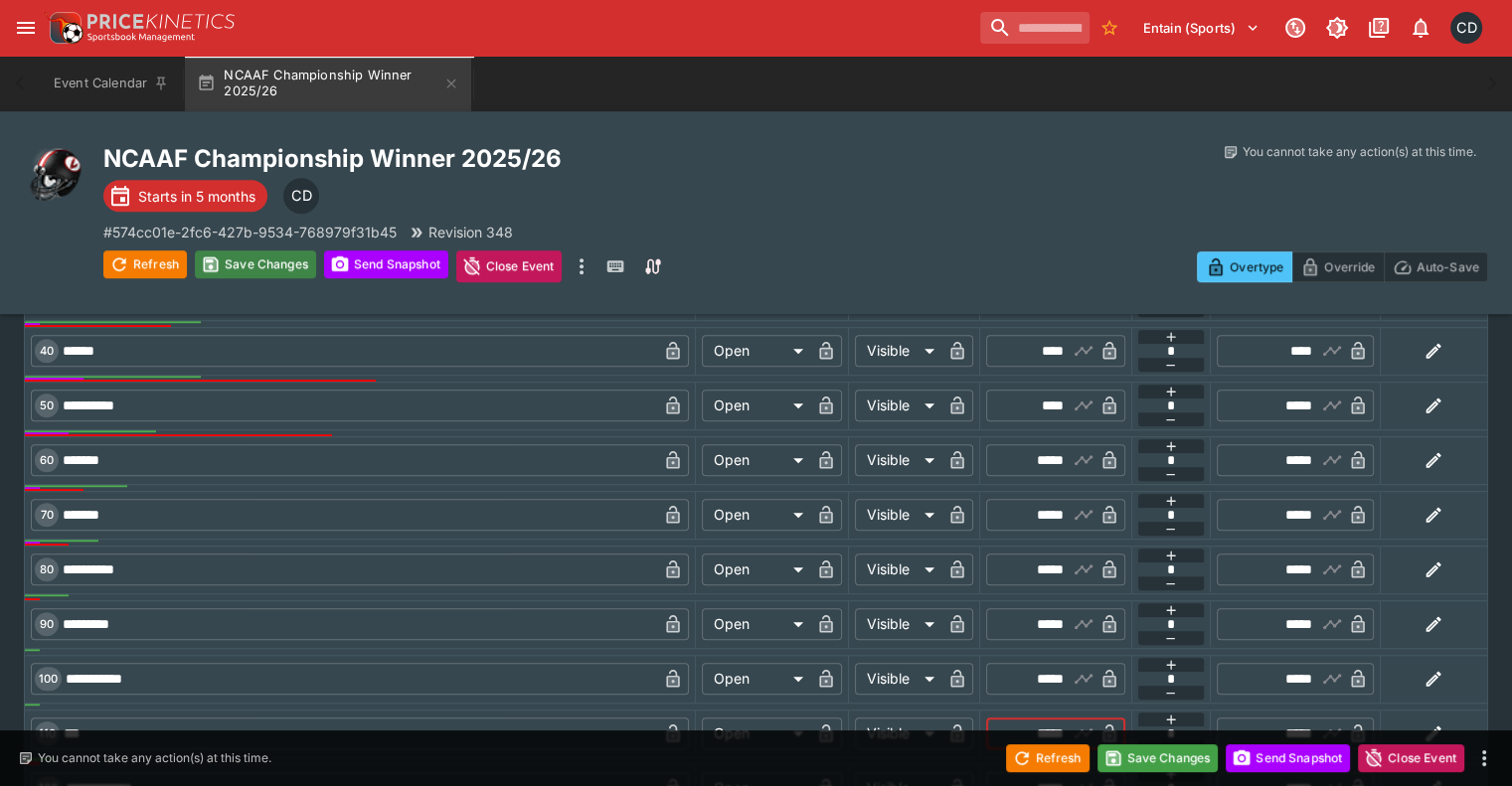 click on "Save Changes" at bounding box center (255, 264) 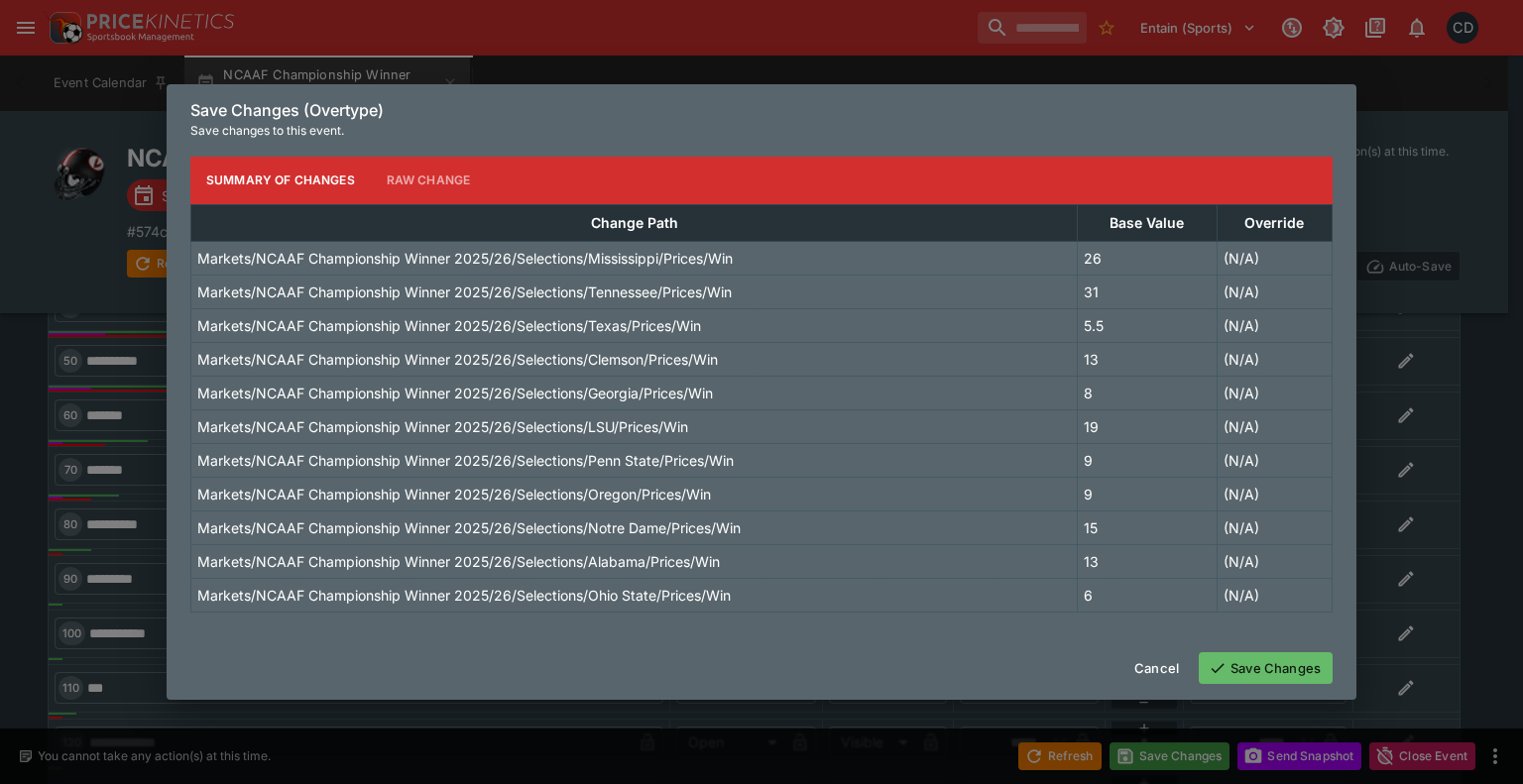 click on "Save Changes" at bounding box center [1265, 668] 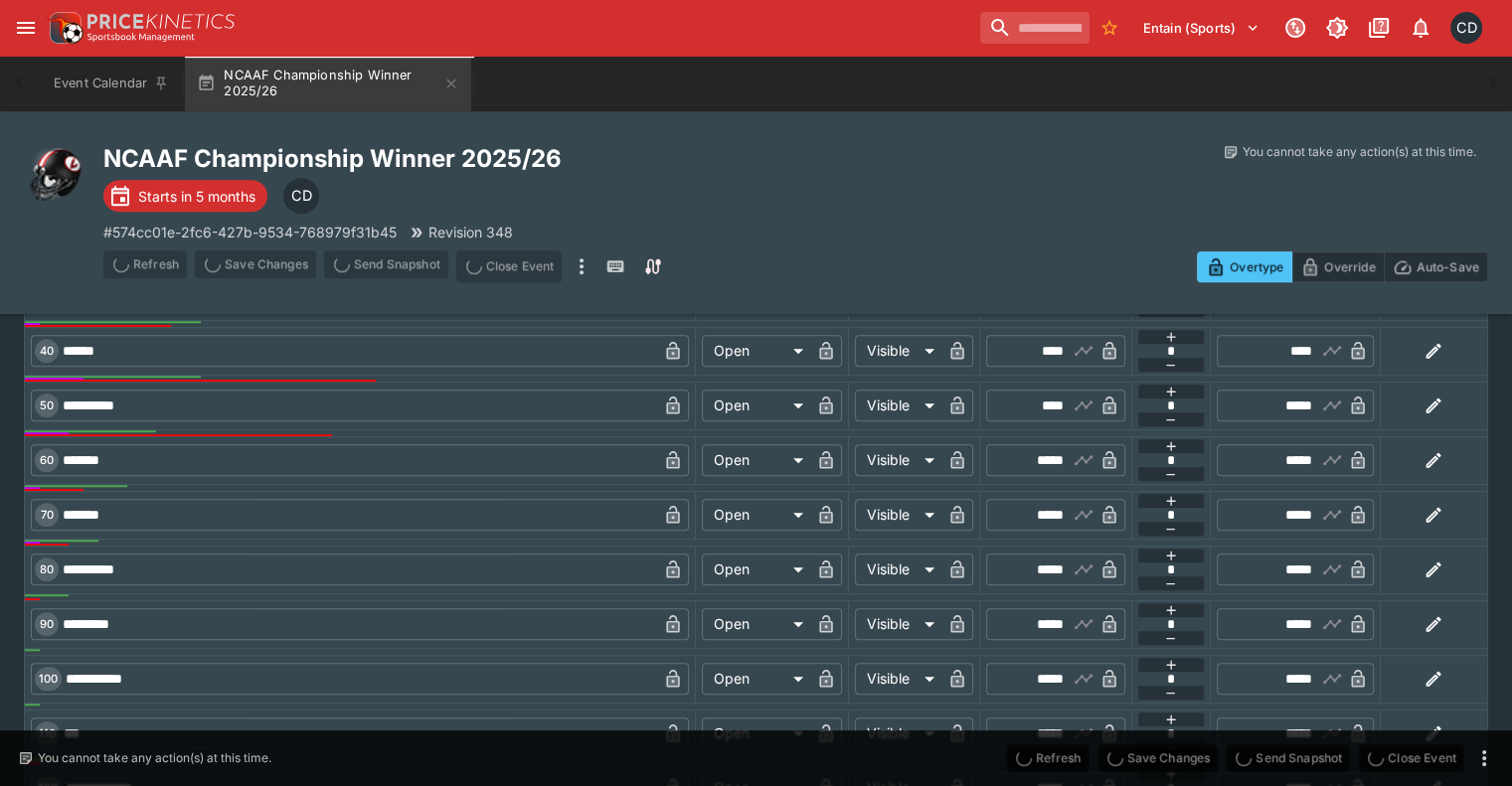 type on "****" 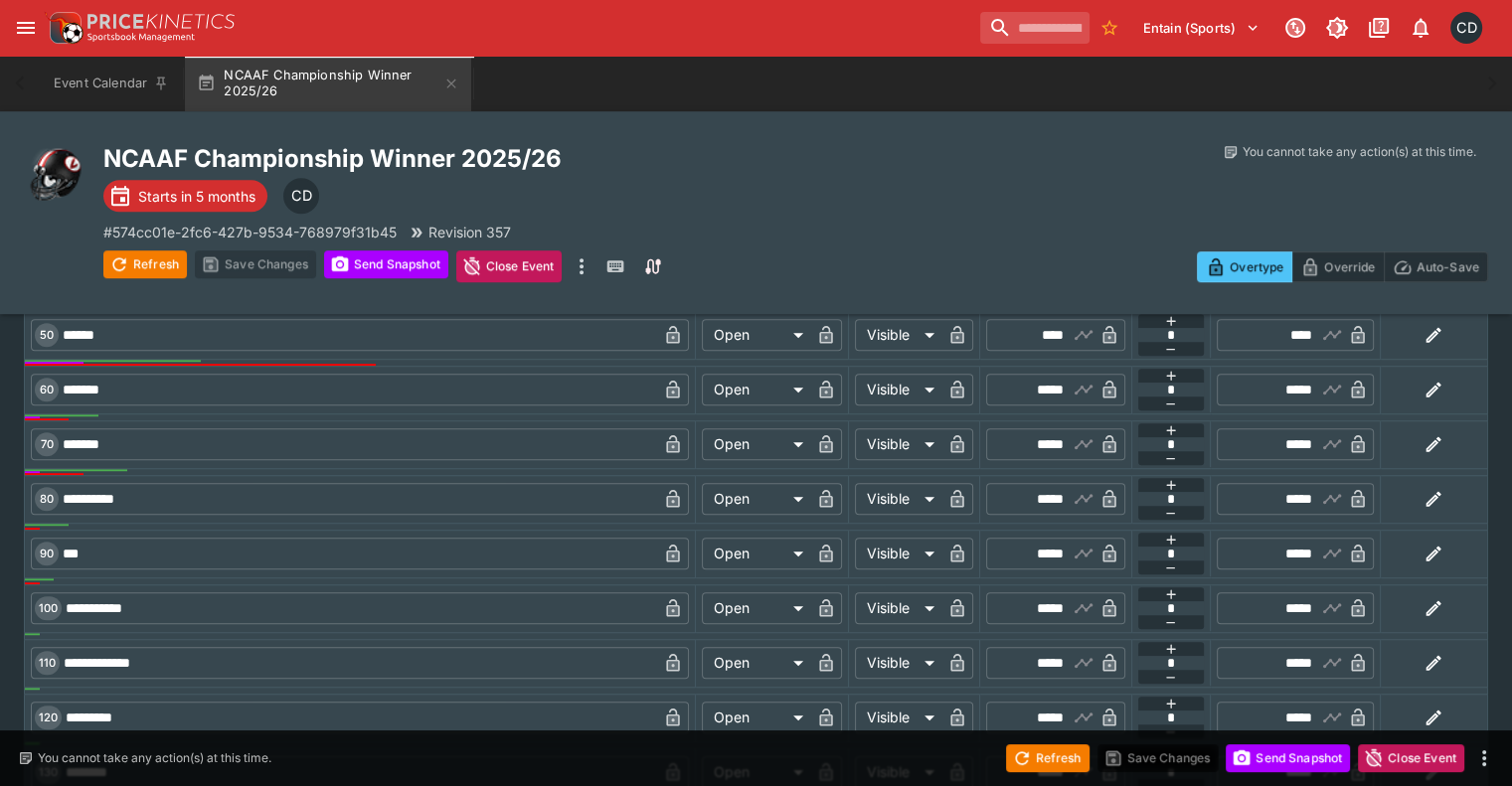 scroll, scrollTop: 1292, scrollLeft: 0, axis: vertical 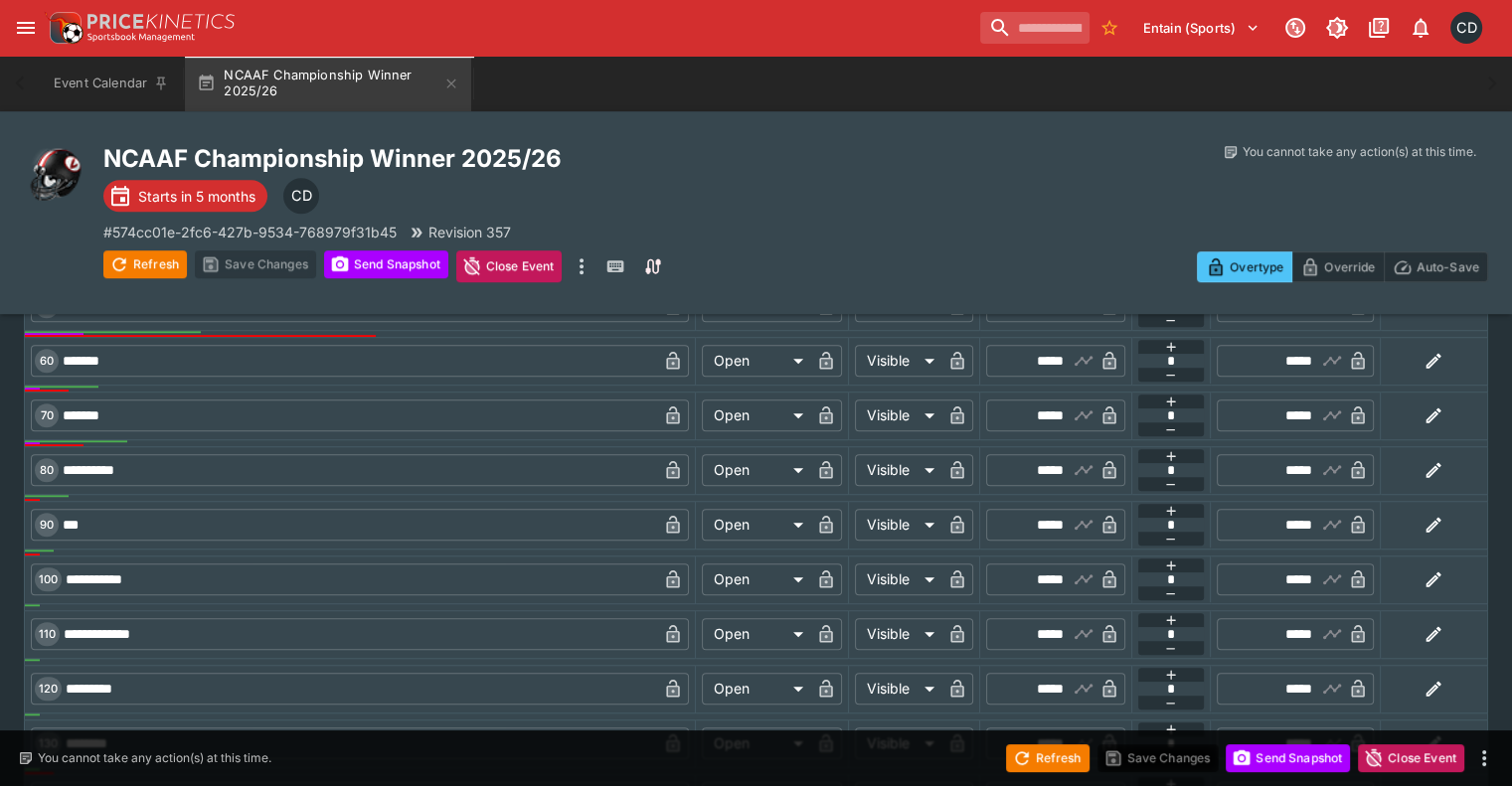 click on "*****" at bounding box center (1039, 634) 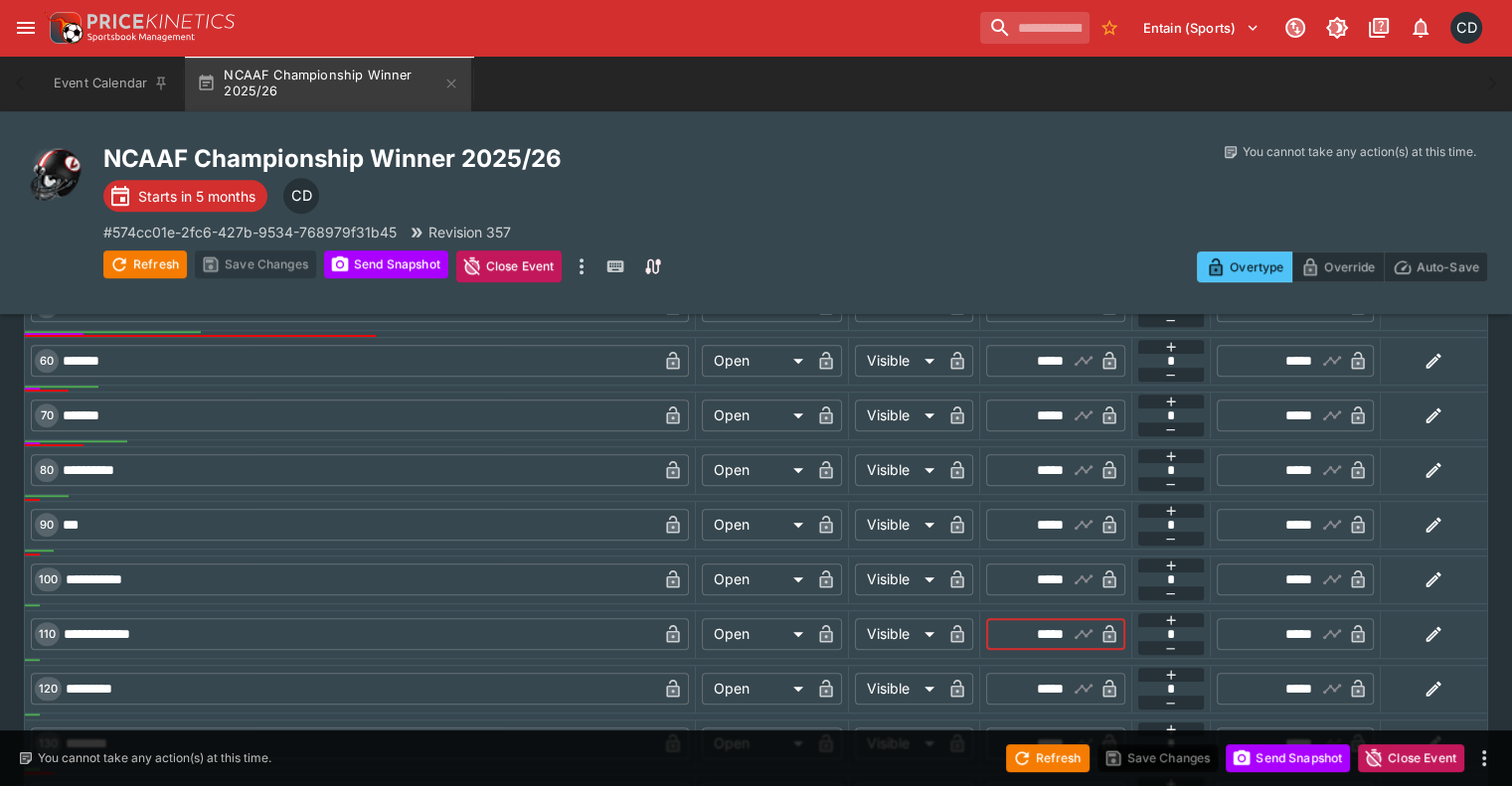 click on "*****" at bounding box center [1039, 634] 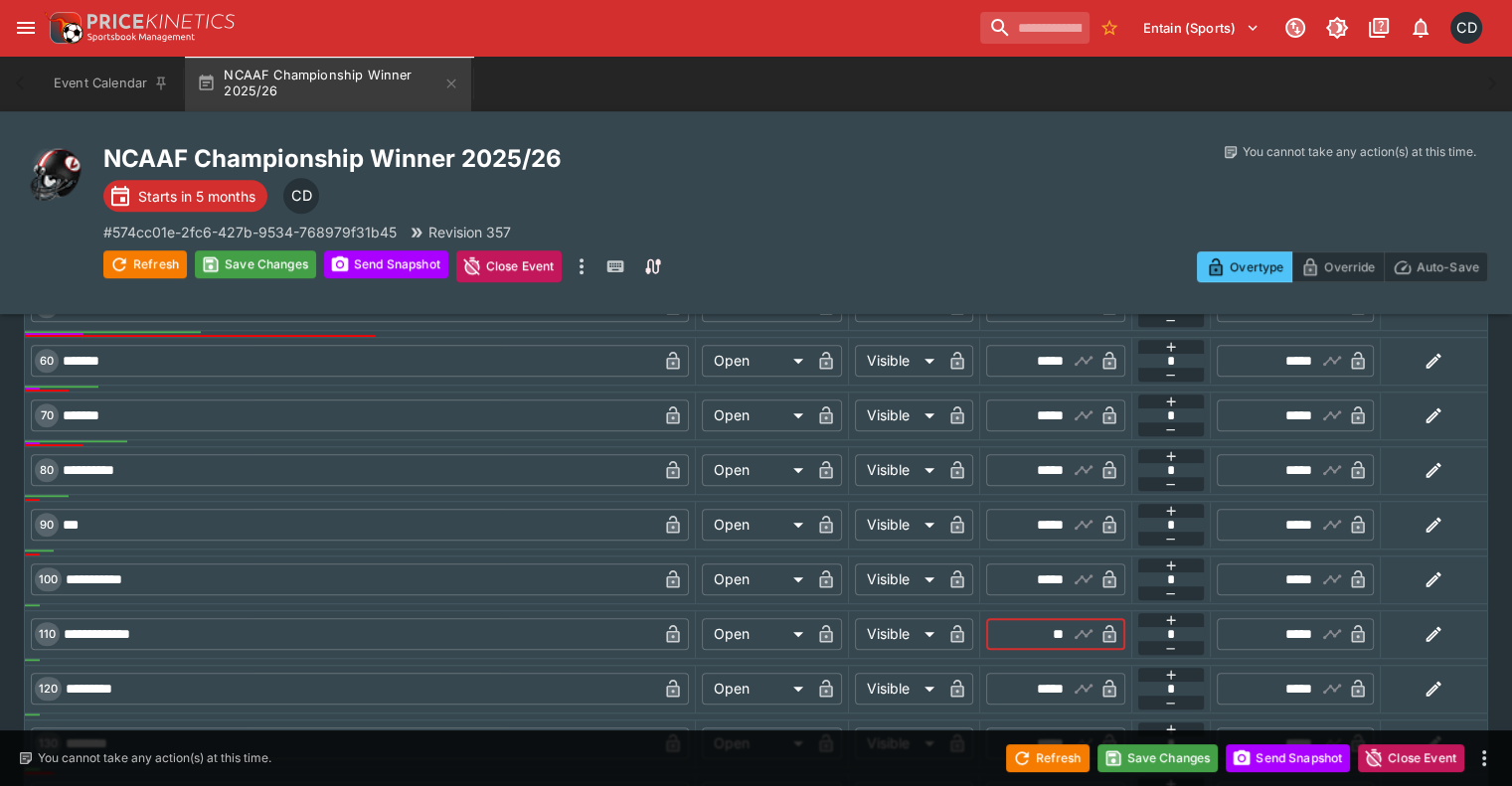 type on "*****" 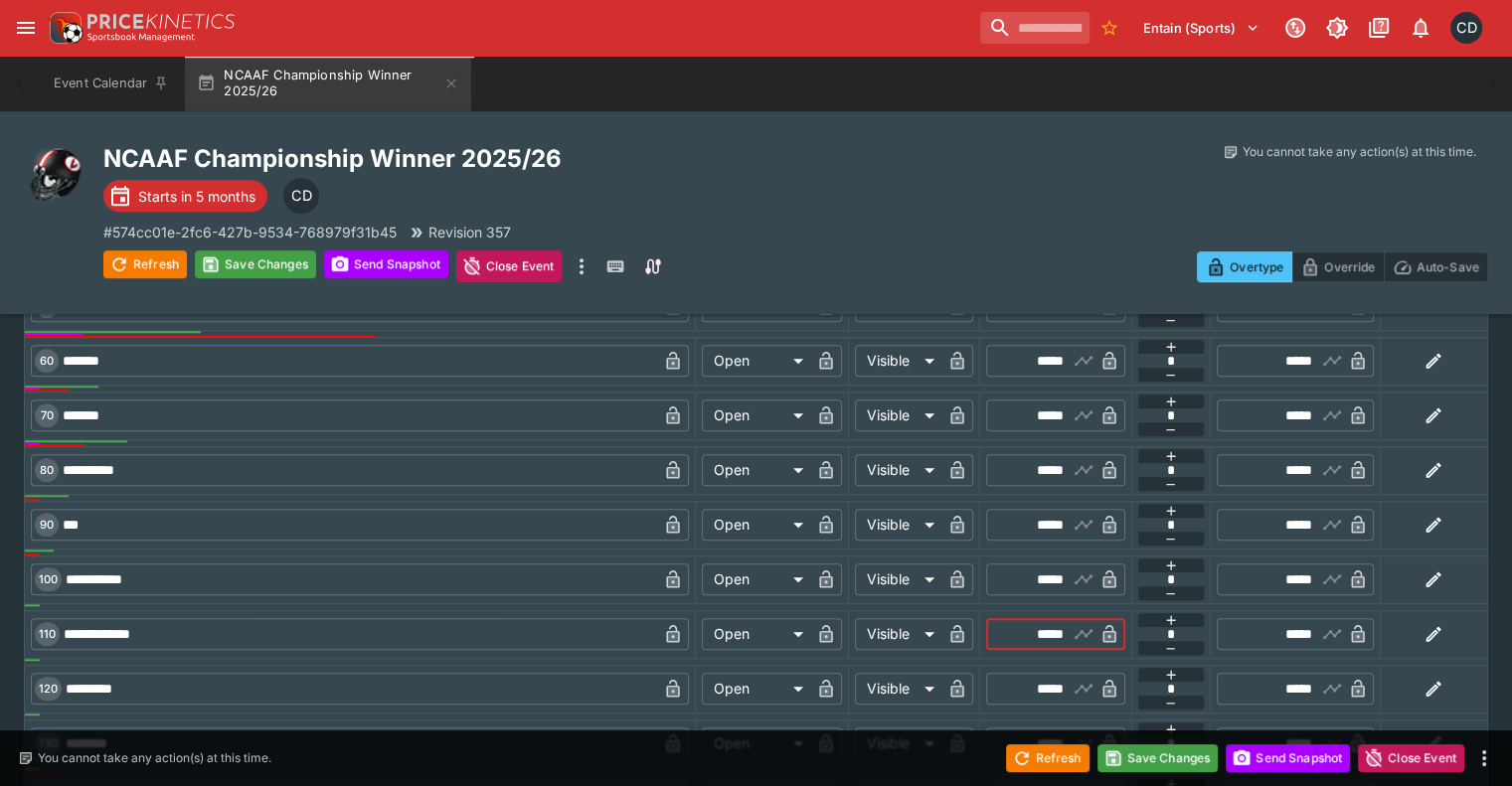 click on "*****" at bounding box center [1039, 743] 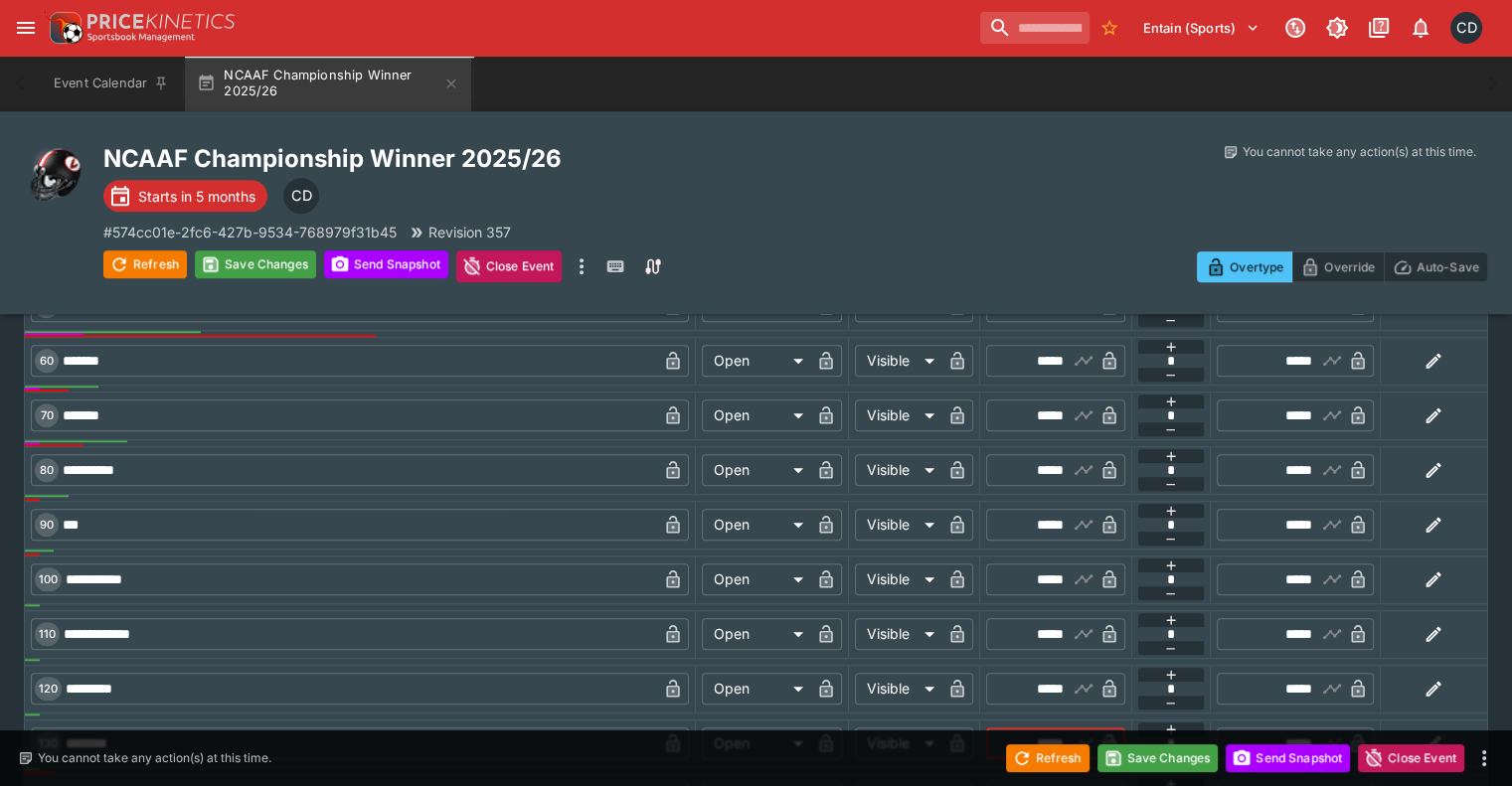 click on "*****" at bounding box center [1039, 743] 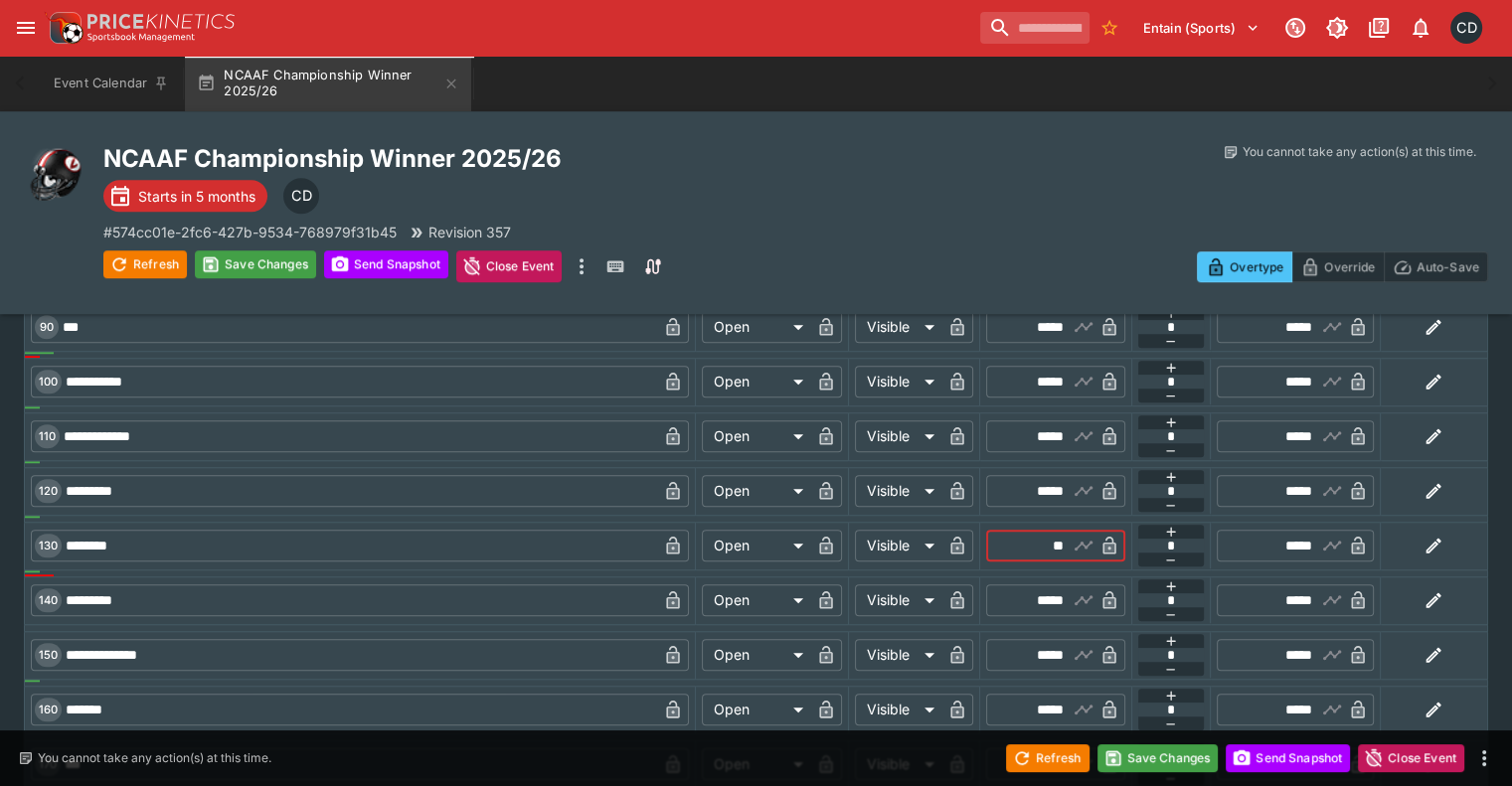 scroll, scrollTop: 1491, scrollLeft: 0, axis: vertical 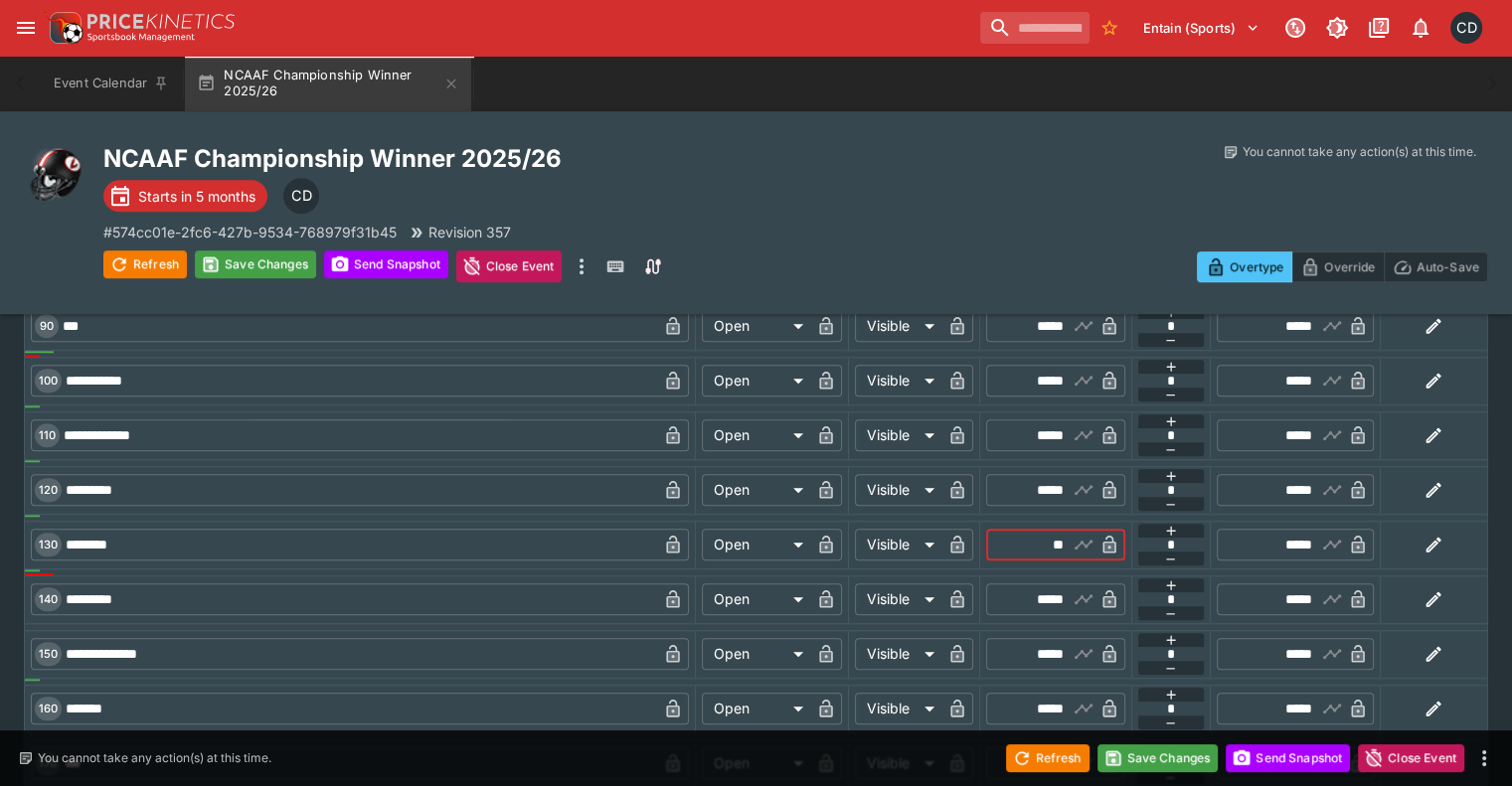 type on "*****" 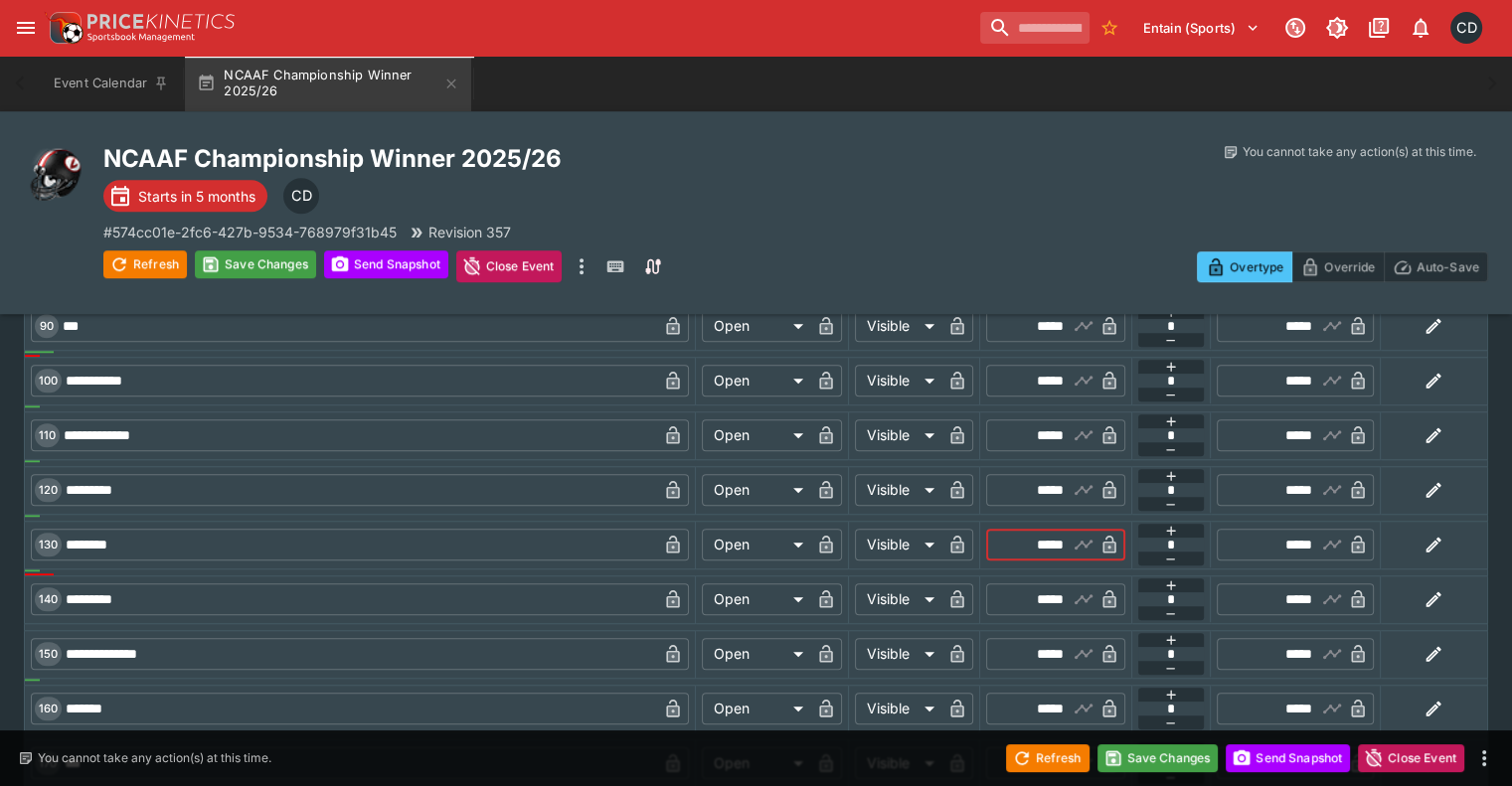 click on "*****" at bounding box center (1039, 708) 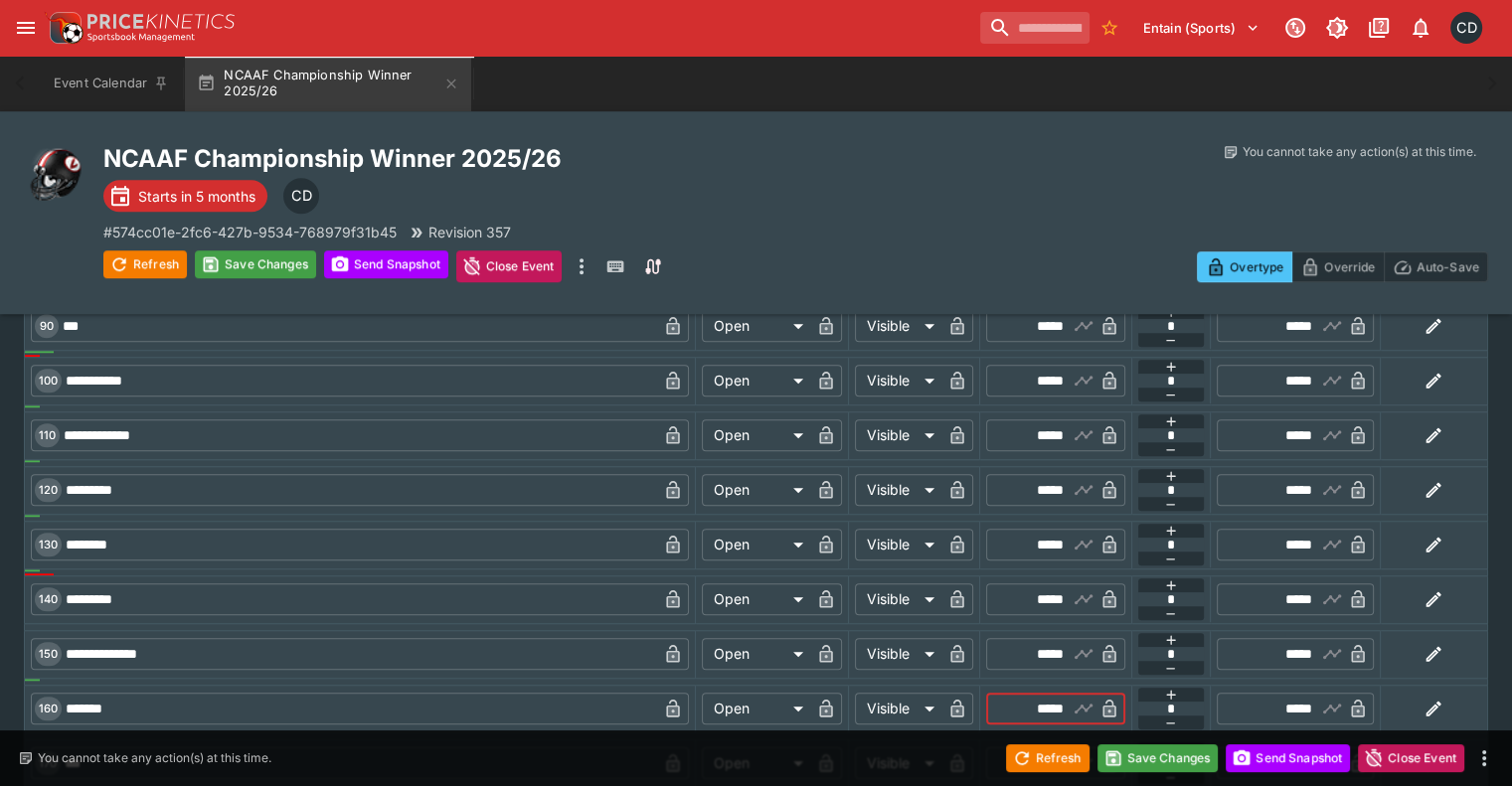 click on "*****" at bounding box center [1039, 708] 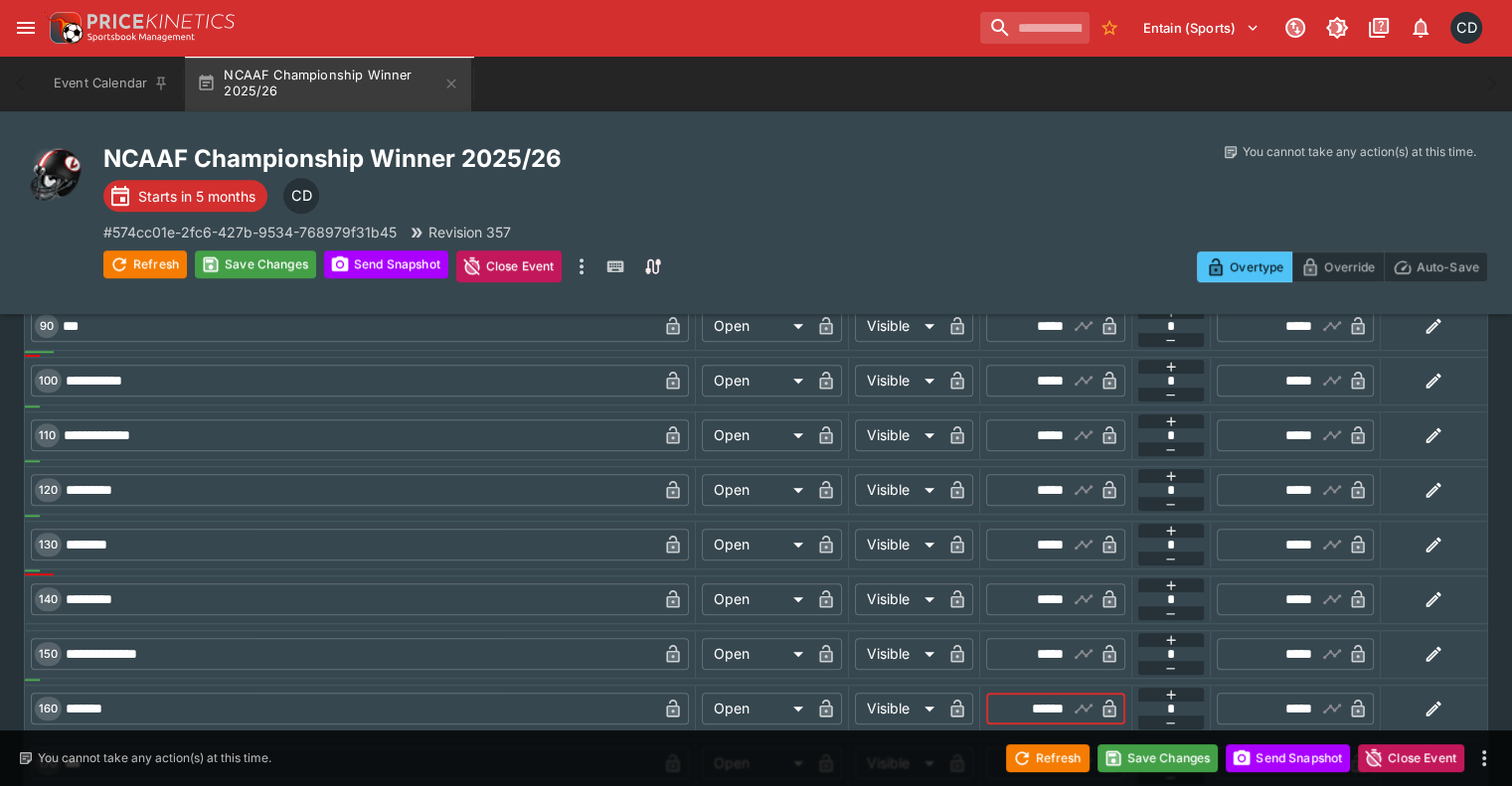 scroll, scrollTop: 1590, scrollLeft: 0, axis: vertical 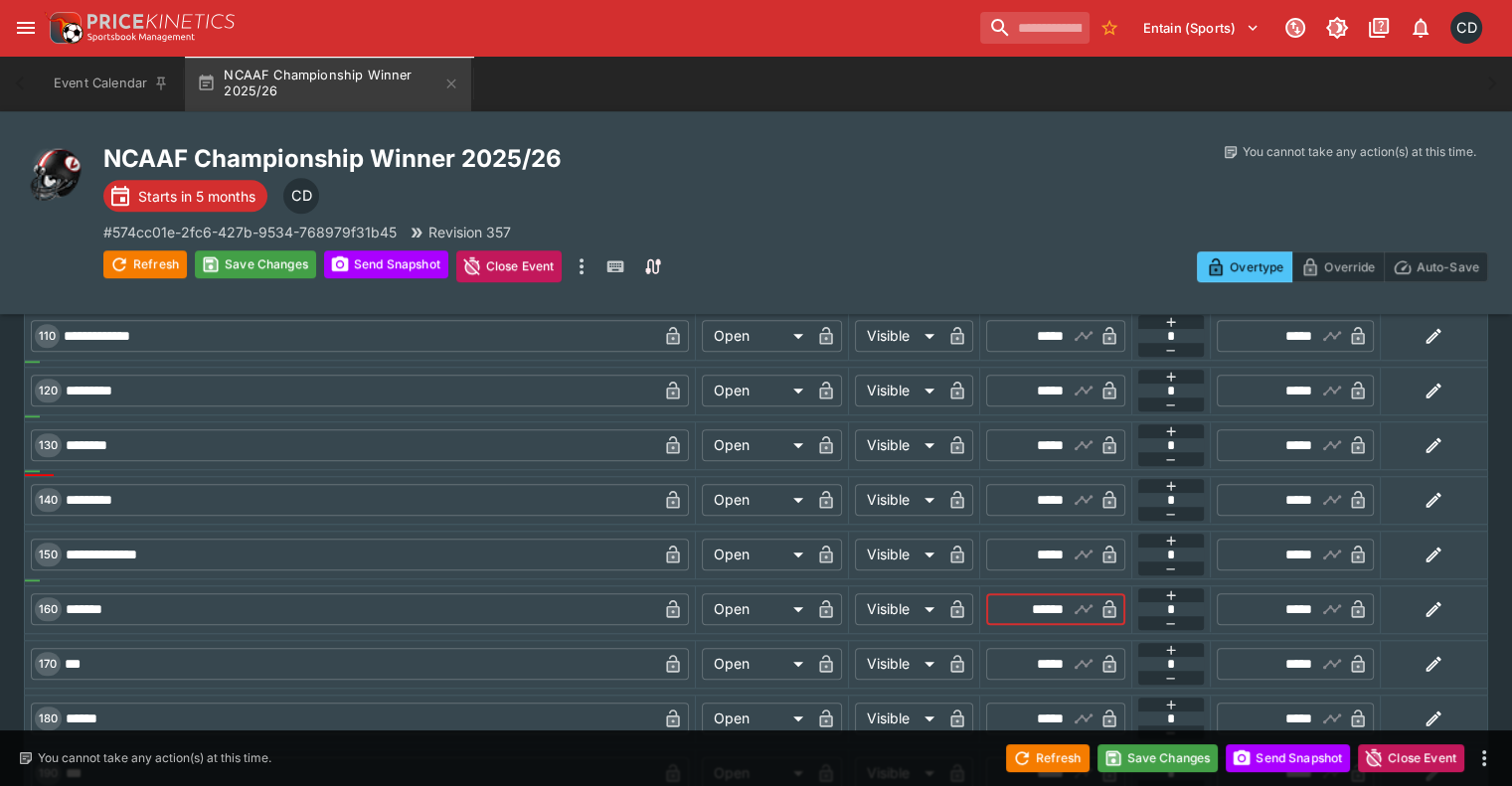 type on "******" 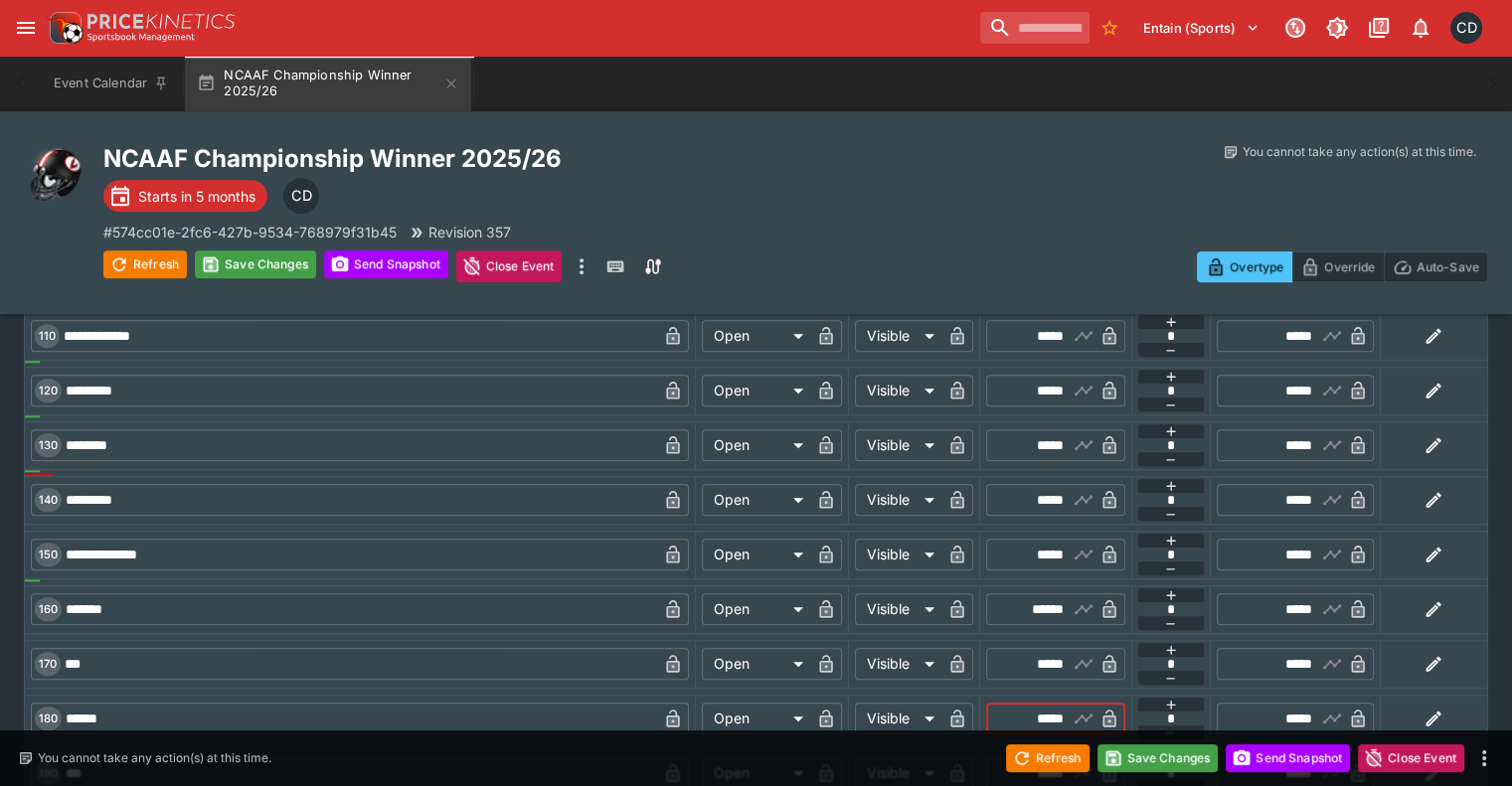 click on "*****" at bounding box center (1039, 718) 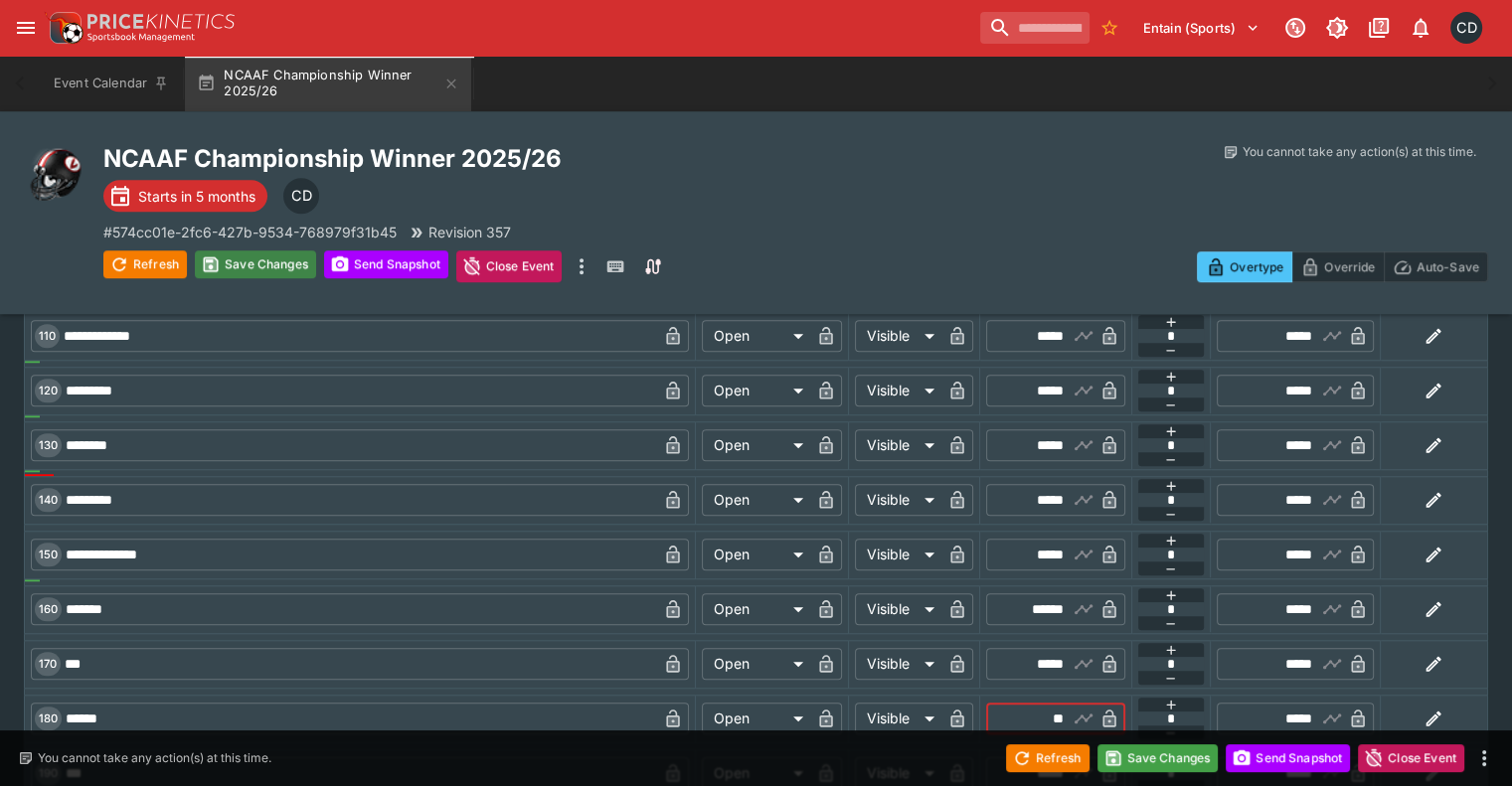 type on "*****" 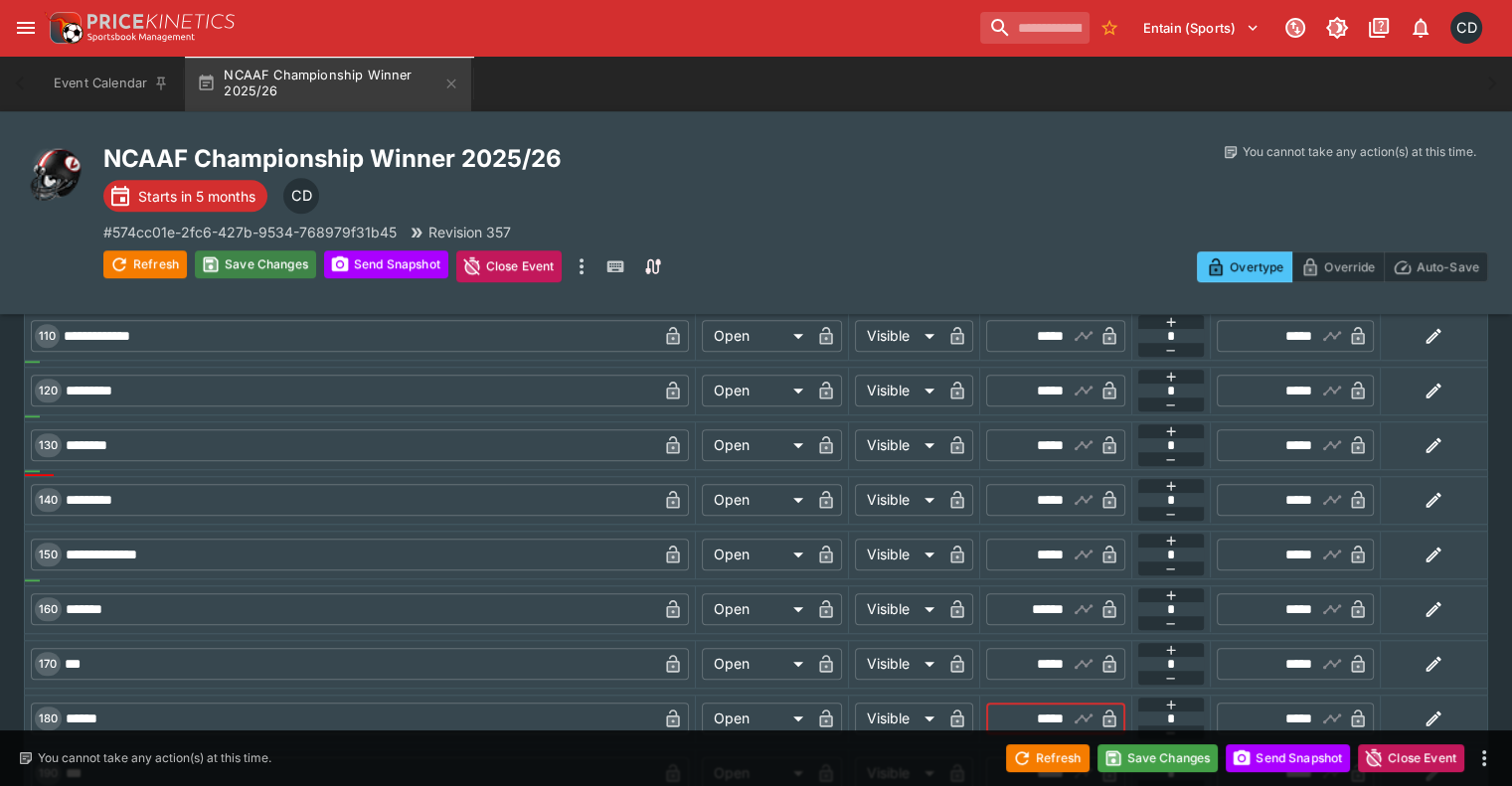 click on "Save Changes" at bounding box center [255, 264] 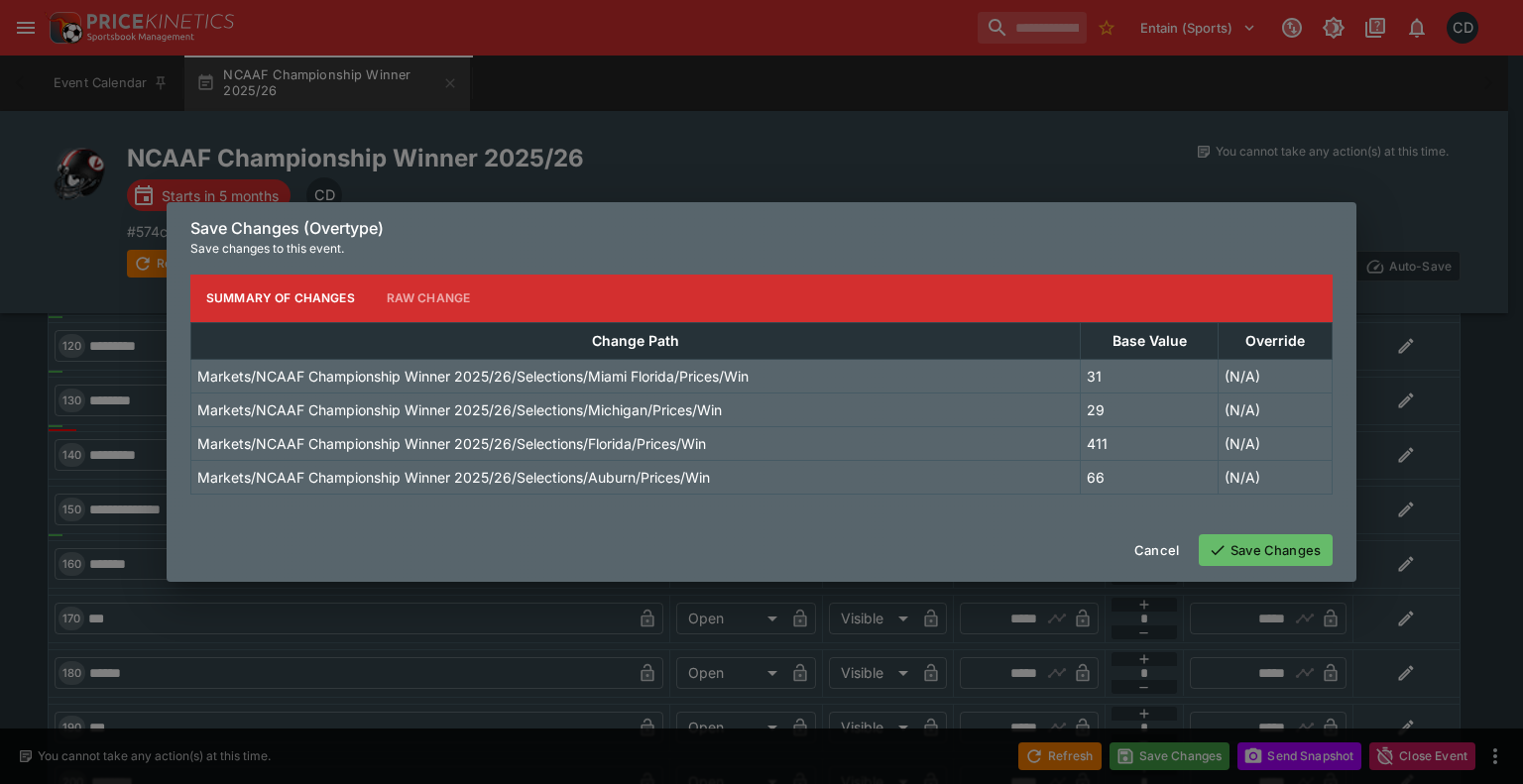 click on "Cancel" at bounding box center [1156, 550] 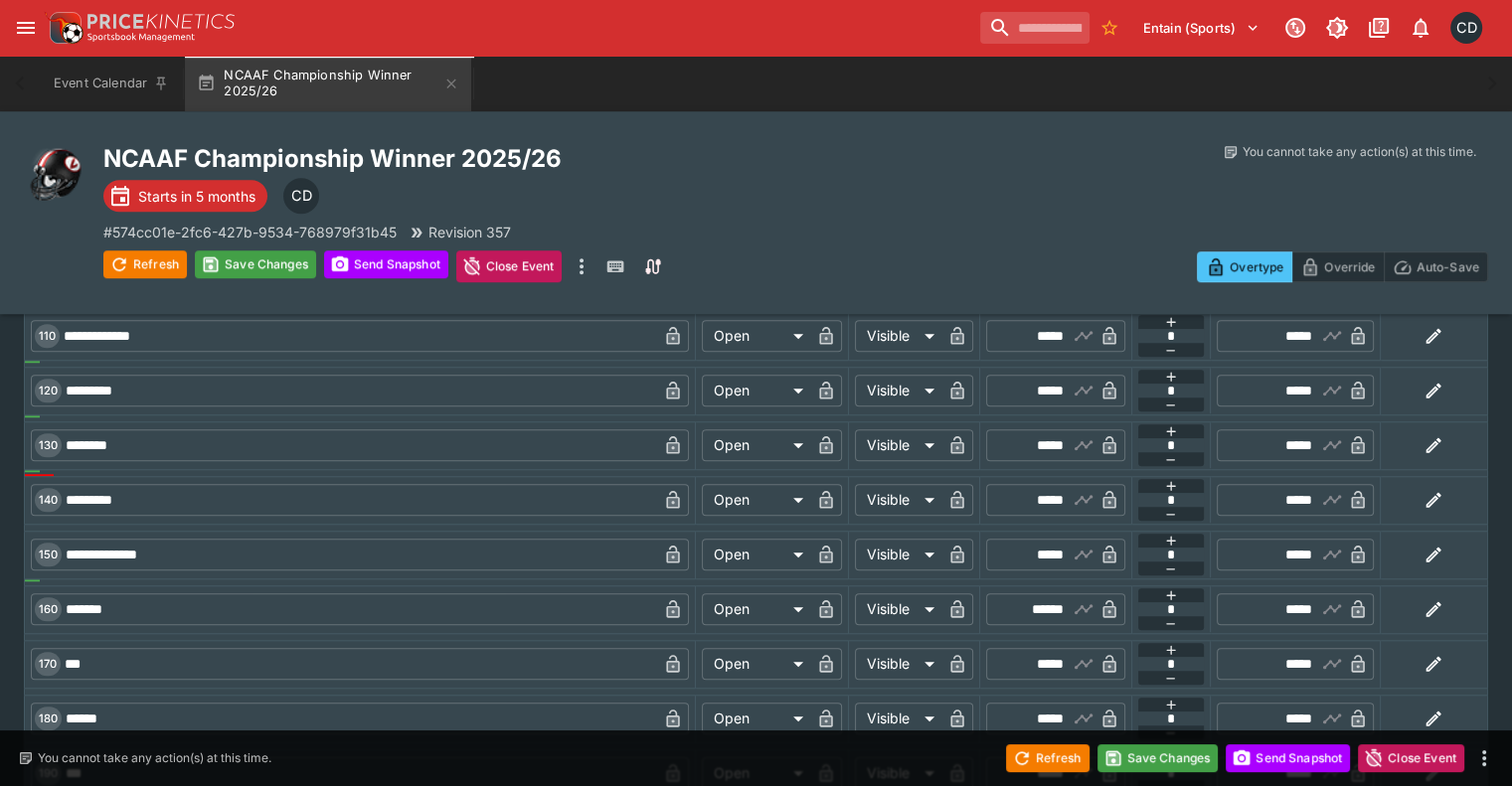 click on "******" at bounding box center [1039, 609] 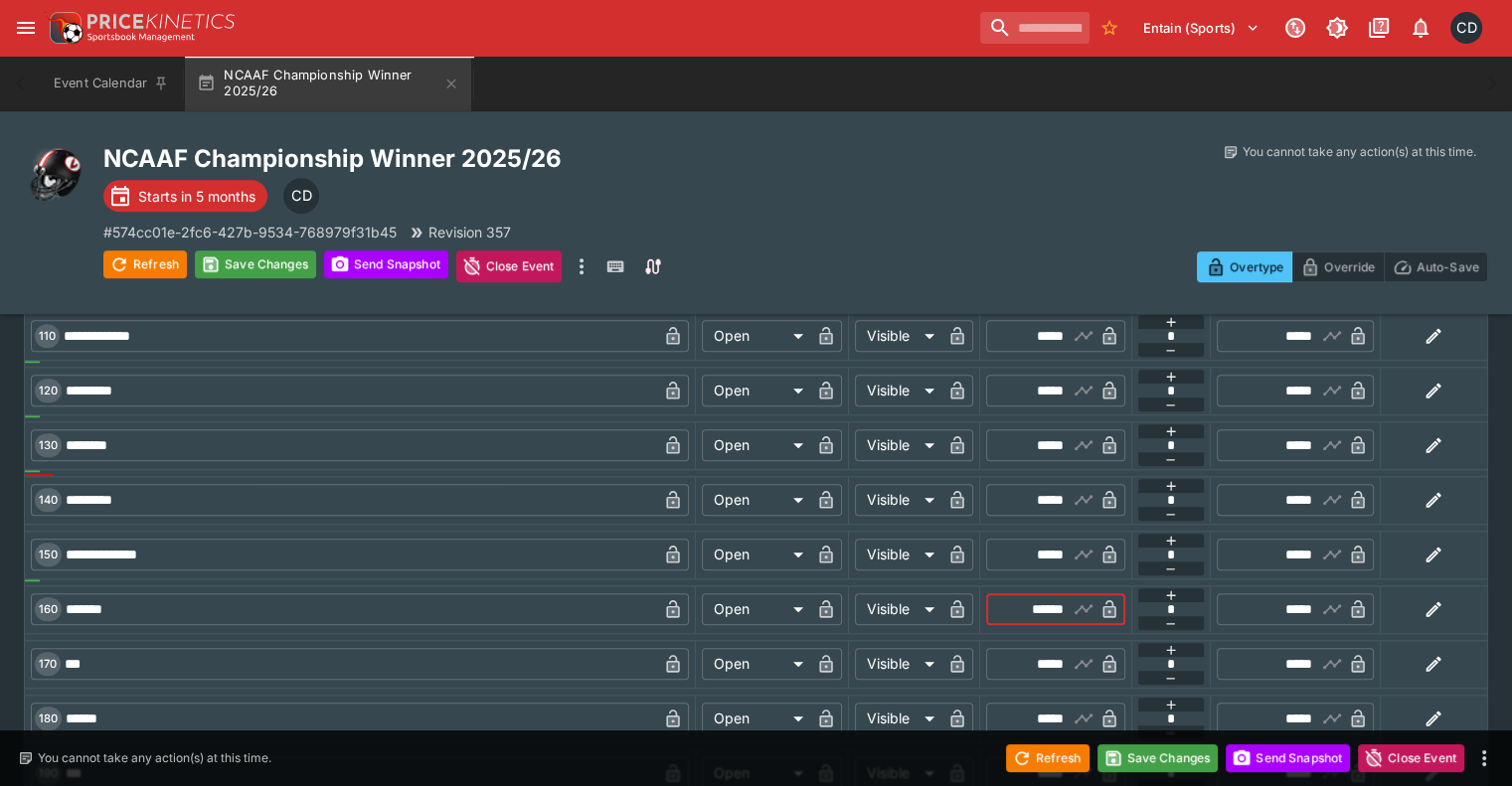 click on "******" at bounding box center [1039, 609] 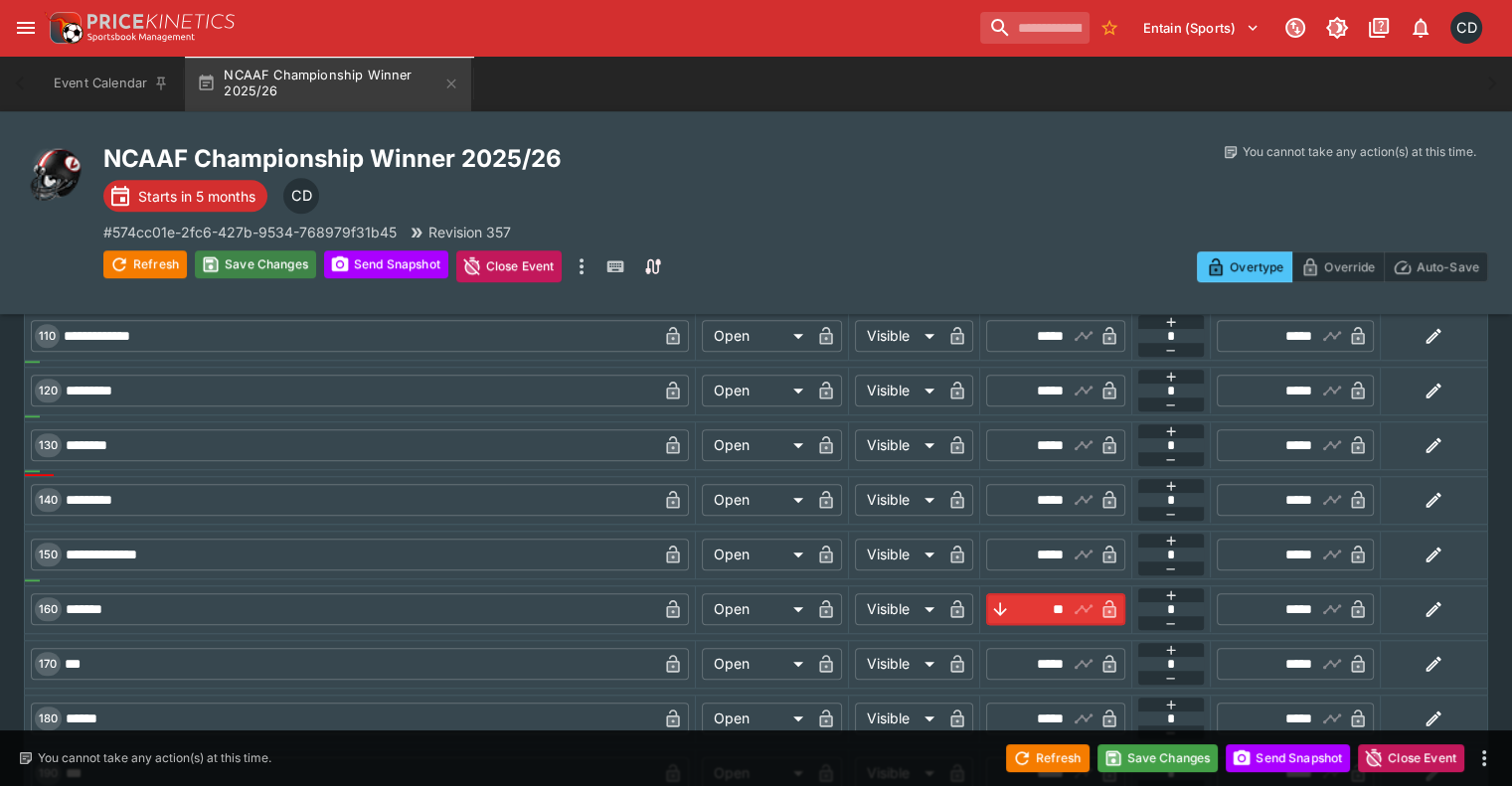 type on "*****" 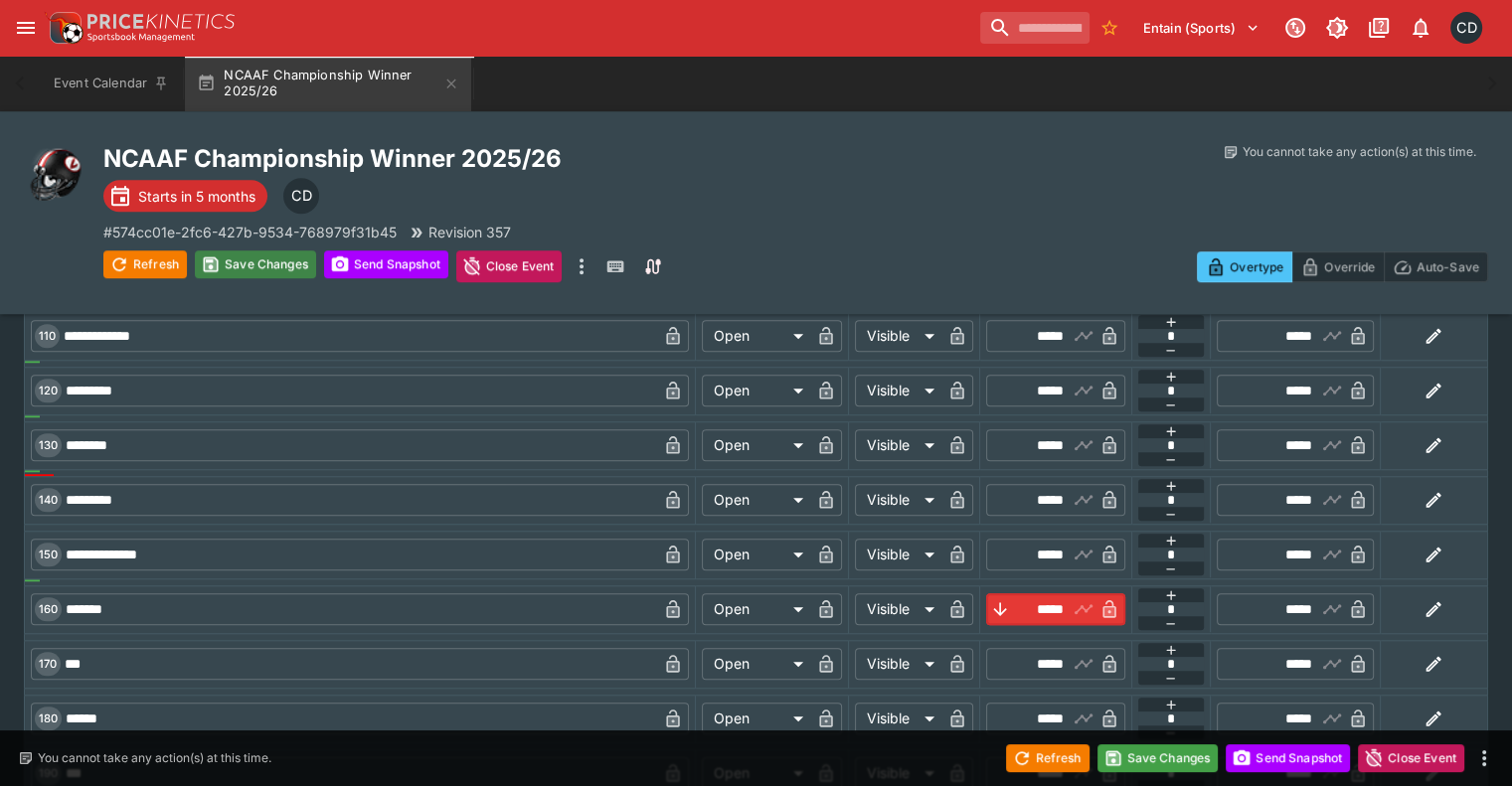 click on "Save Changes" at bounding box center (255, 264) 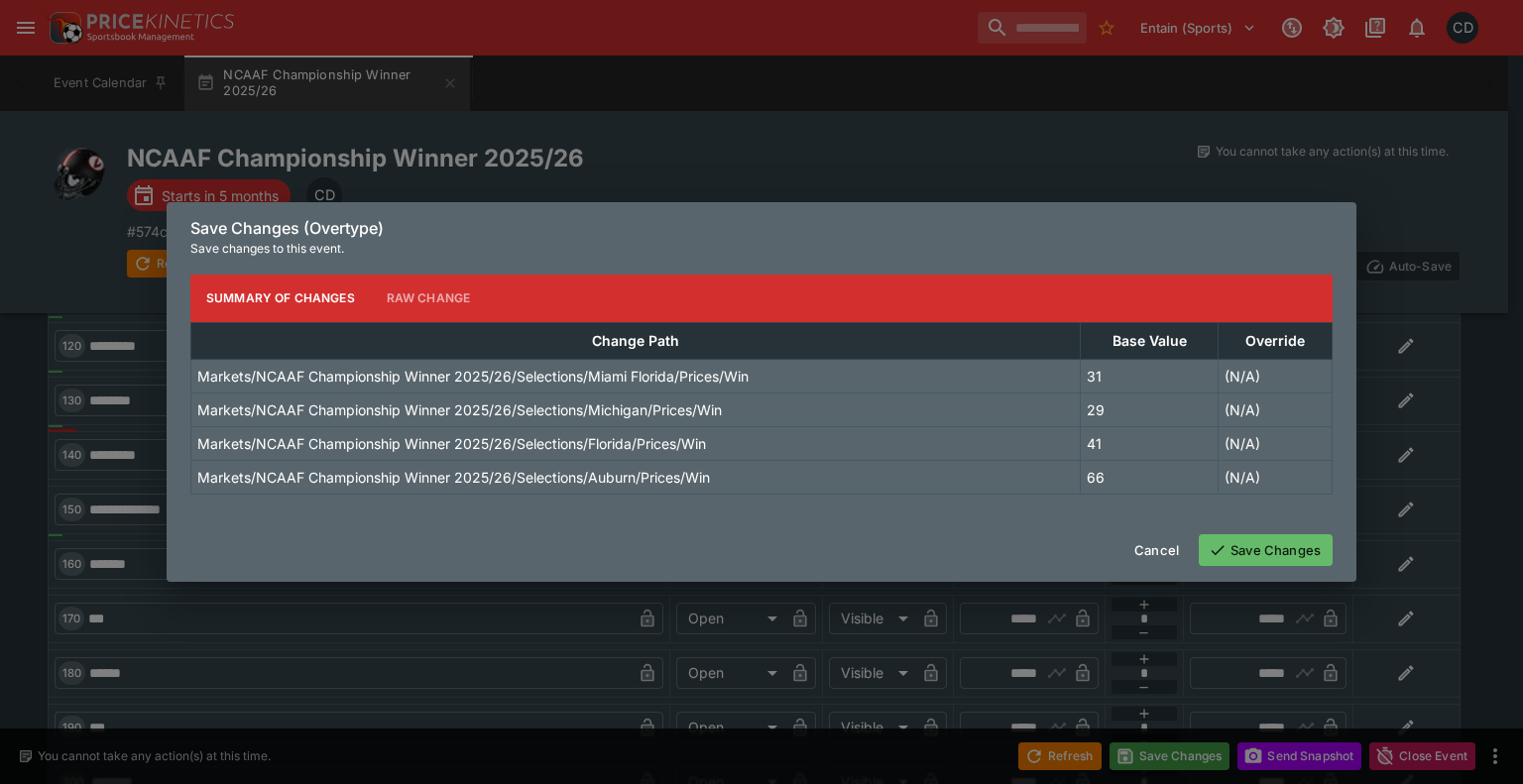 click on "Save Changes" at bounding box center (1265, 550) 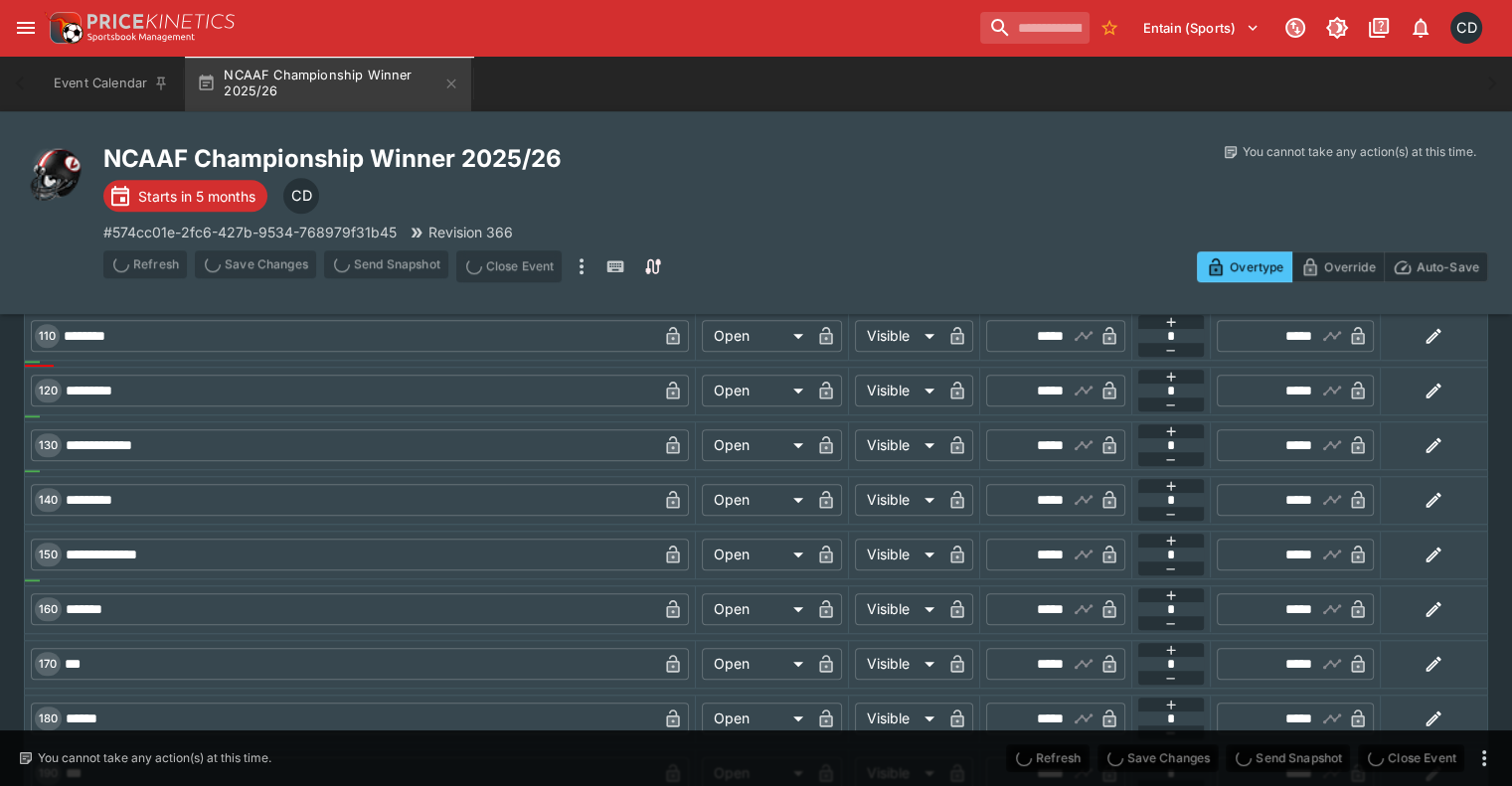 type on "*****" 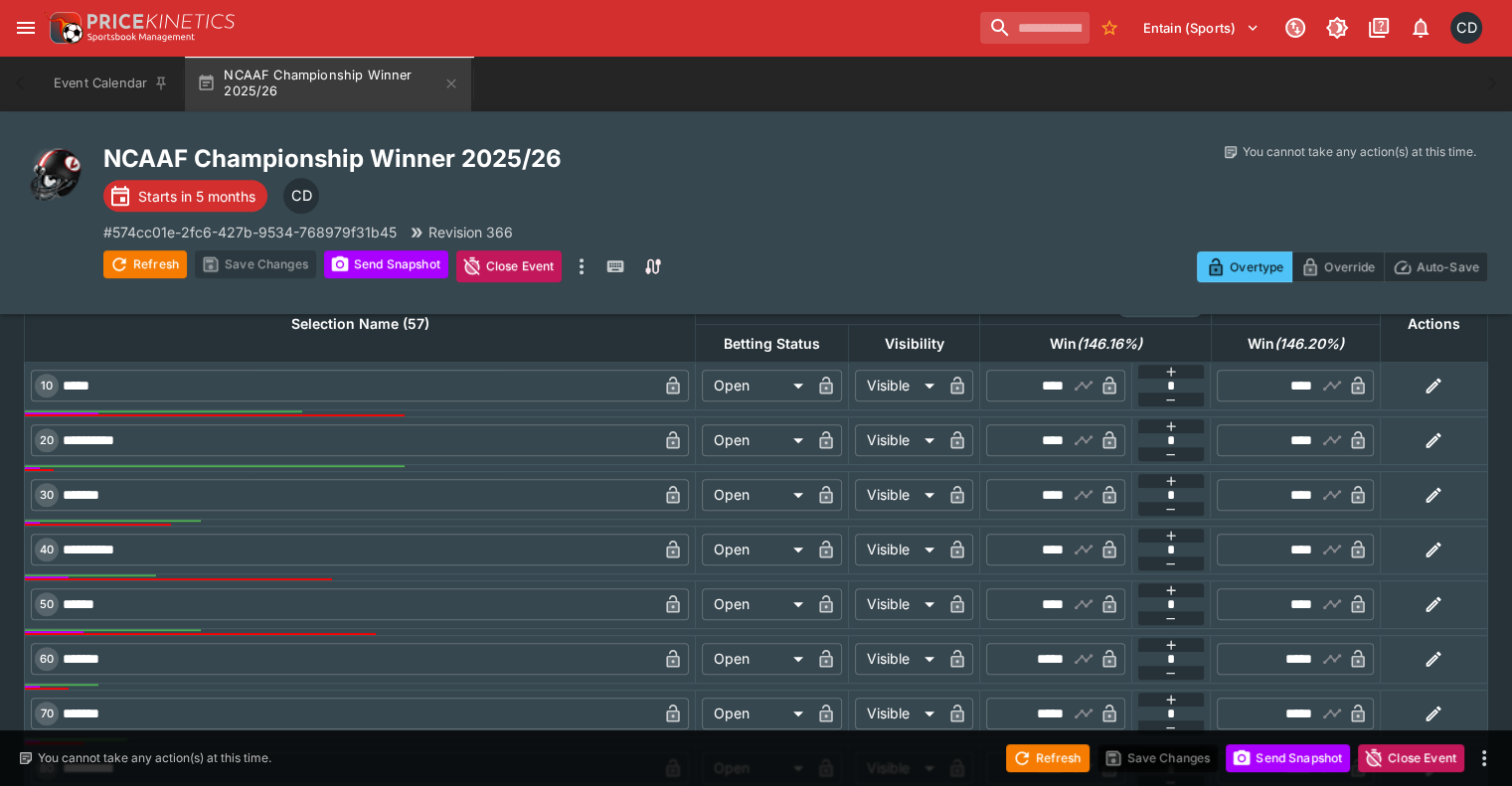 scroll, scrollTop: 894, scrollLeft: 0, axis: vertical 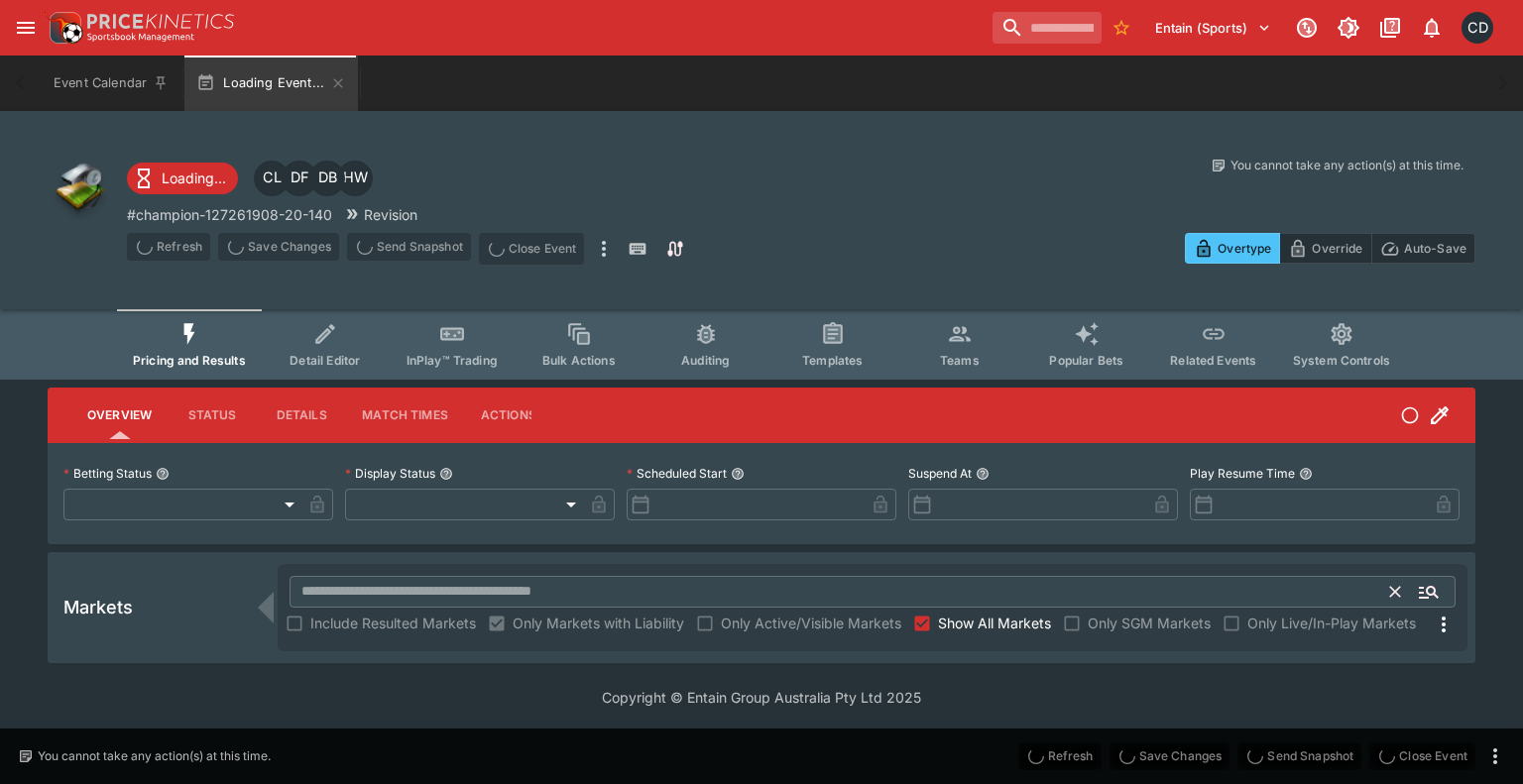 click at bounding box center [840, 592] 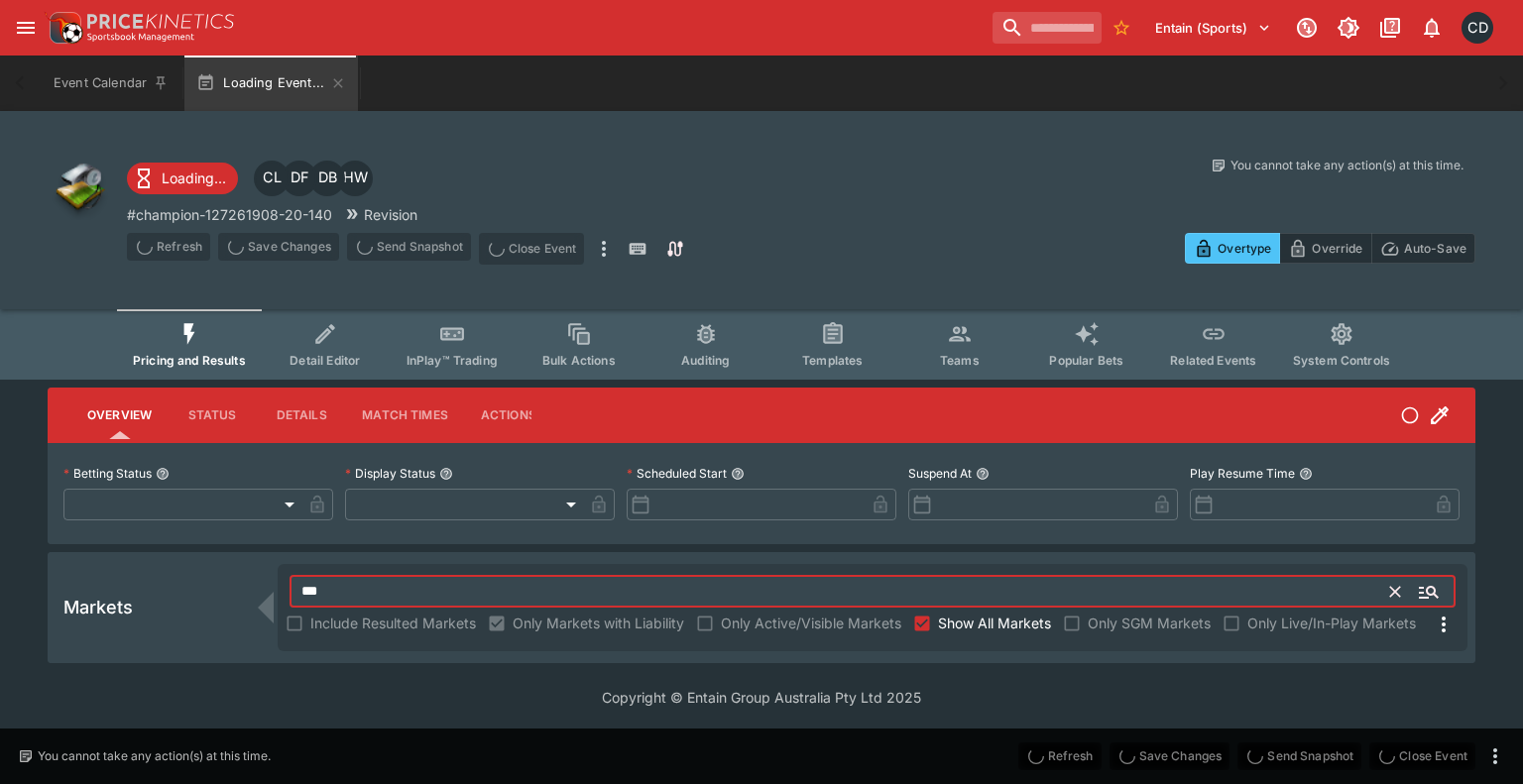 type on "****" 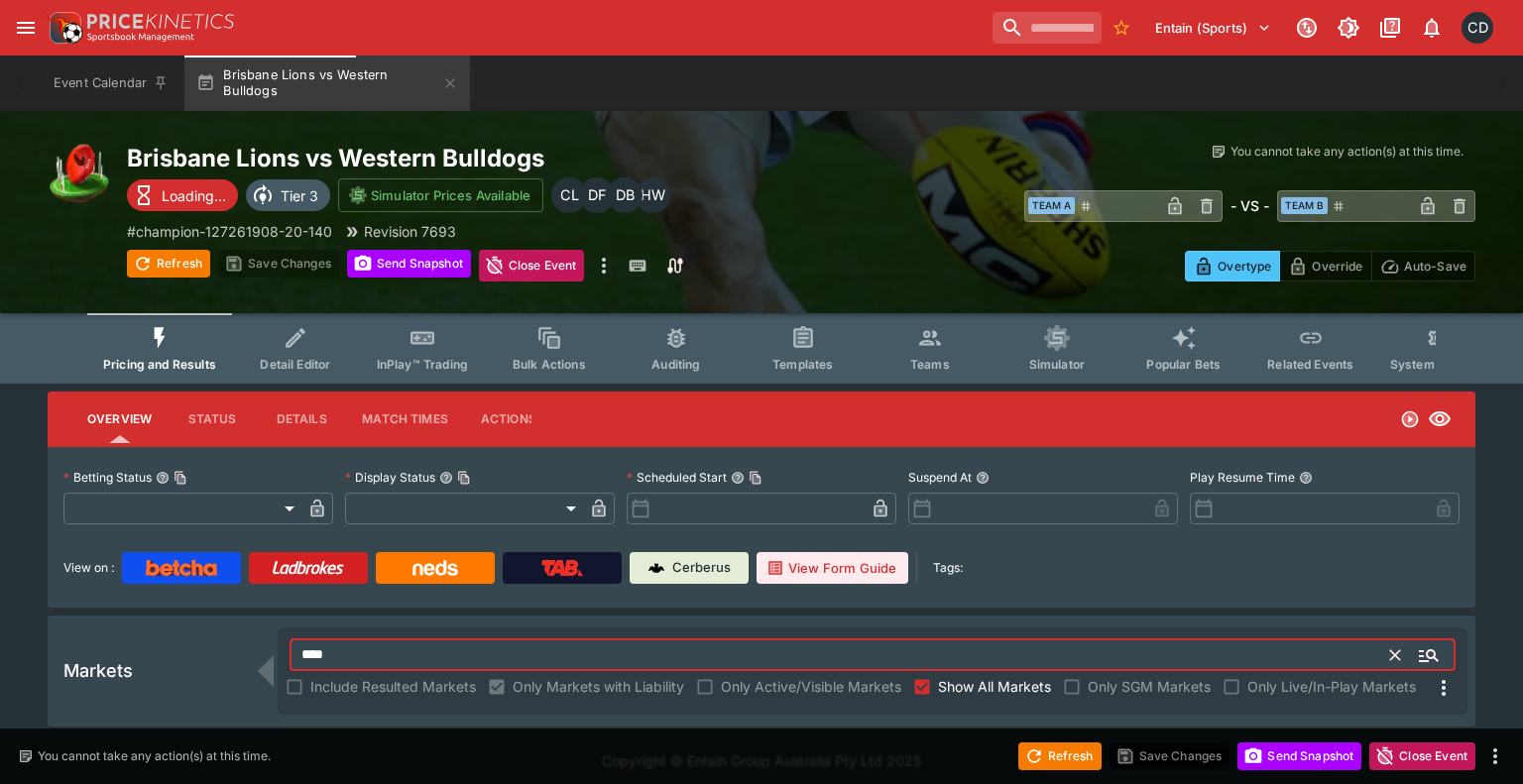 type on "**********" 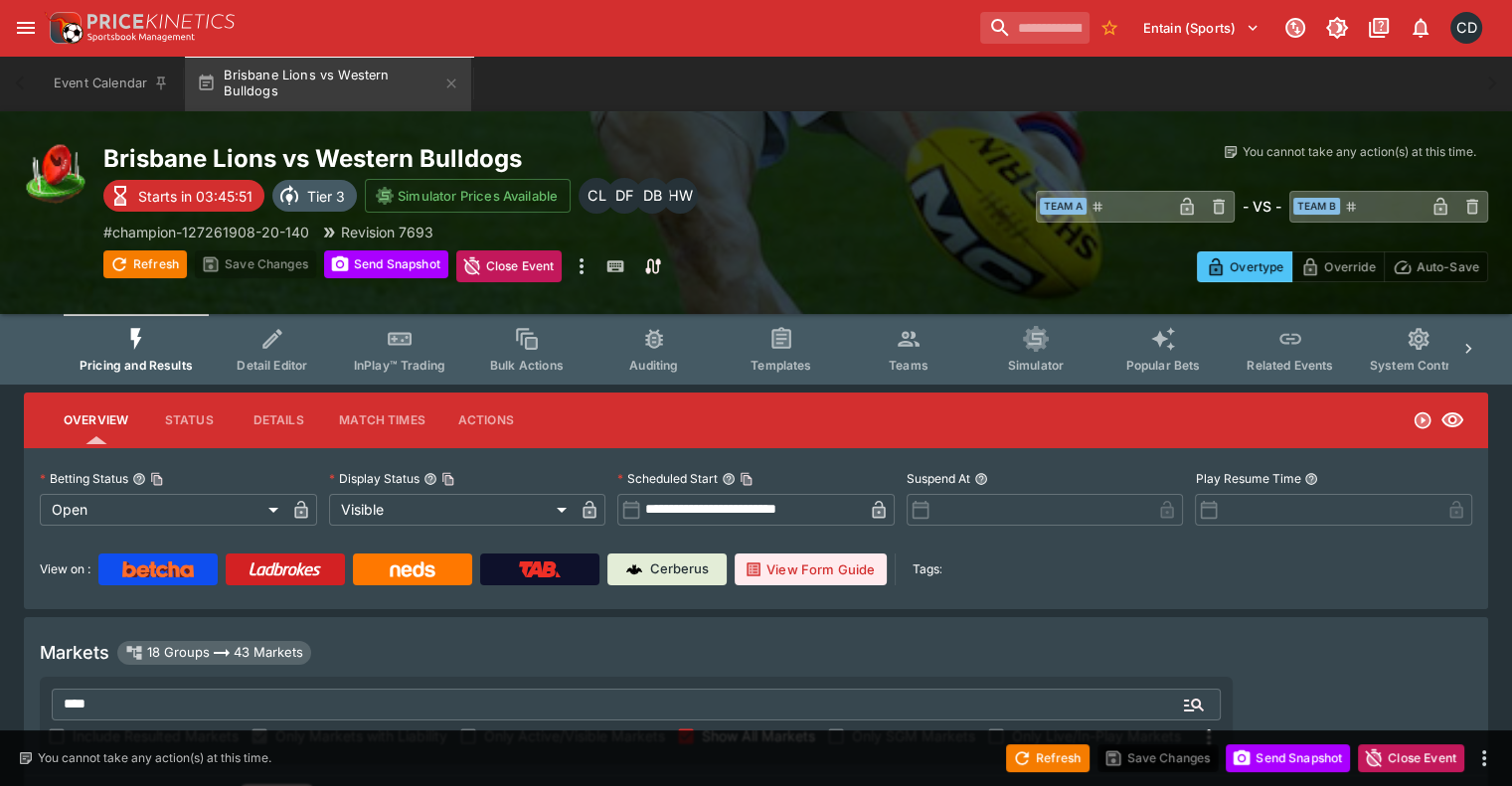 click on "Markets 18 Groups 43 Markets **** ​ Include Resulted Markets Only Markets with Liability Only Active/Visible Markets Show All Markets Only SGM Markets Only Live/In-Play Markets" at bounding box center [756, 697] 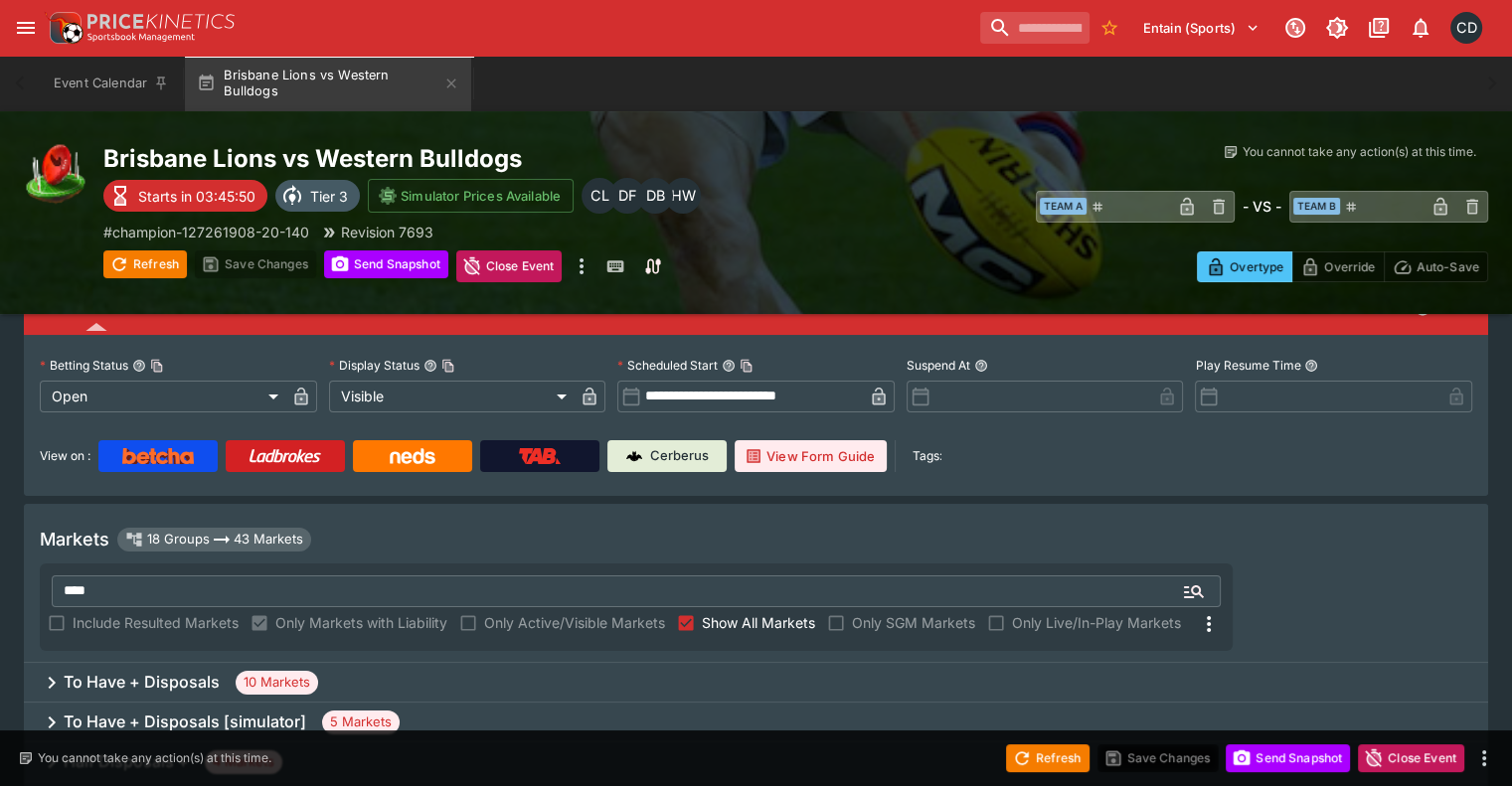 scroll, scrollTop: 0, scrollLeft: 0, axis: both 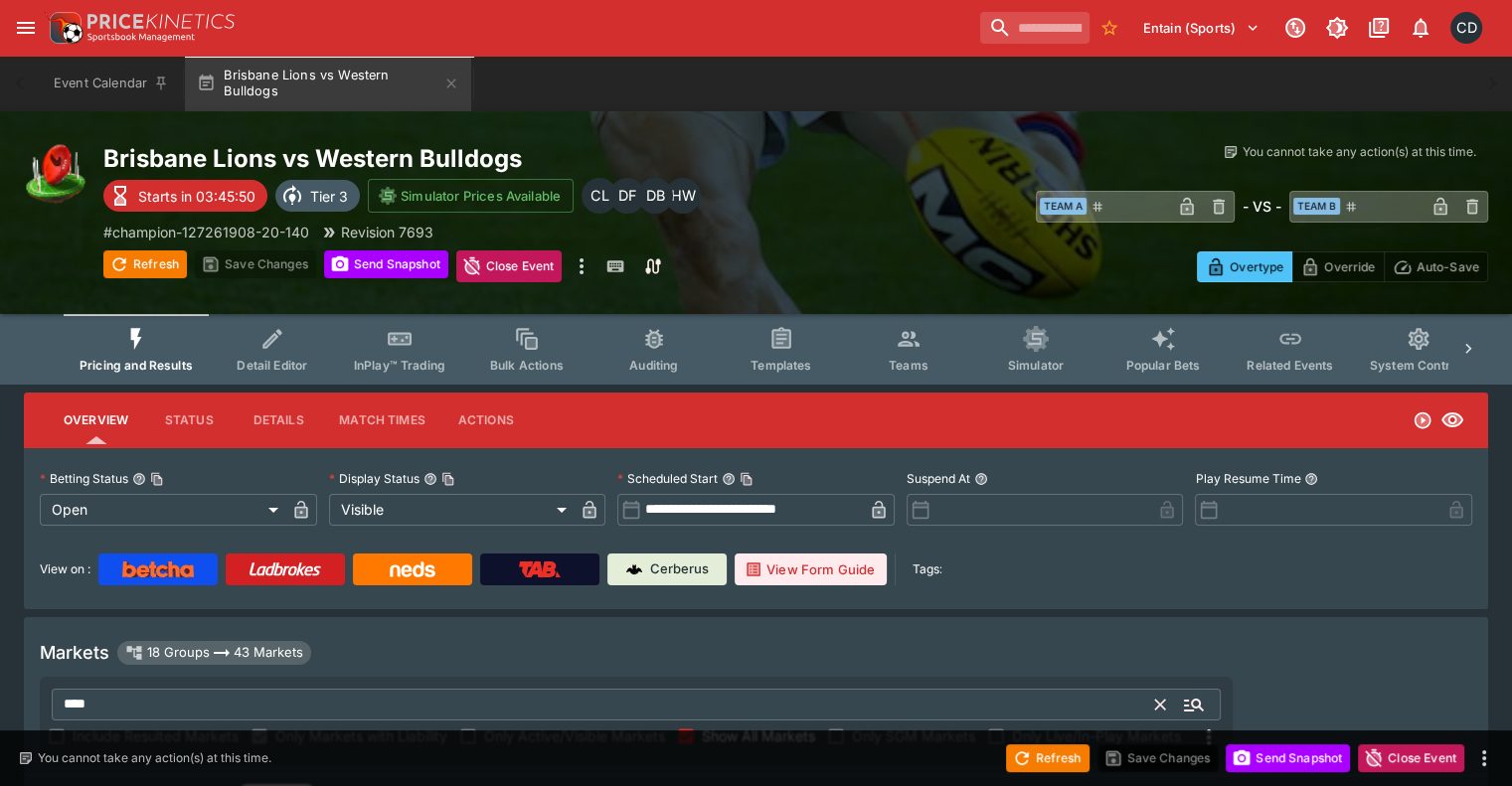click on "****" at bounding box center (603, 705) 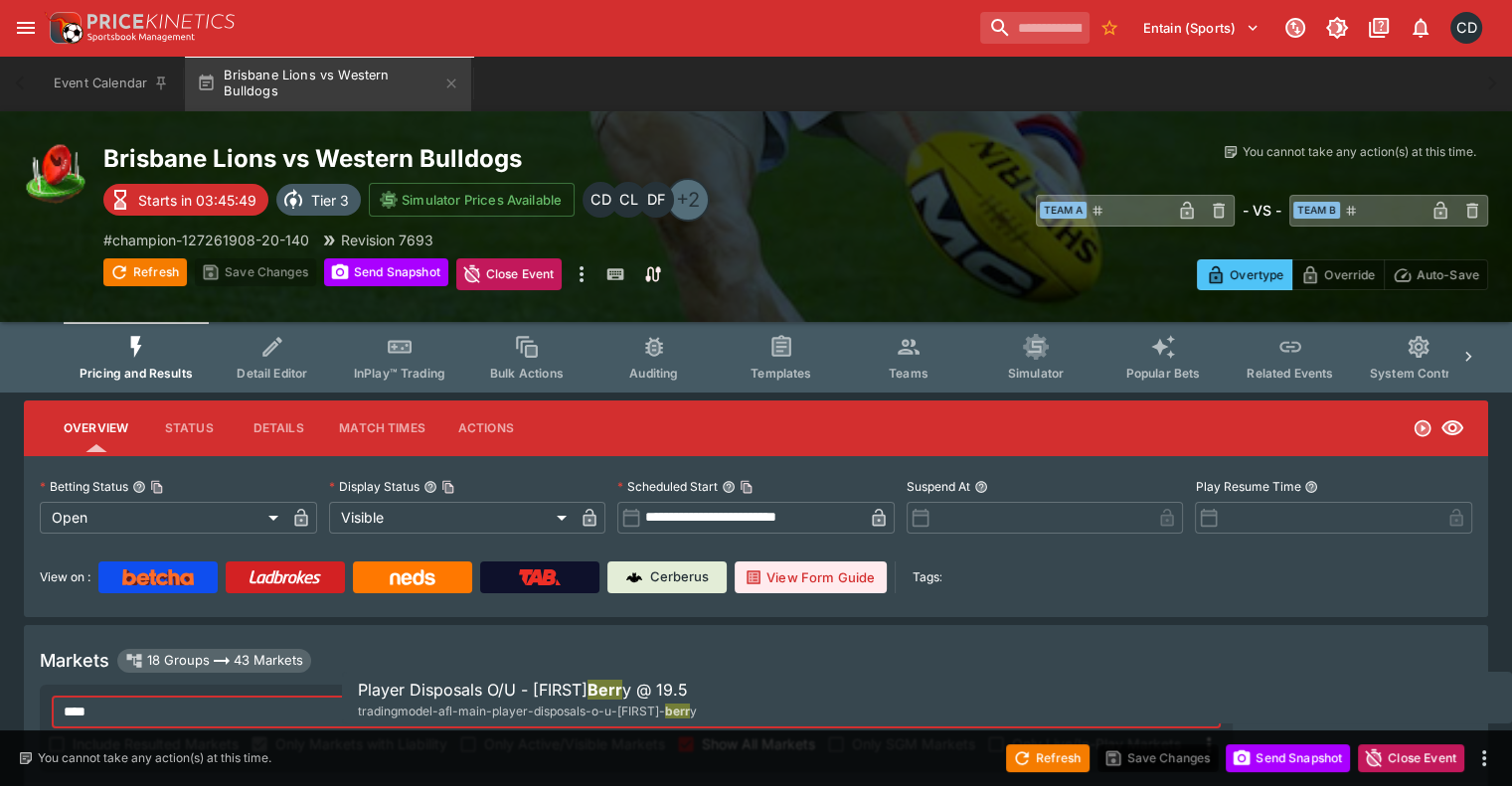click on "Player Disposals O/U - Jarrod" at bounding box center [472, 690] 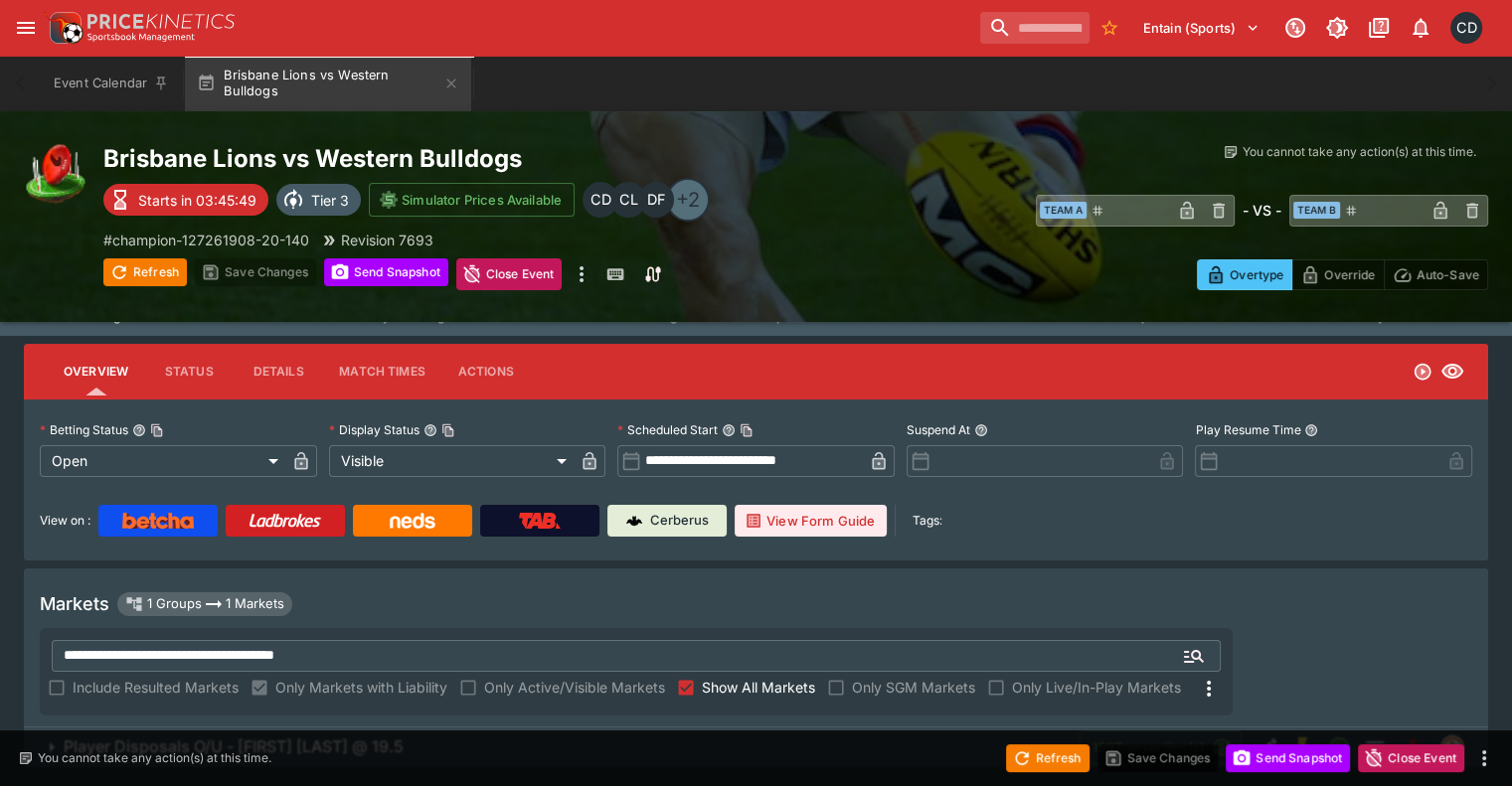 click on "Player Disposals O/U - Jarrod Berry @ 19.5" at bounding box center (234, 746) 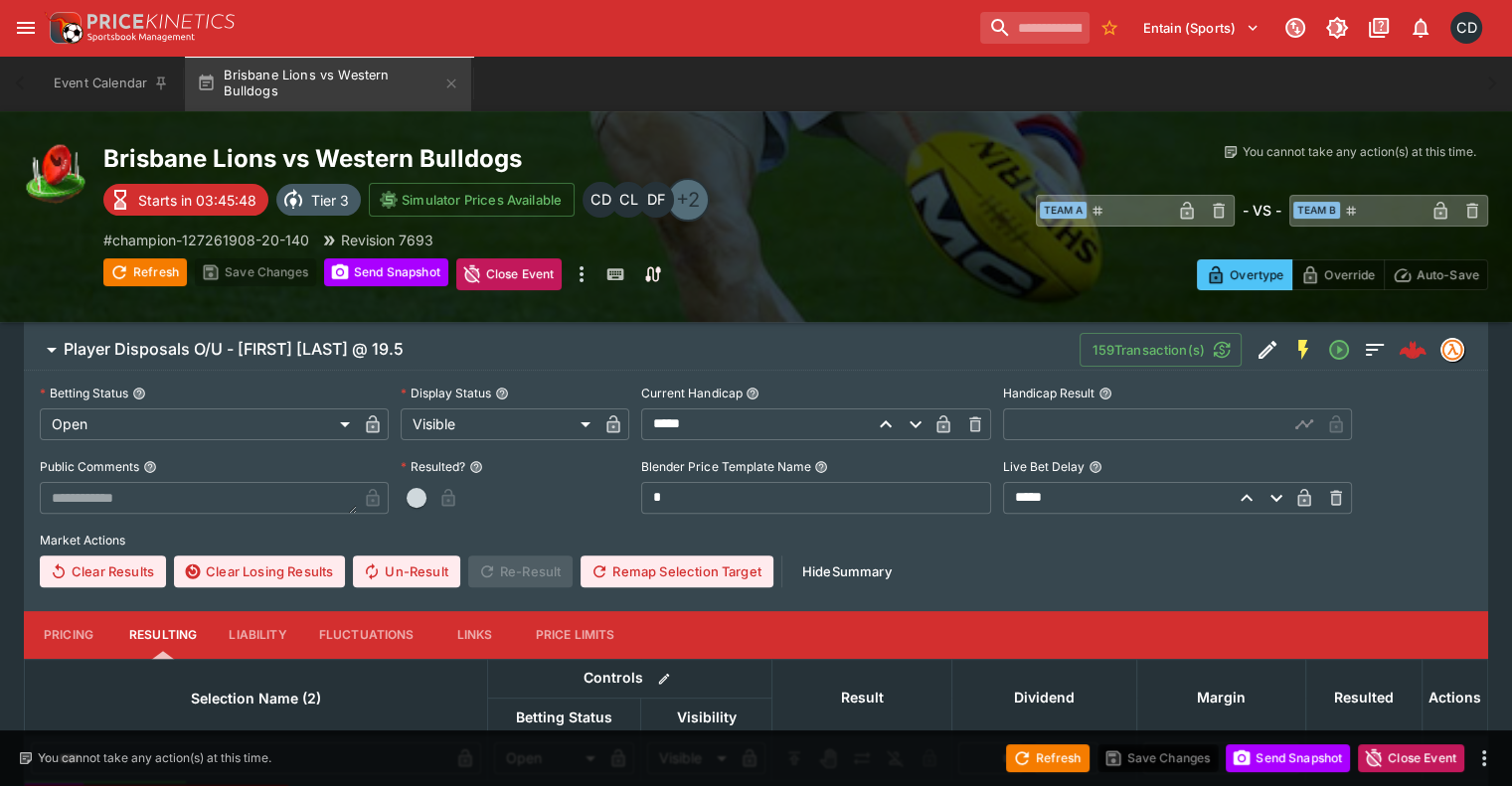click on "Liability" at bounding box center (257, 635) 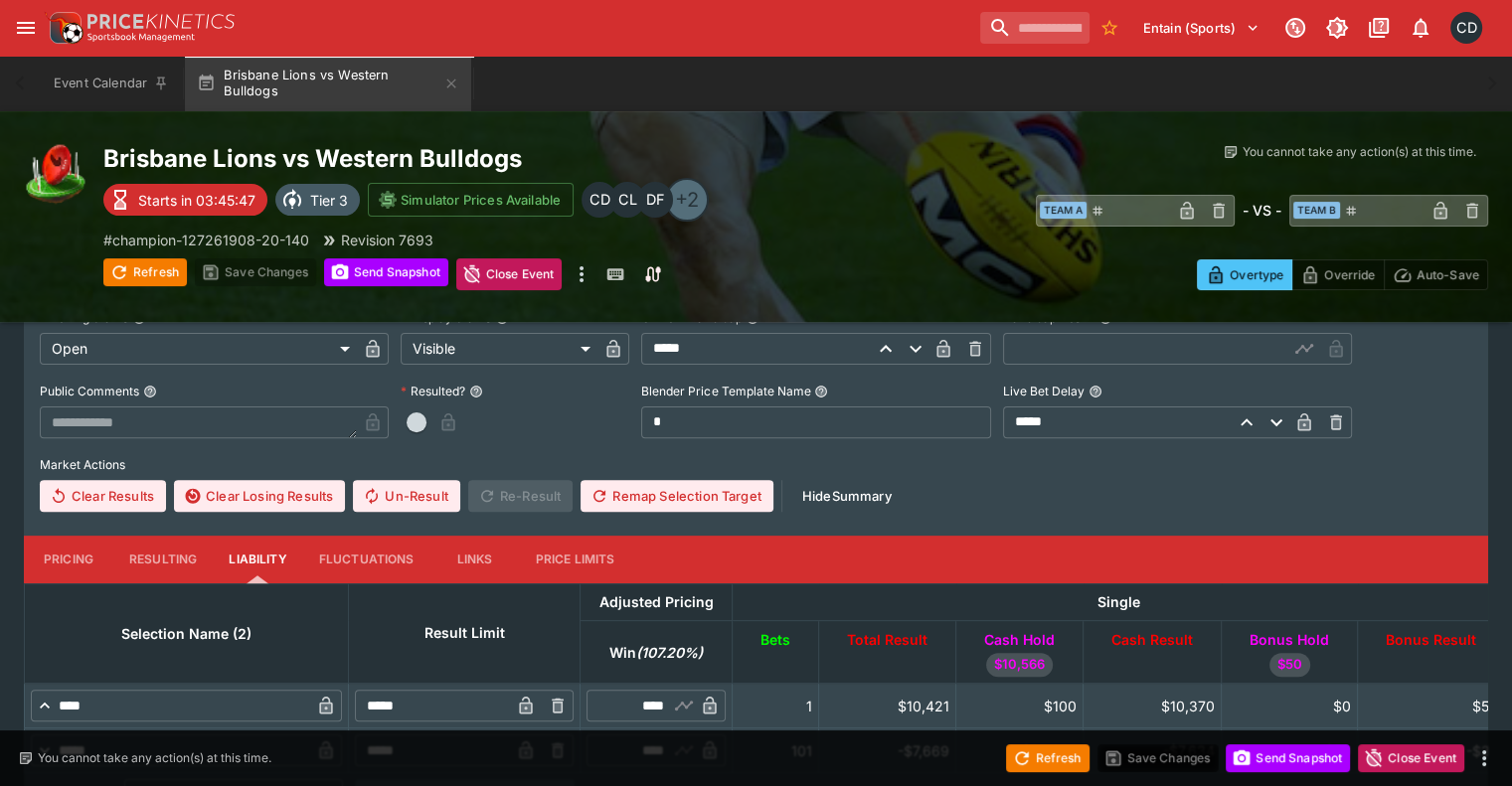 scroll, scrollTop: 594, scrollLeft: 0, axis: vertical 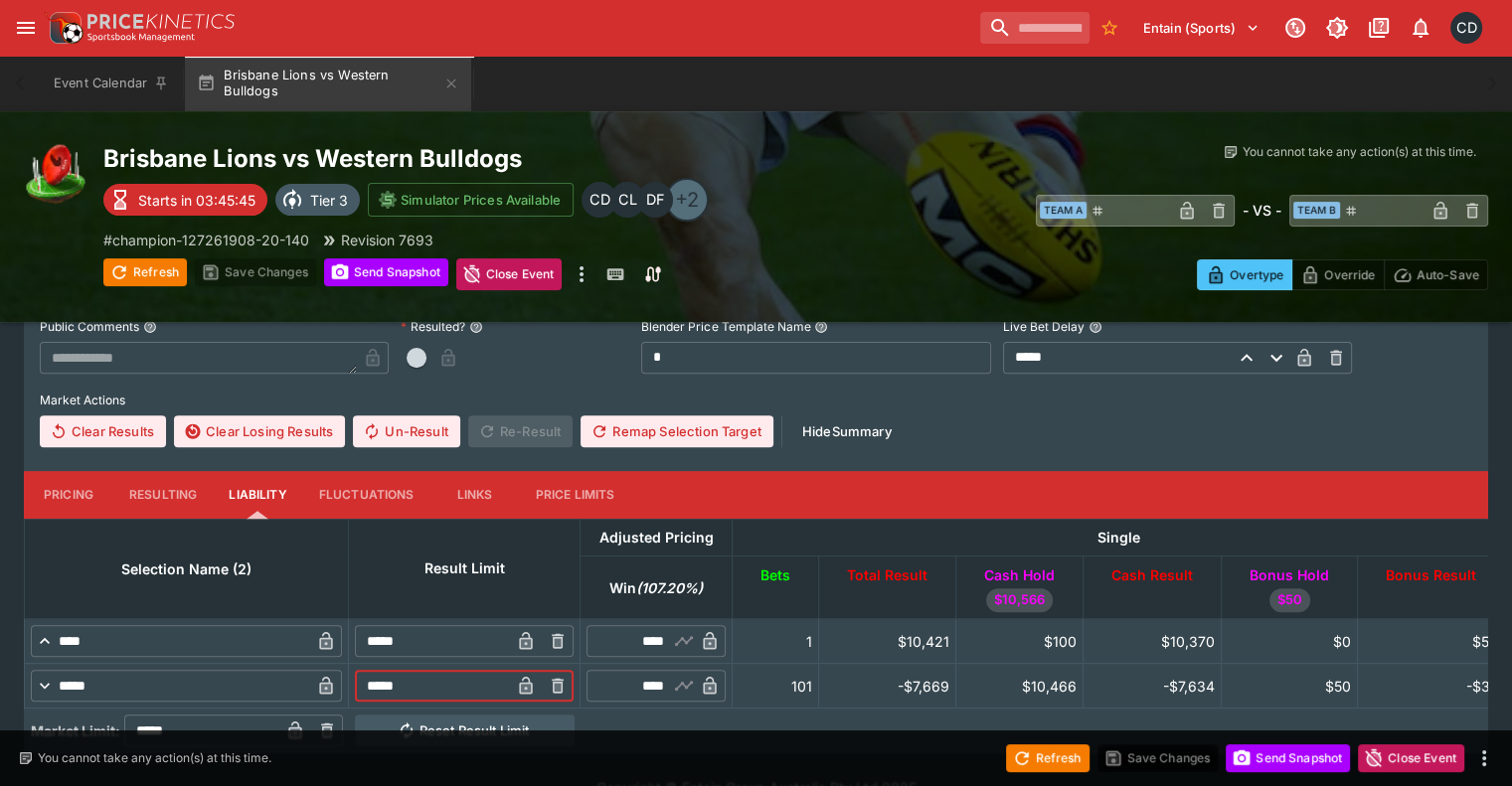 click on "*****" at bounding box center (432, 686) 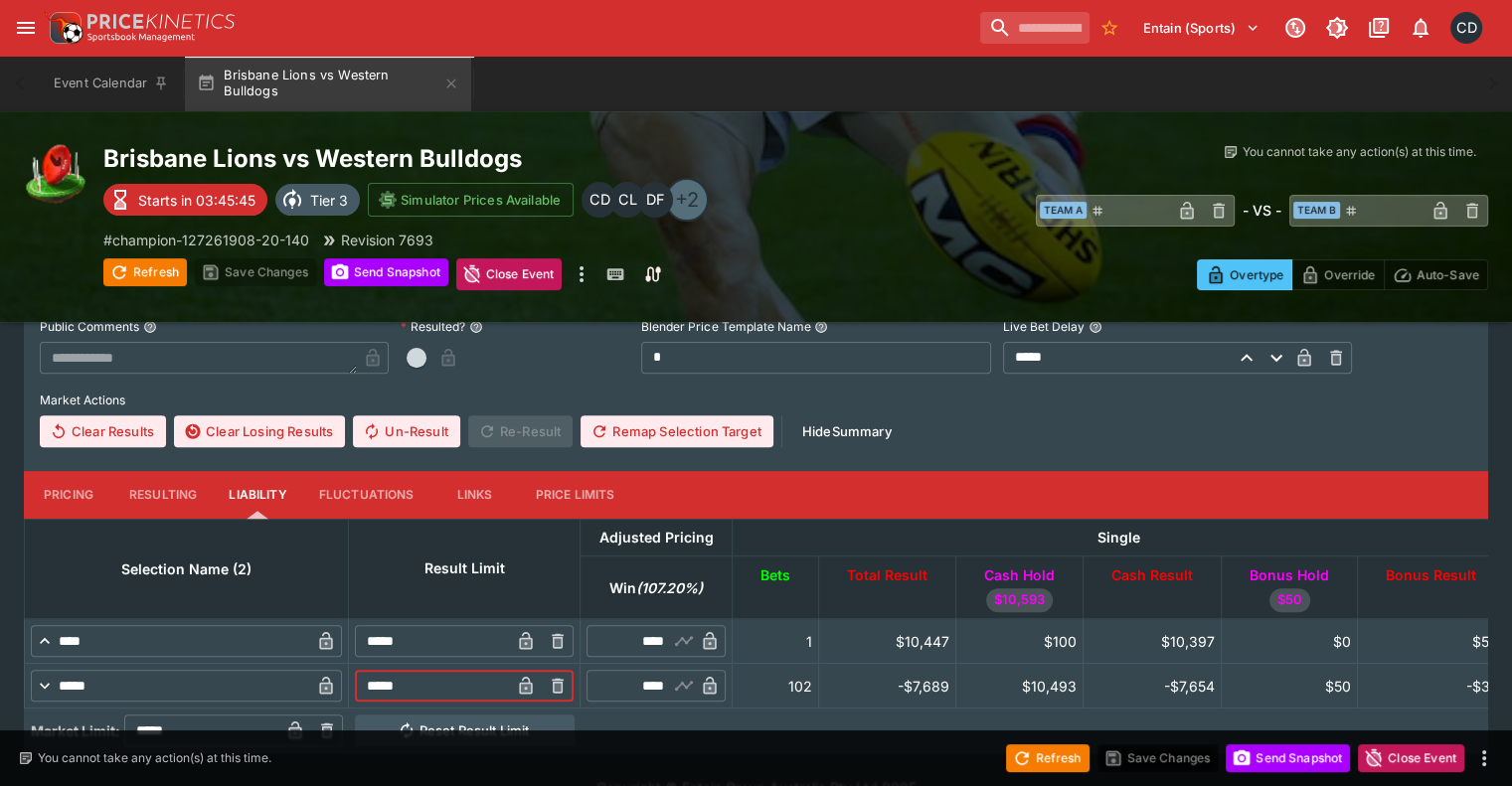 click on "*****" at bounding box center [432, 686] 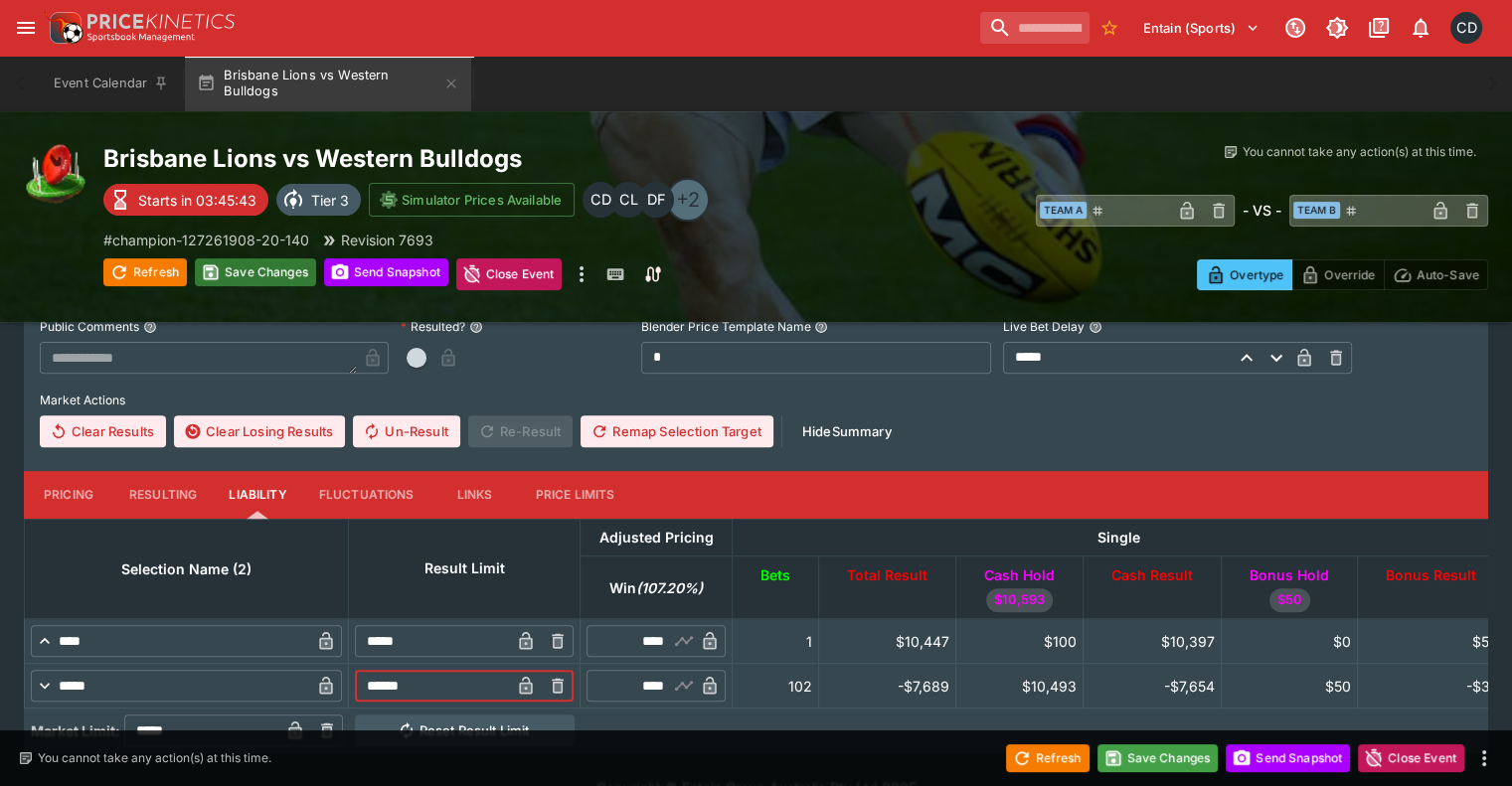 type on "******" 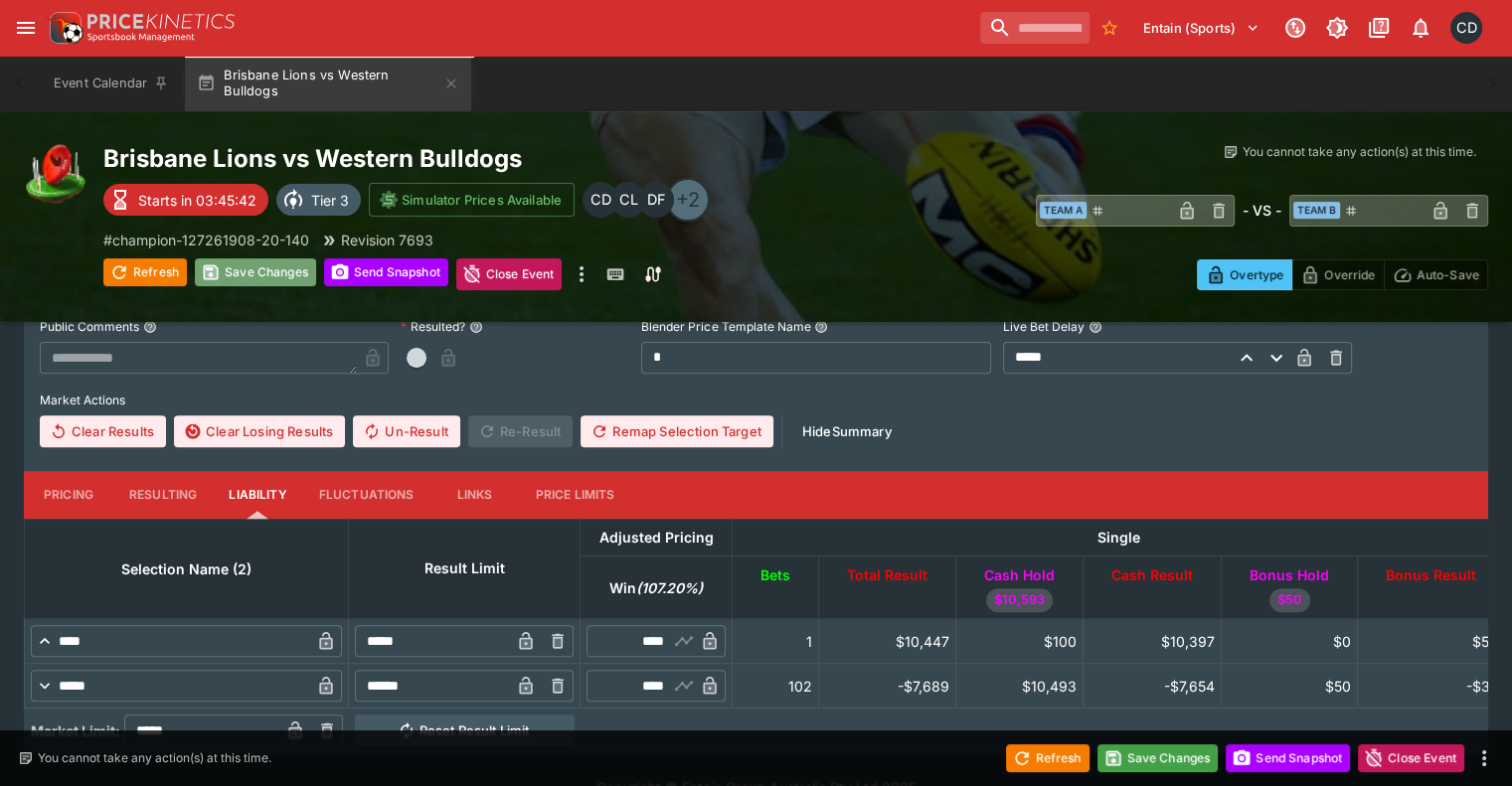 click on "Save Changes" at bounding box center (255, 272) 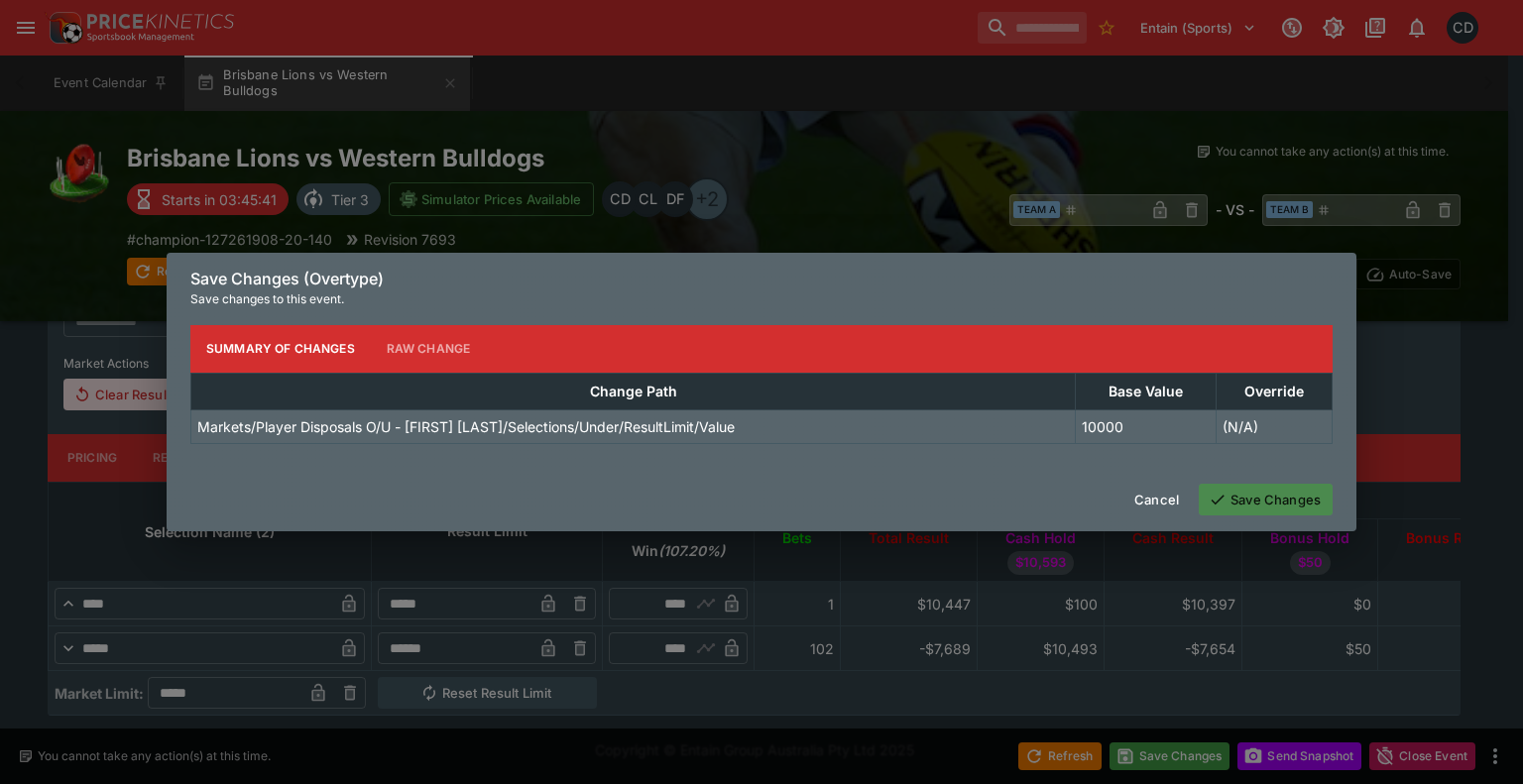 click on "Save Changes" at bounding box center [1265, 500] 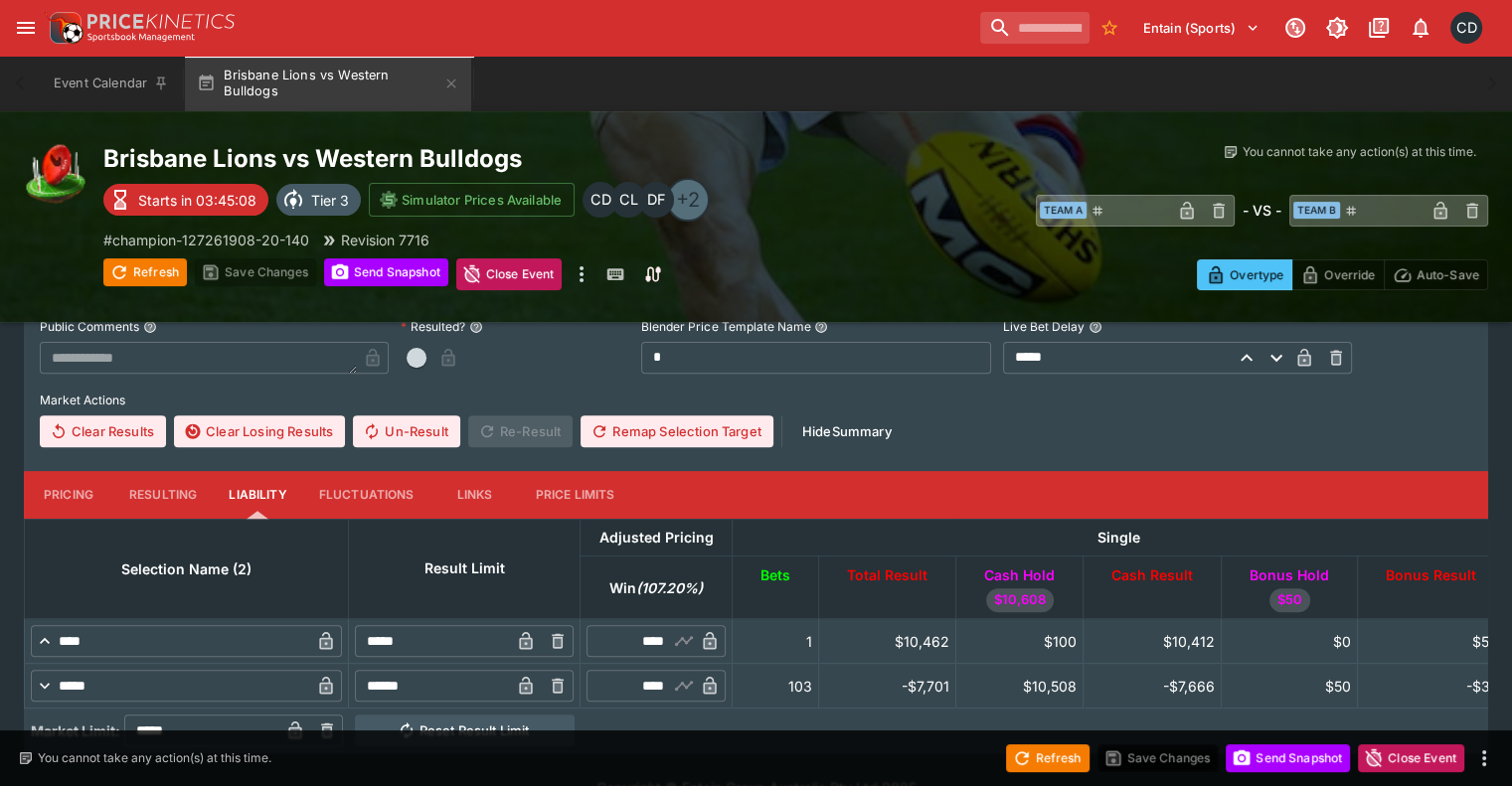 click on "Pricing" at bounding box center (69, 495) 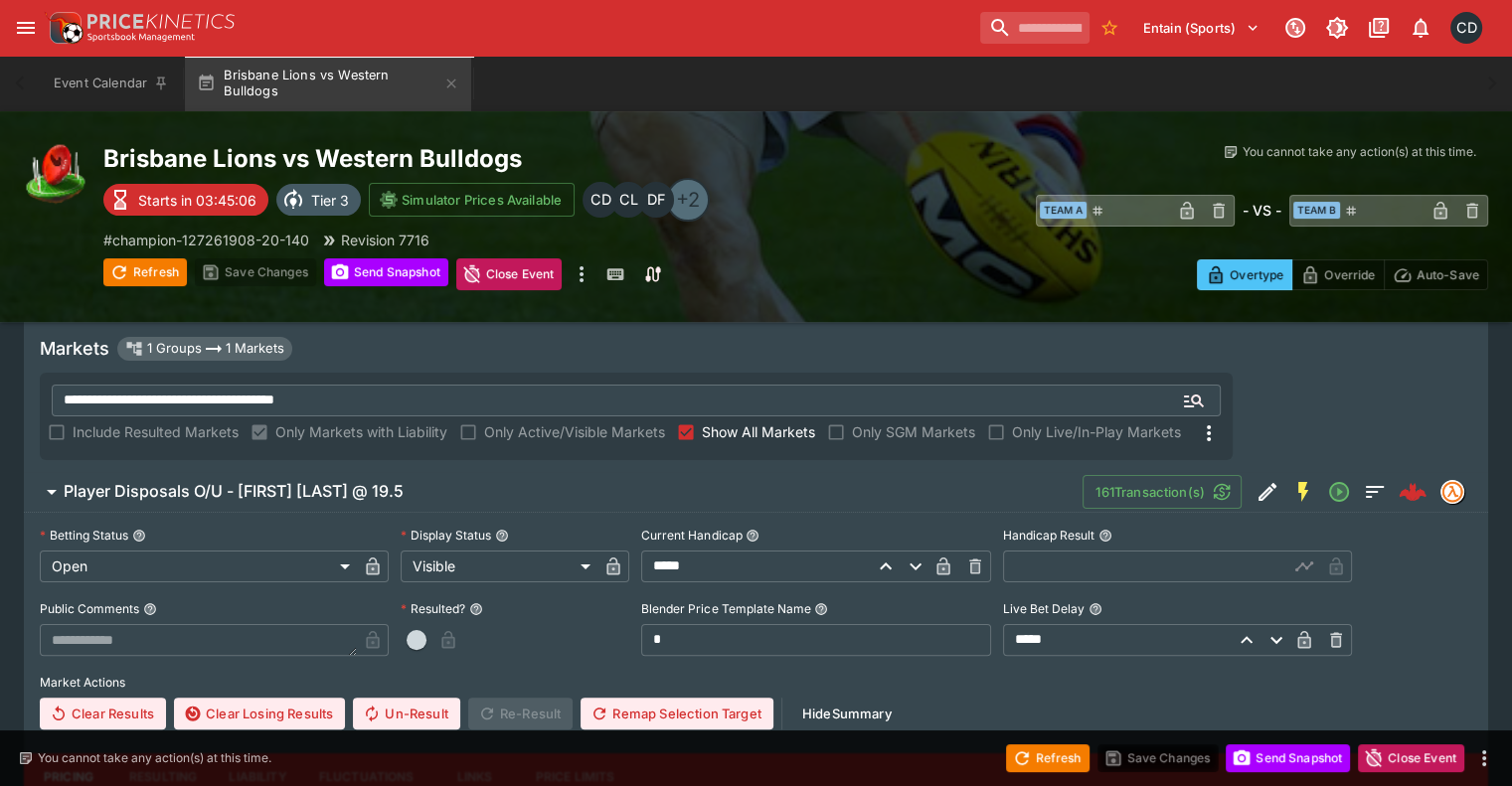 scroll, scrollTop: 0, scrollLeft: 0, axis: both 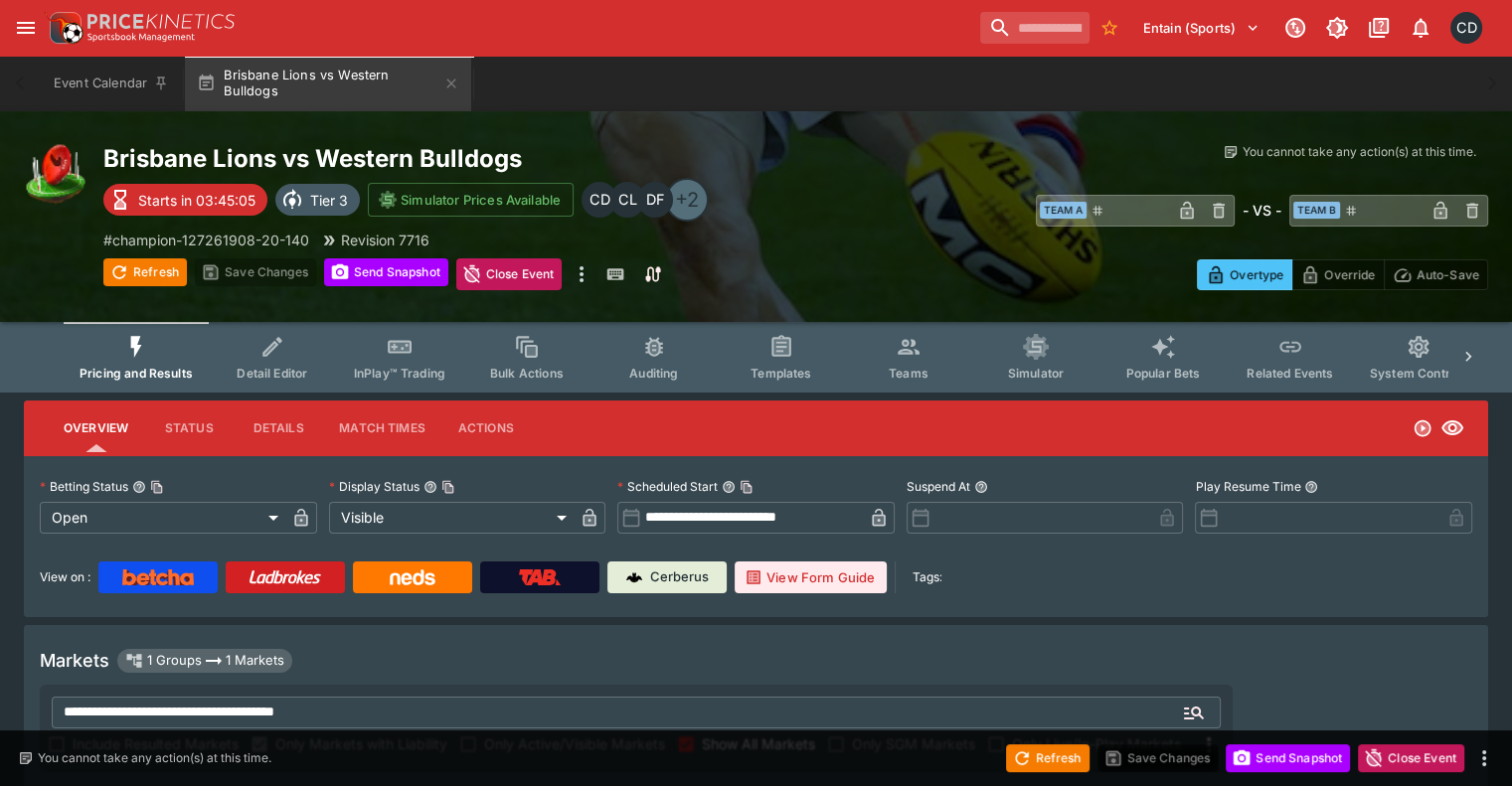 click 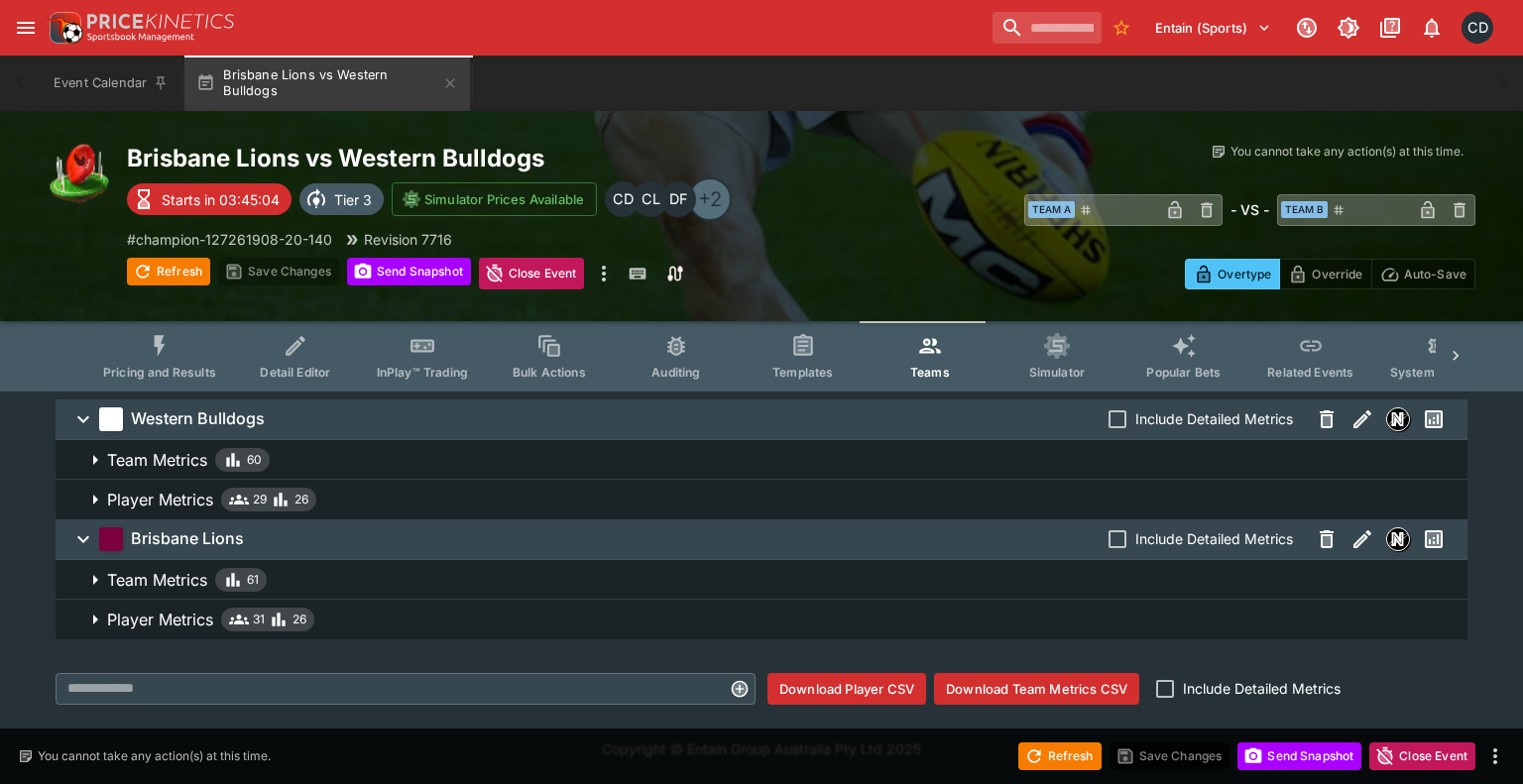 click on "Player Metrics" at bounding box center (160, 619) 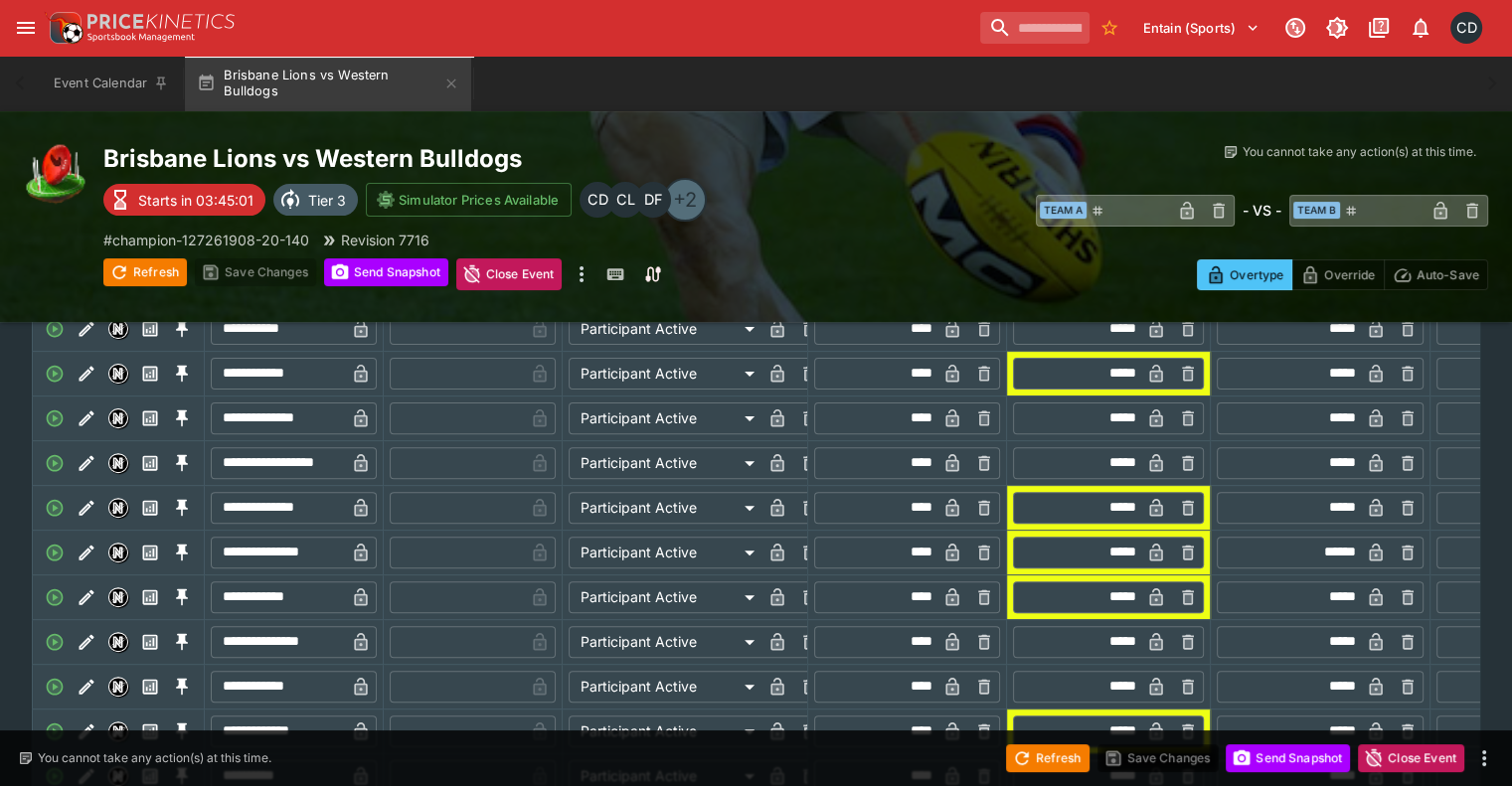 scroll, scrollTop: 537, scrollLeft: 0, axis: vertical 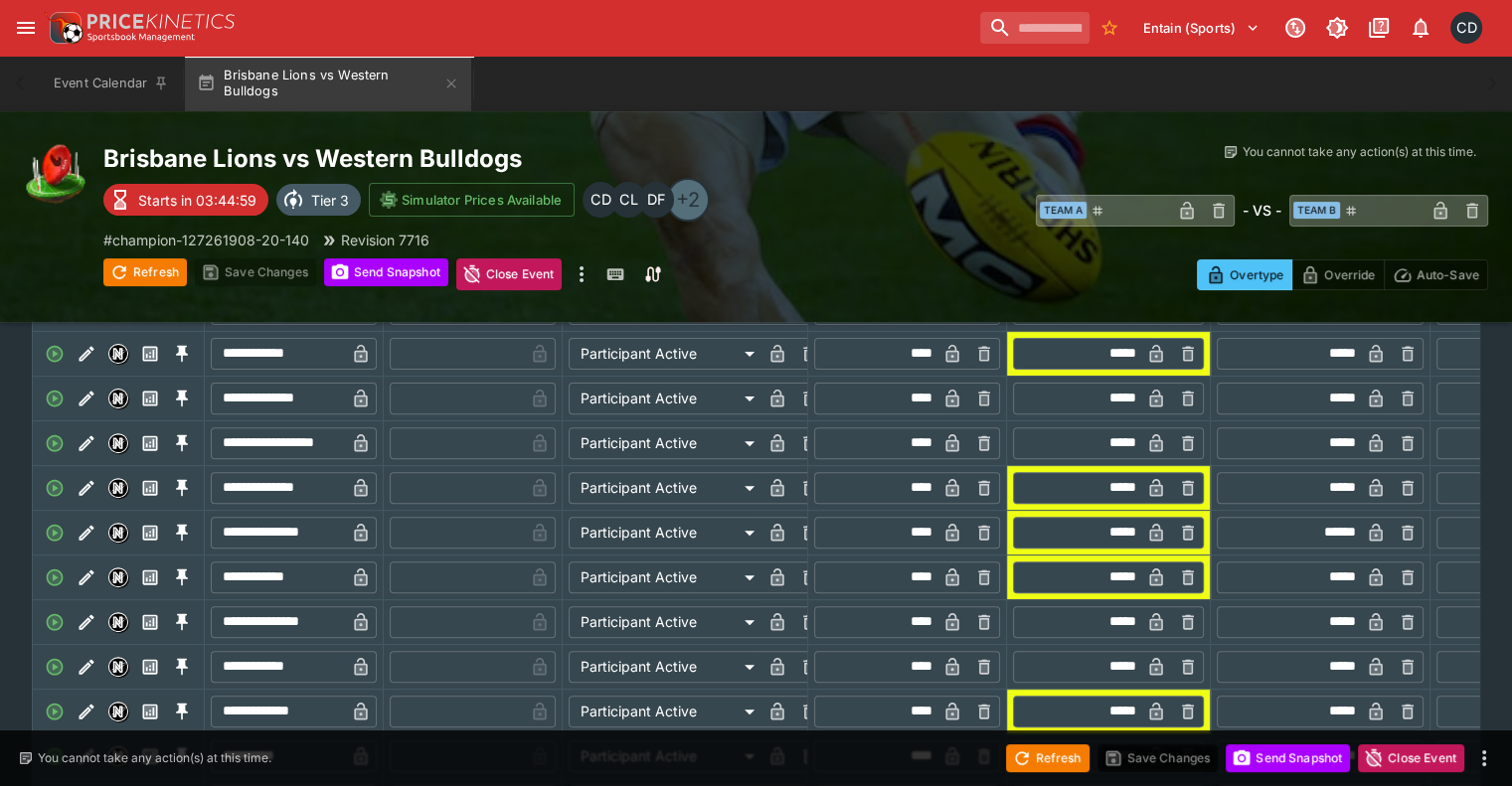click on "*****" at bounding box center (1079, 577) 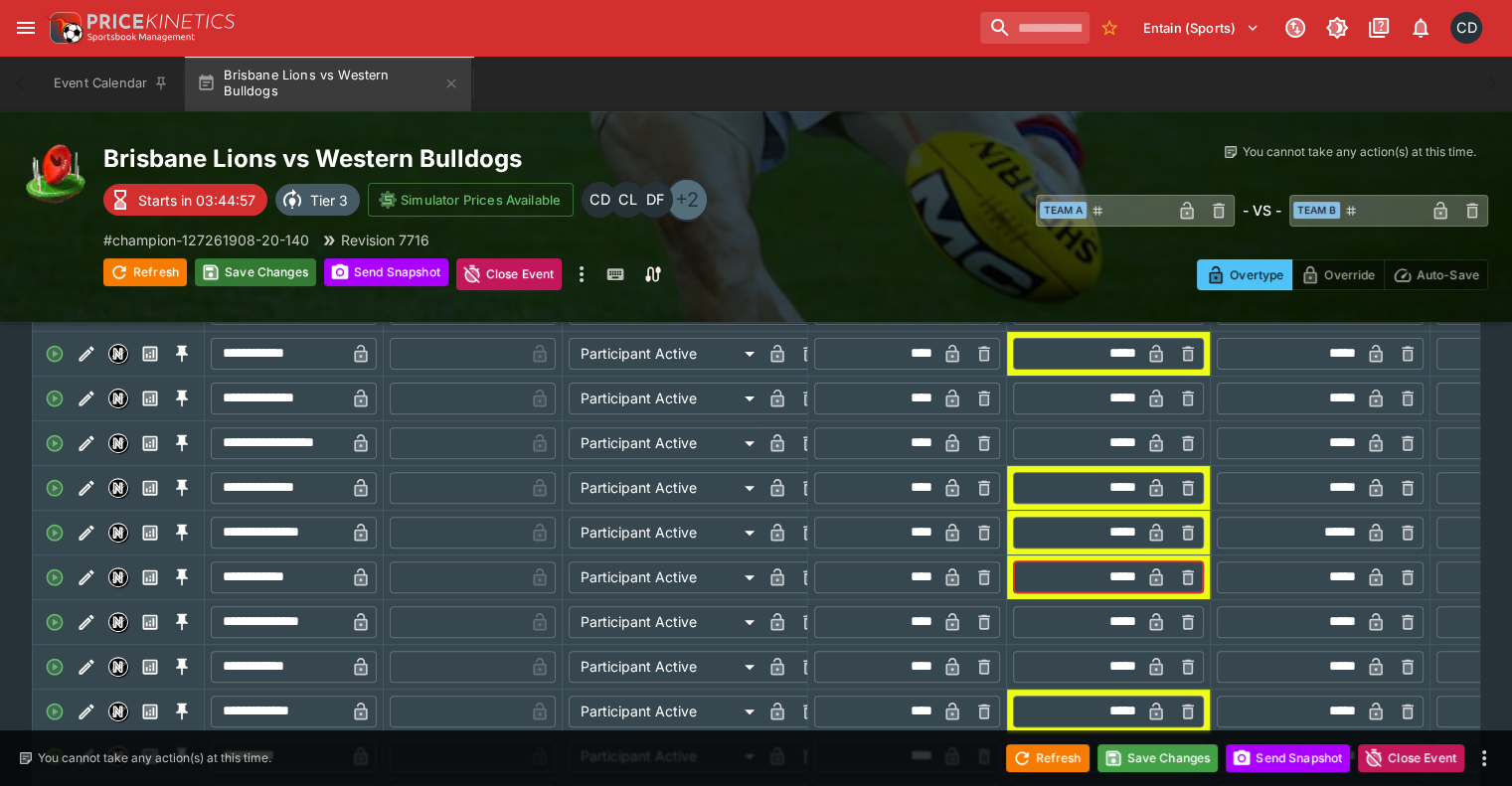 type on "*****" 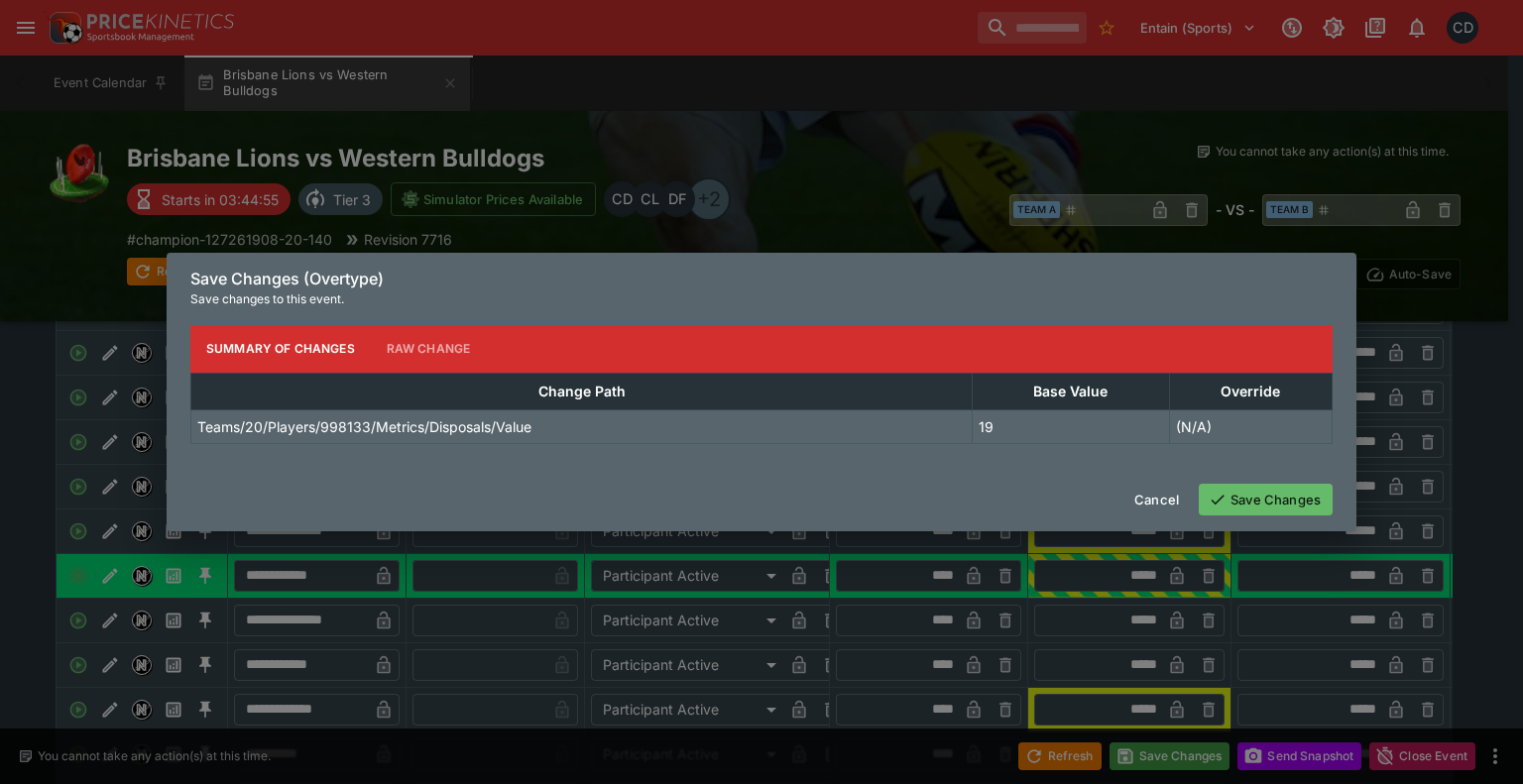 click 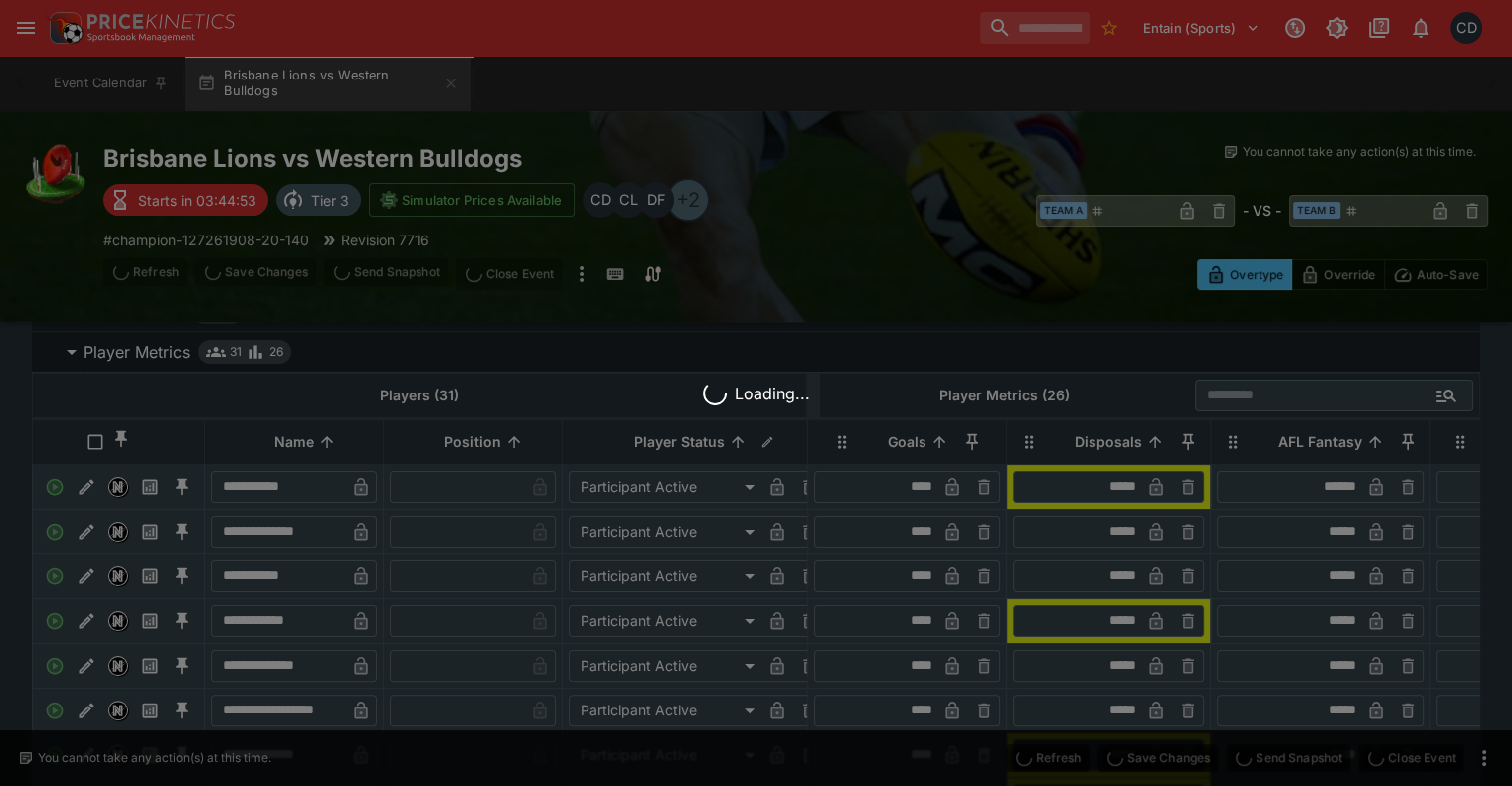scroll, scrollTop: 0, scrollLeft: 0, axis: both 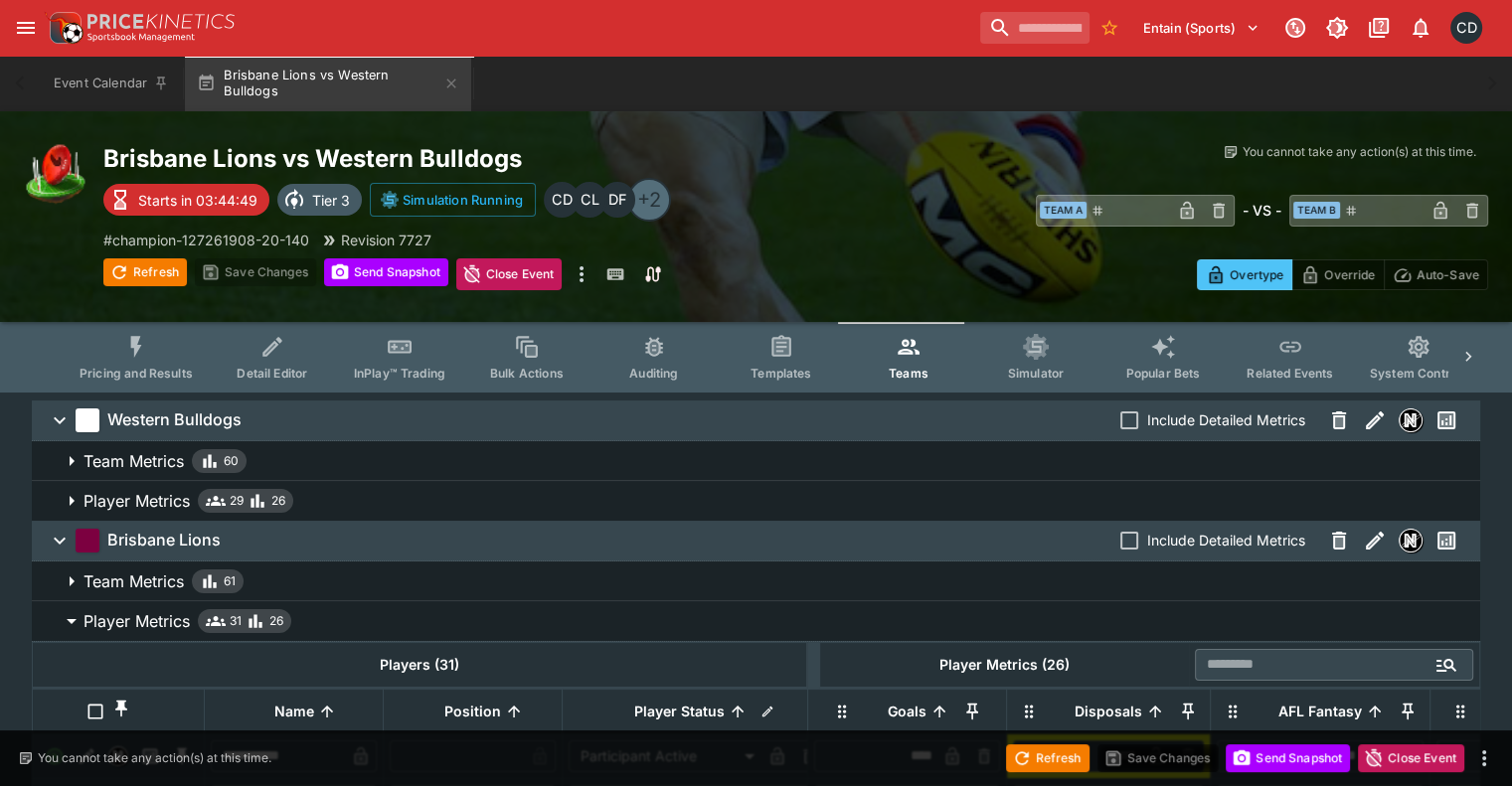 click on "Pricing and Results" at bounding box center (136, 357) 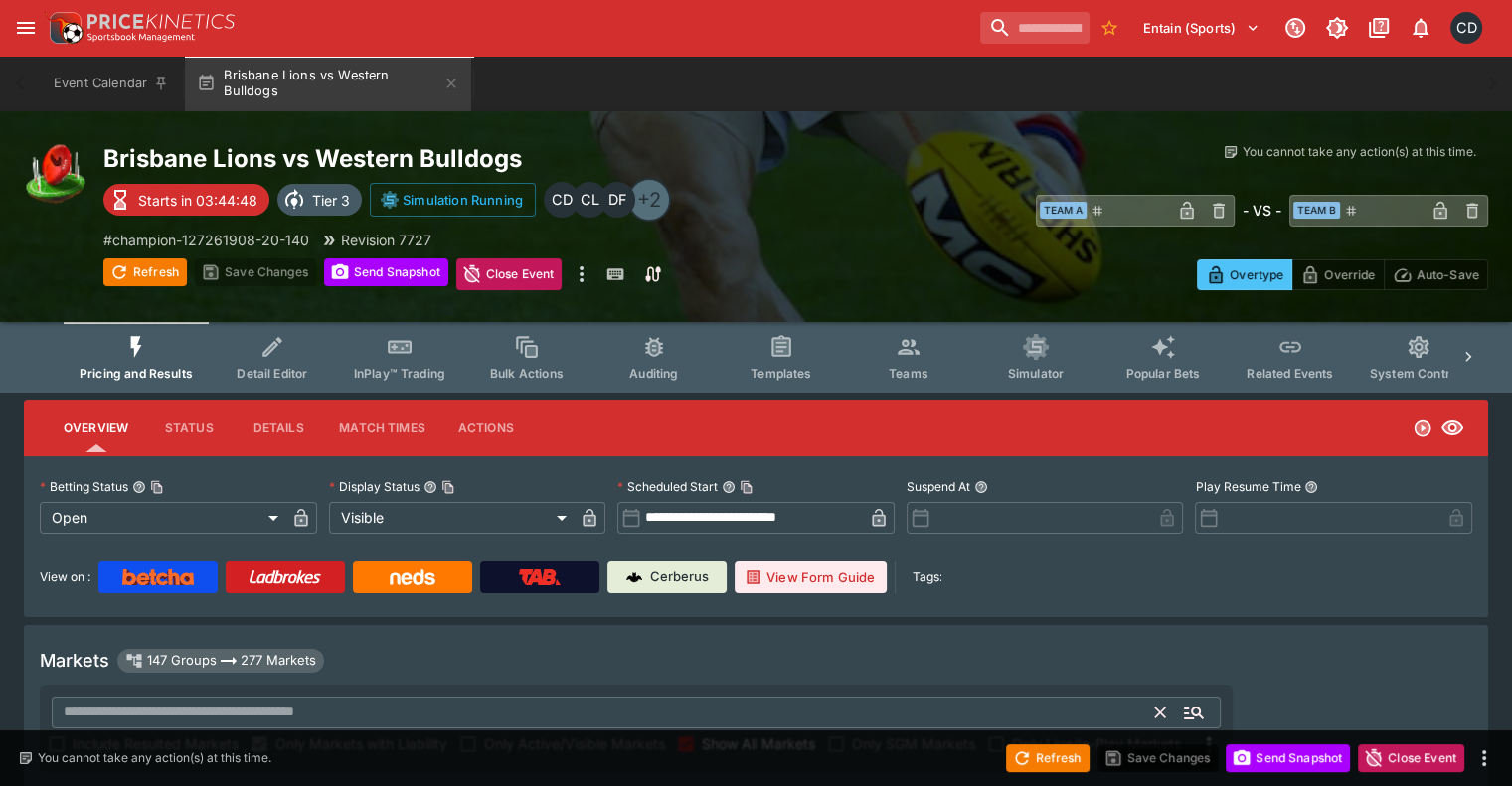 click at bounding box center (603, 712) 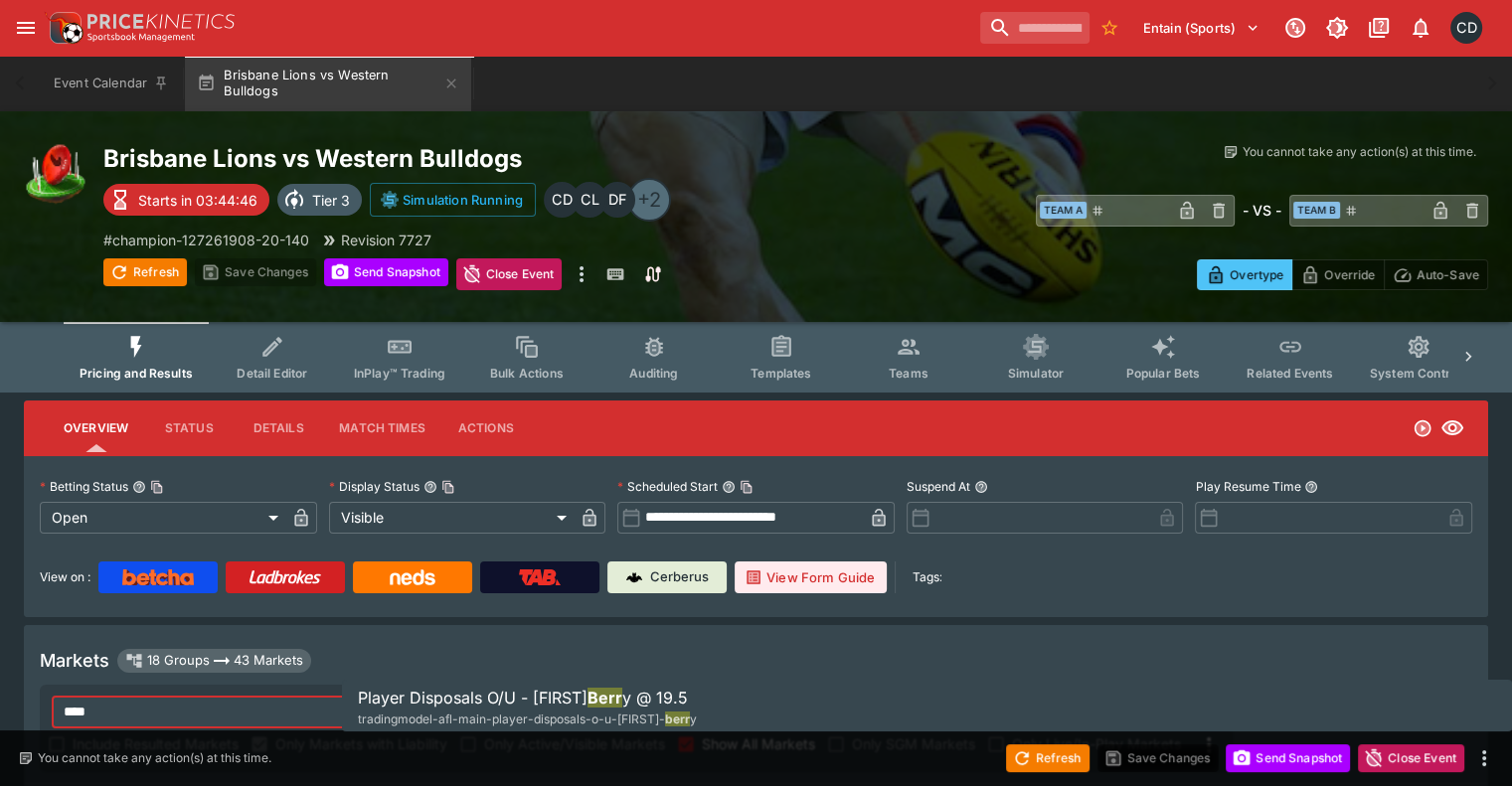 click on "Player Disposals O/U - Jarrod  Berr y @ 19.5 tradingmodel-afl-main-player-disposals-o-u-jarrod- berr y" at bounding box center (926, 707) 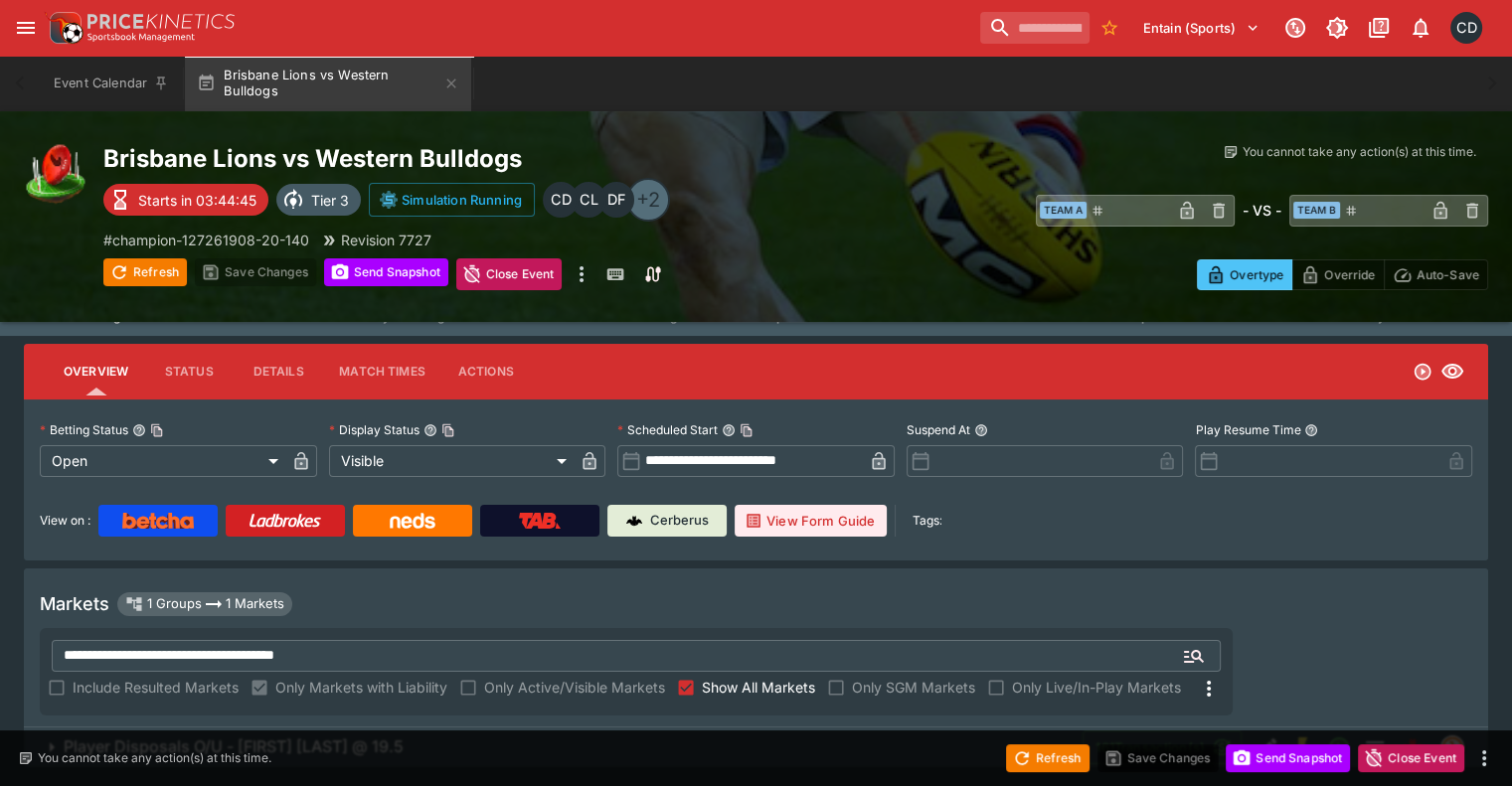 click on "Player Disposals O/U - Jarrod Berry @ 19.5 161  Transaction(s)" at bounding box center (756, 747) 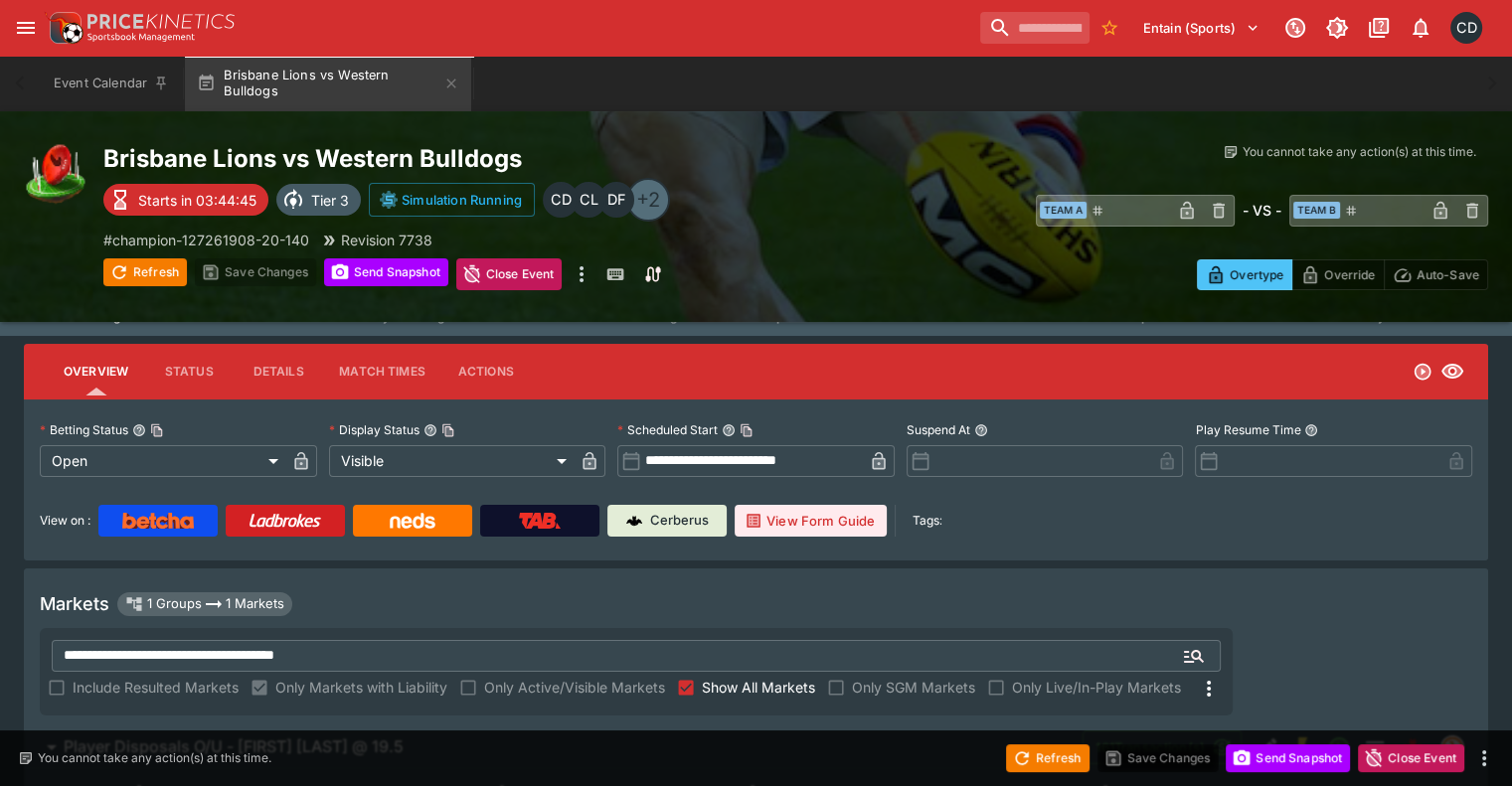 scroll, scrollTop: 569, scrollLeft: 0, axis: vertical 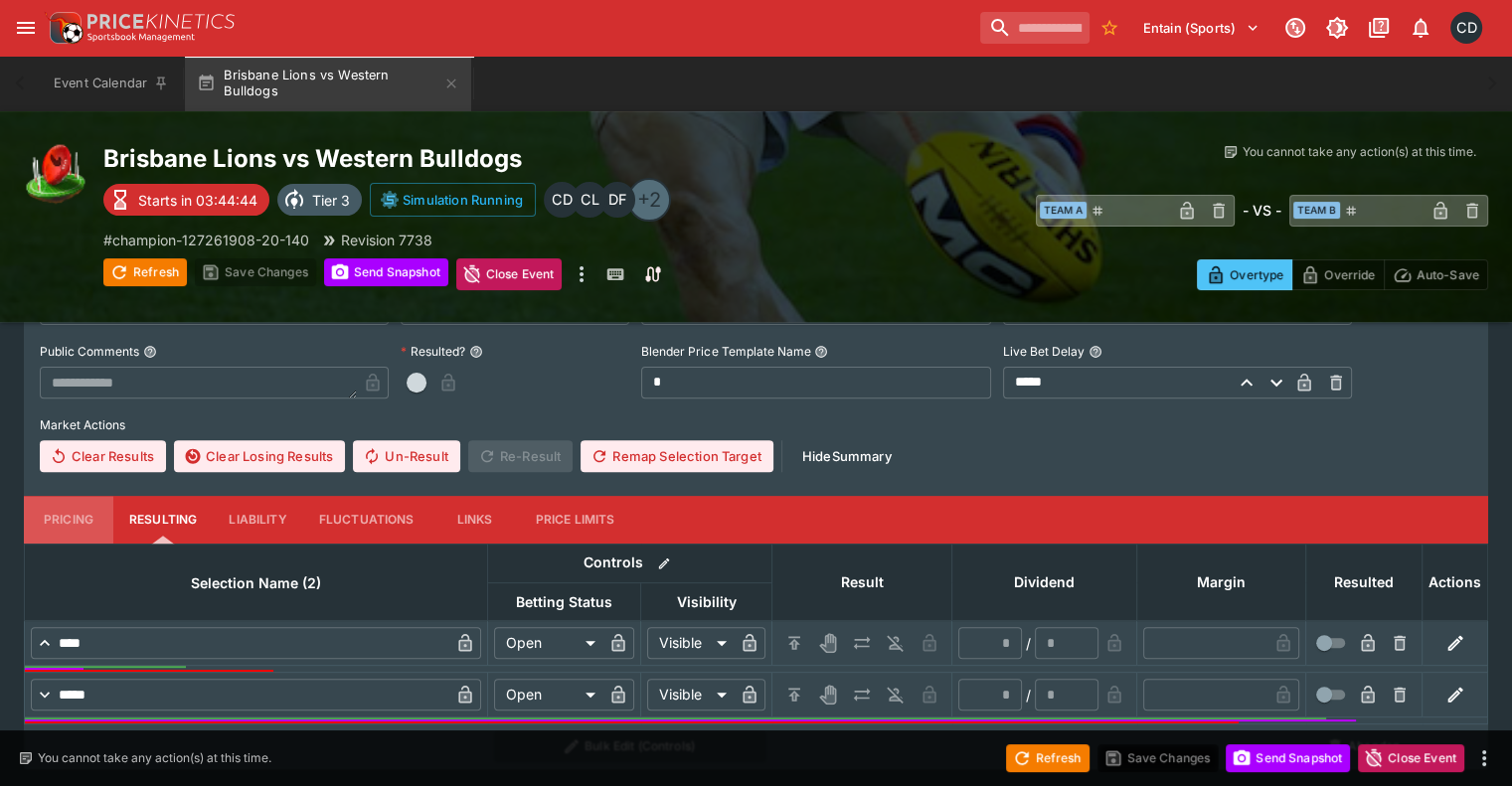 click on "Pricing" at bounding box center [69, 520] 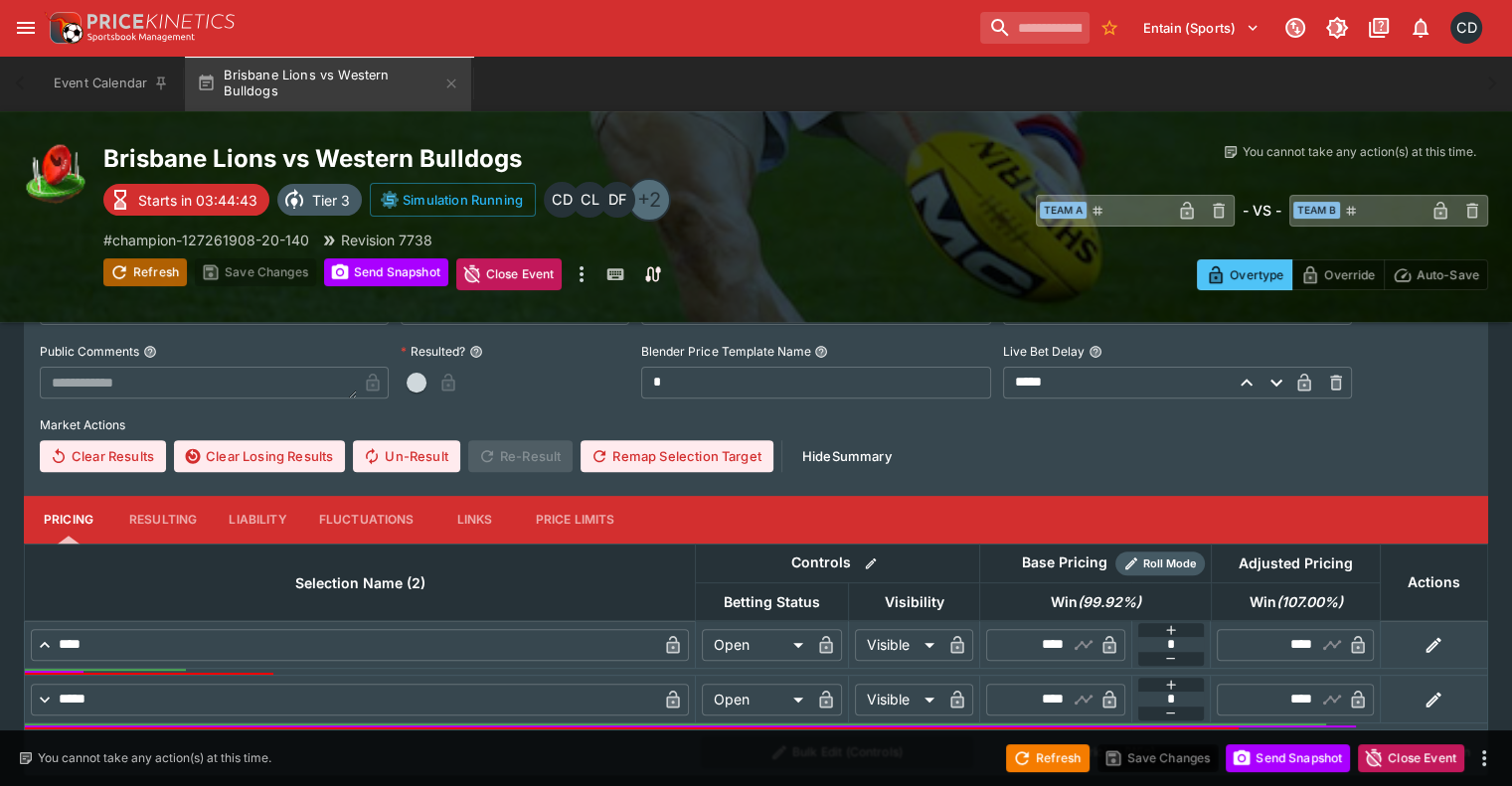 click on "Refresh" at bounding box center (145, 272) 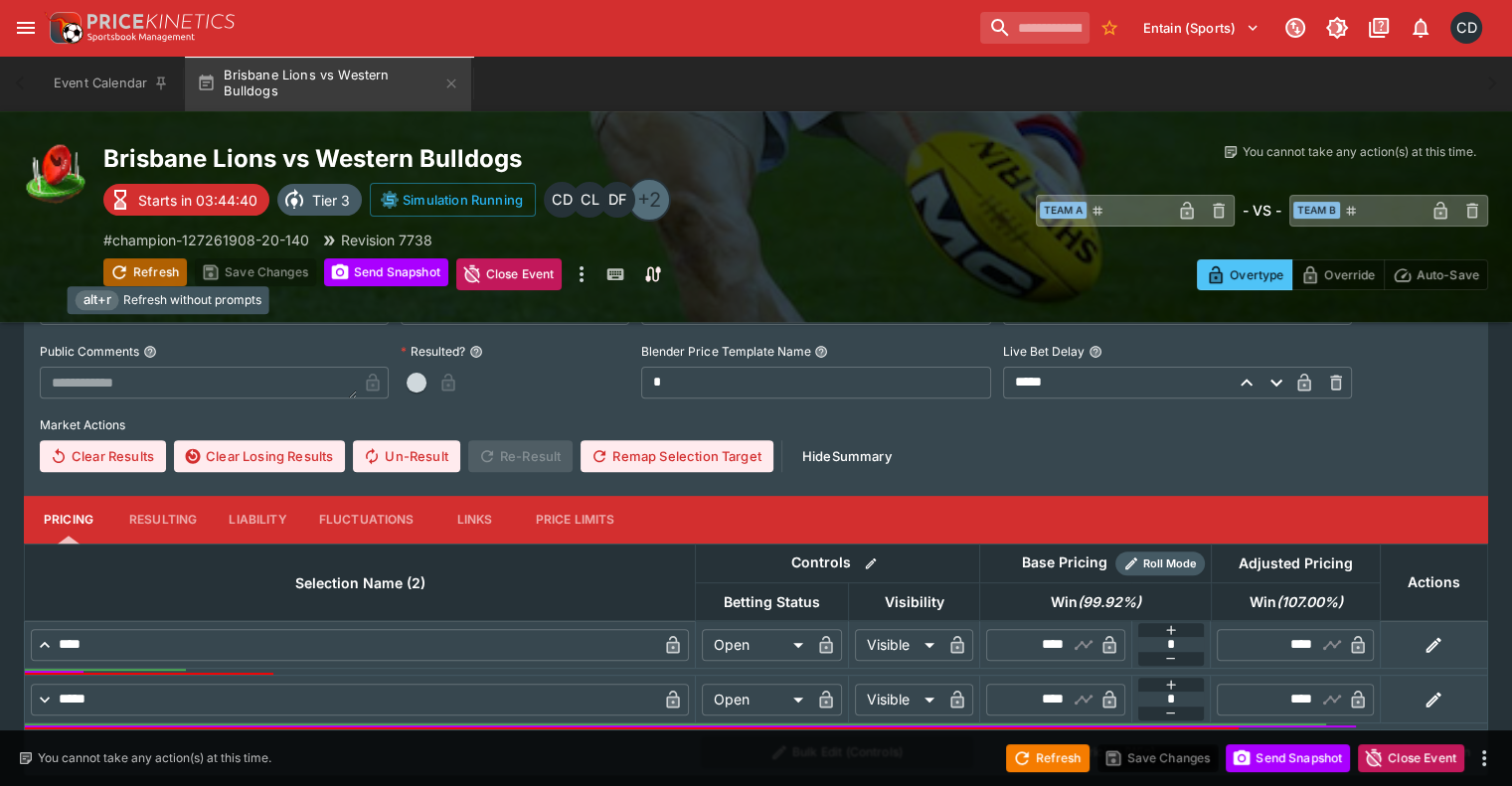 click on "Refresh" at bounding box center (145, 272) 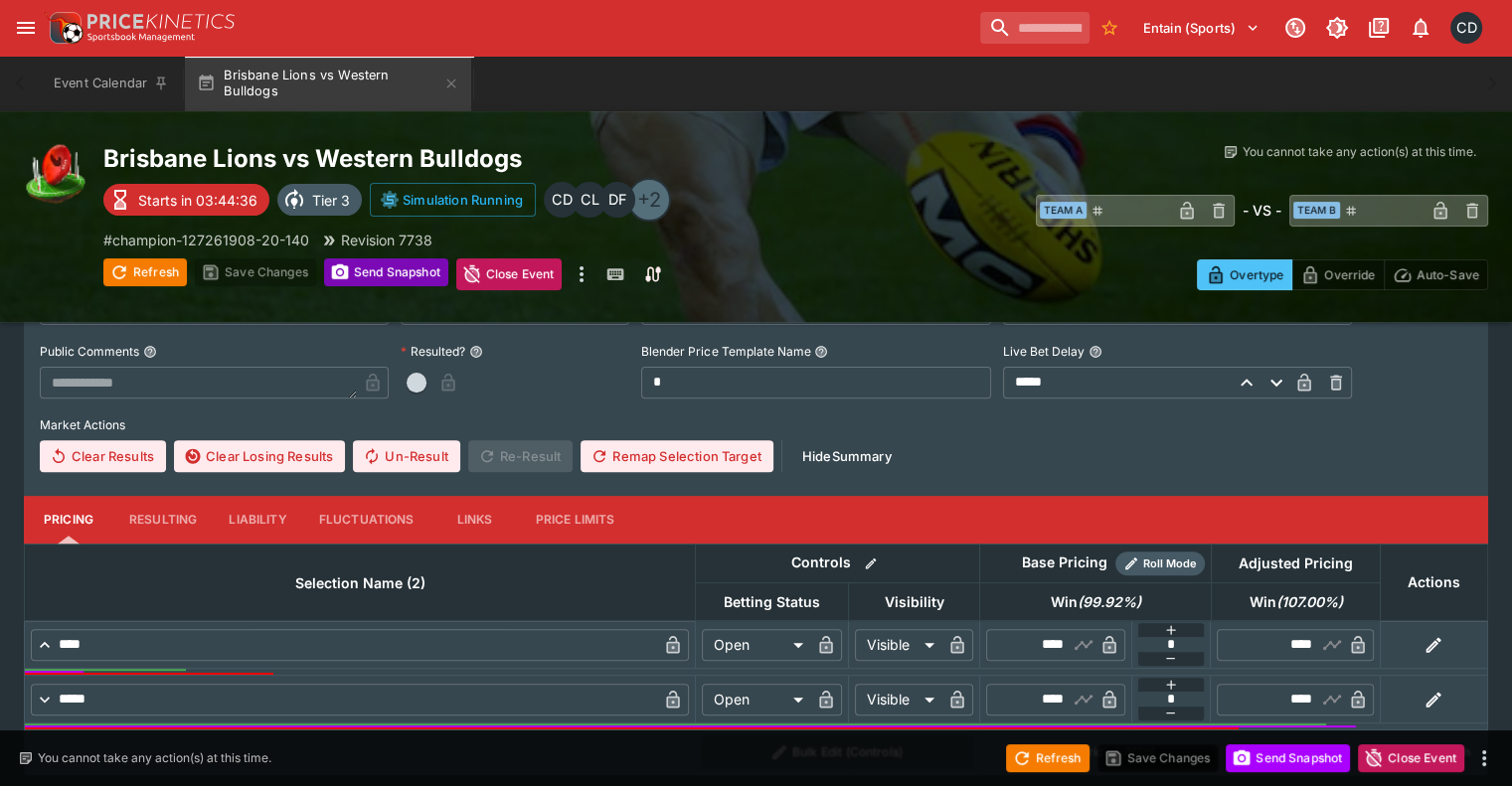 click on "Send Snapshot" at bounding box center (386, 272) 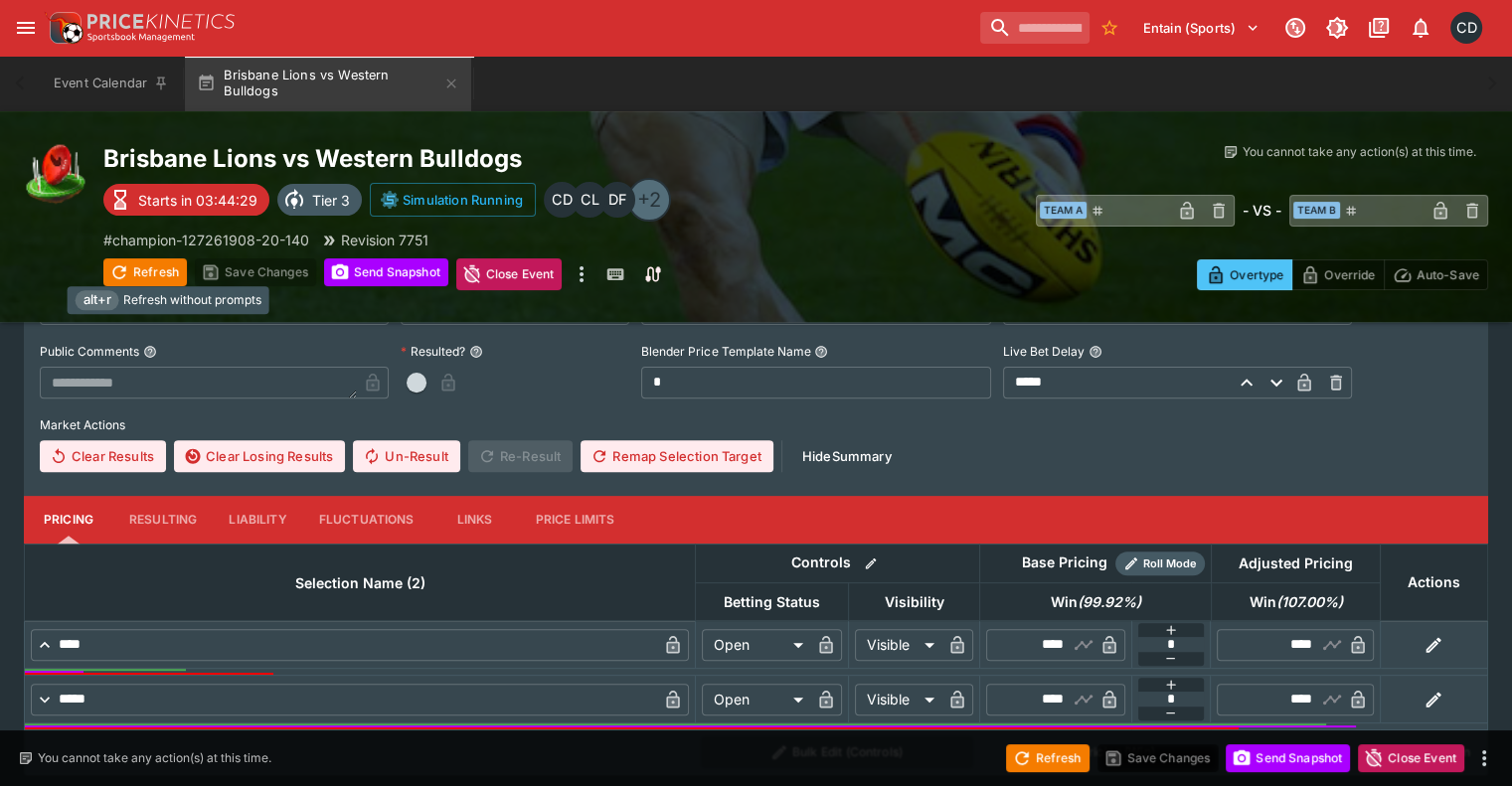 click on "Refresh" at bounding box center (145, 272) 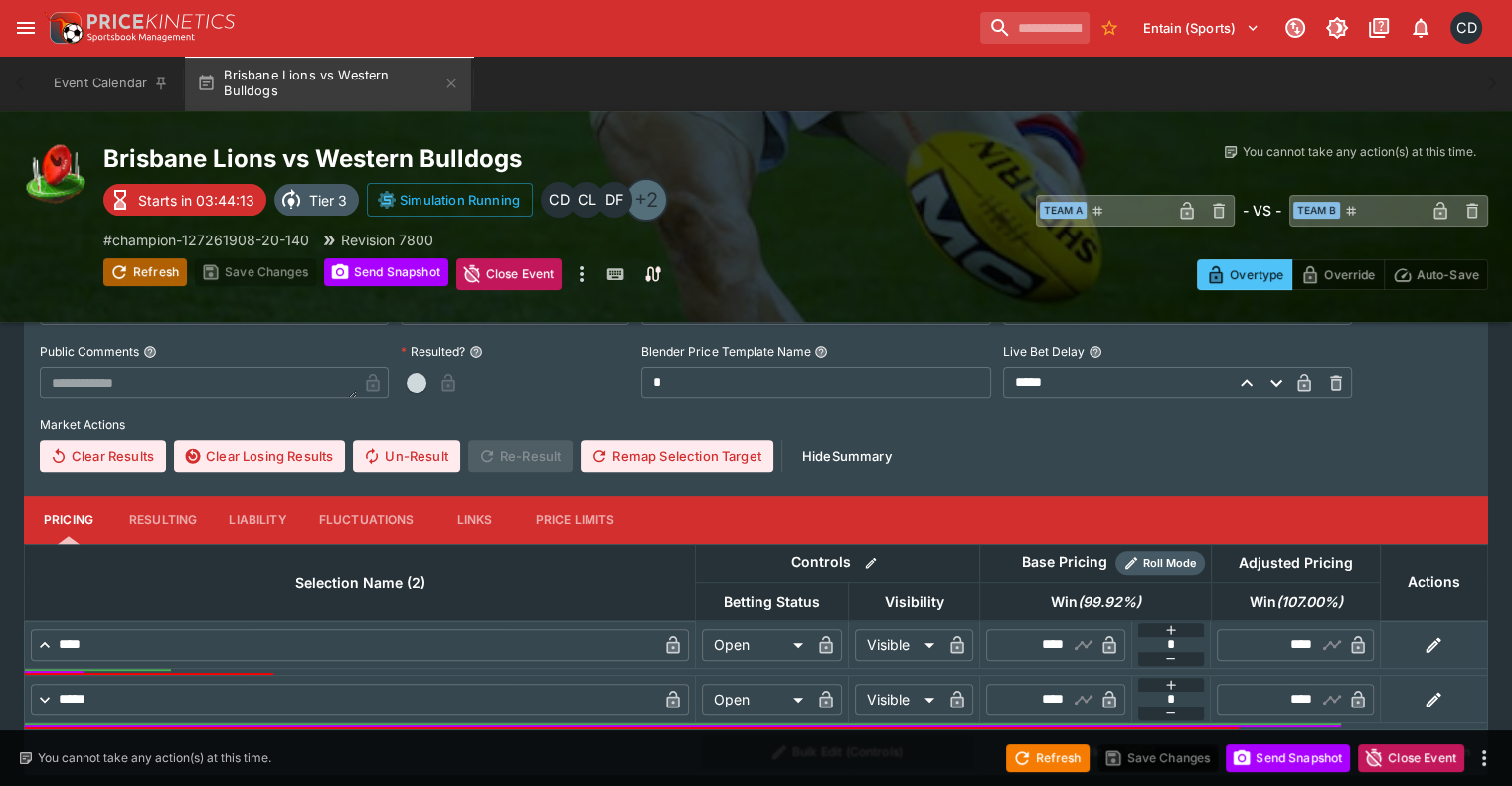 click on "Refresh" at bounding box center (145, 272) 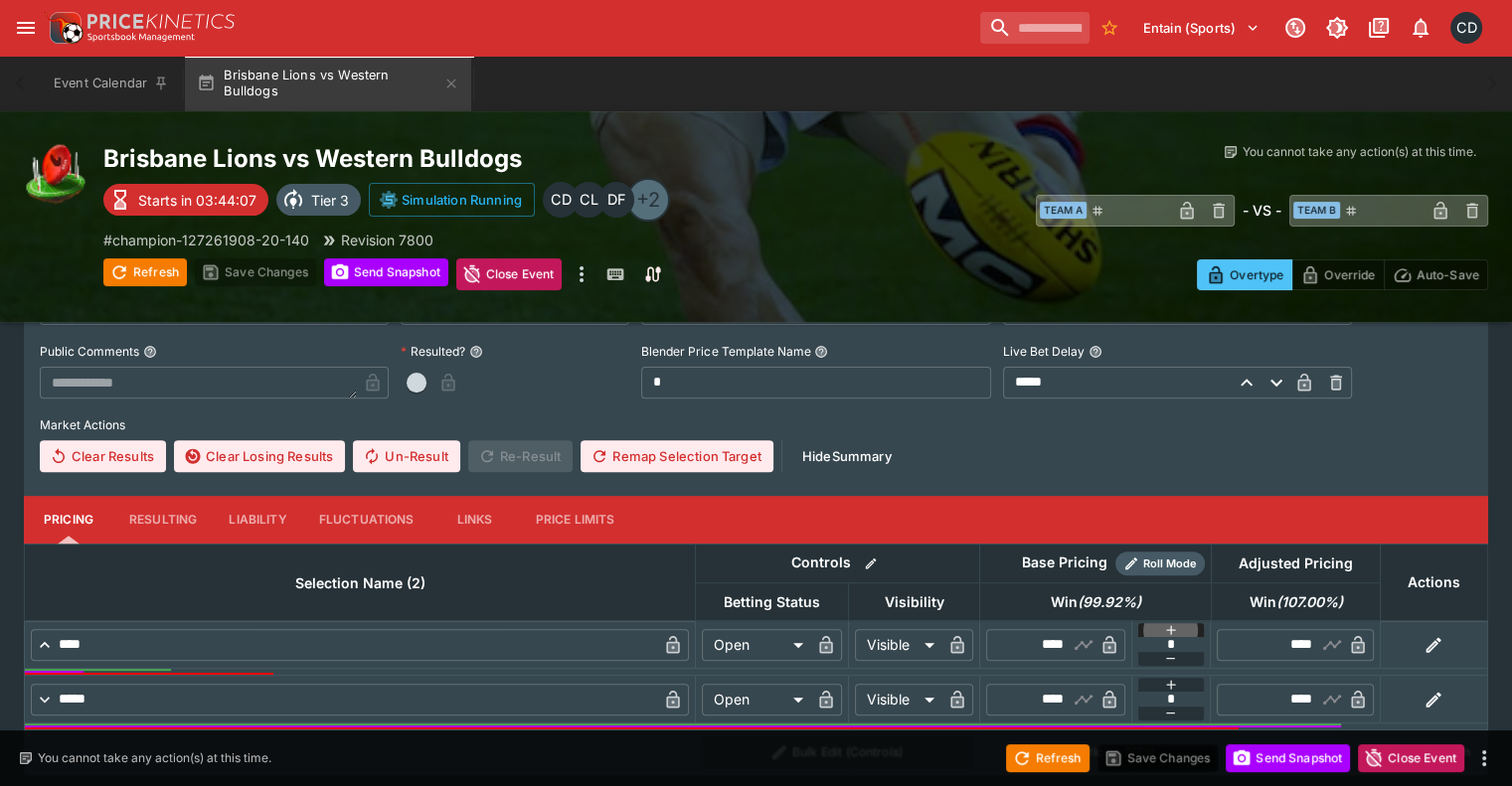click at bounding box center [1171, 630] 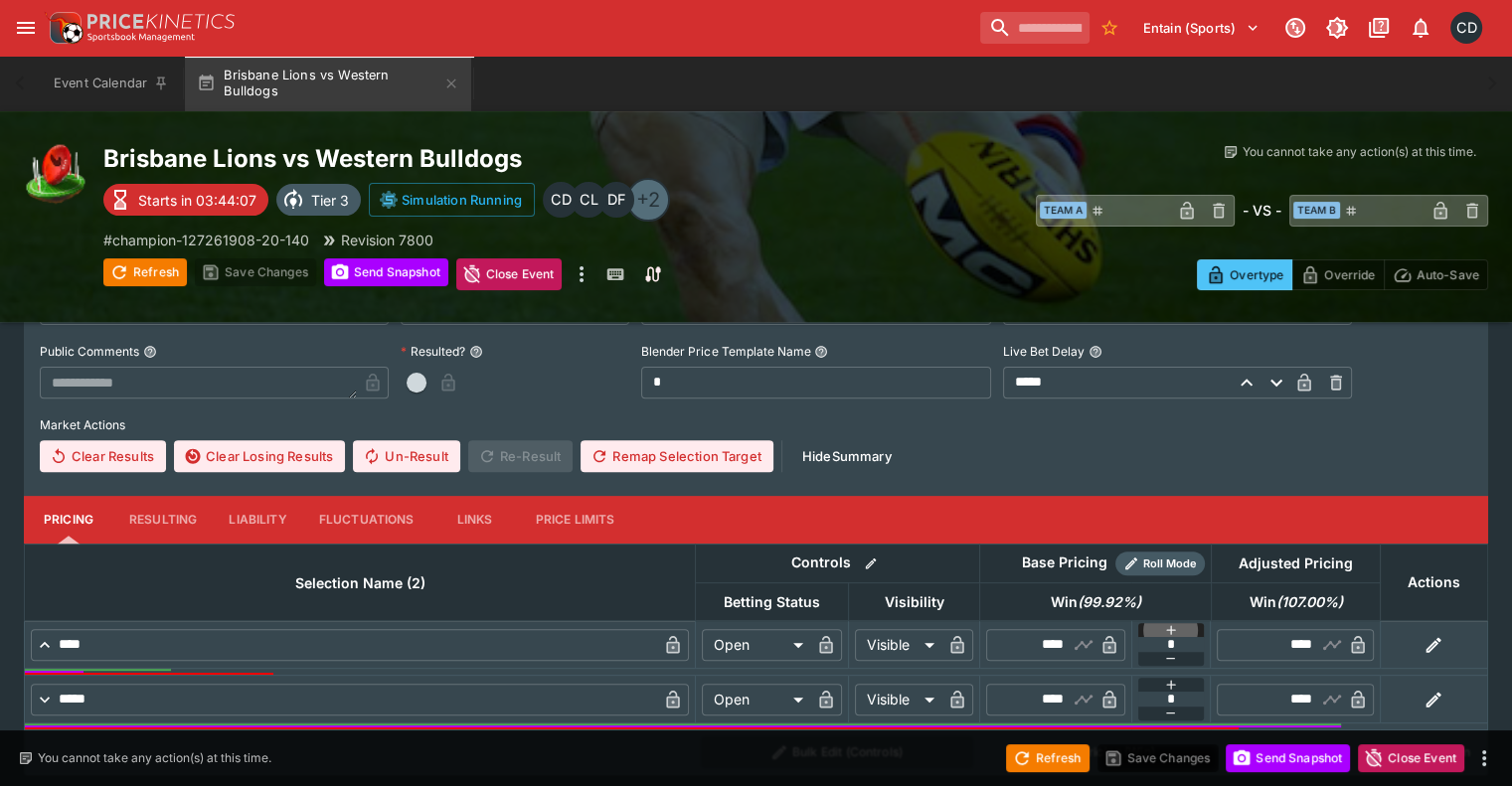 type on "*" 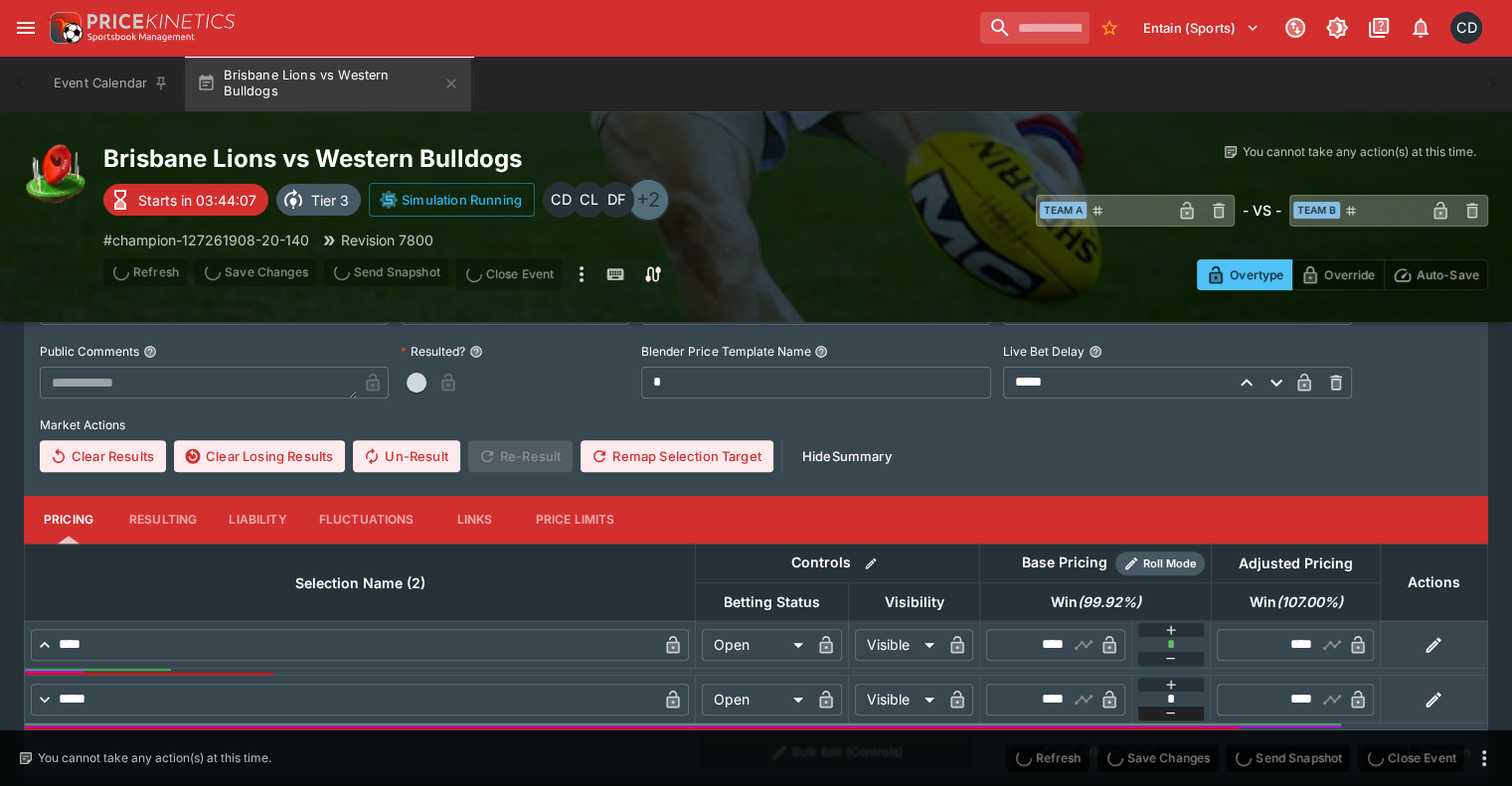 click 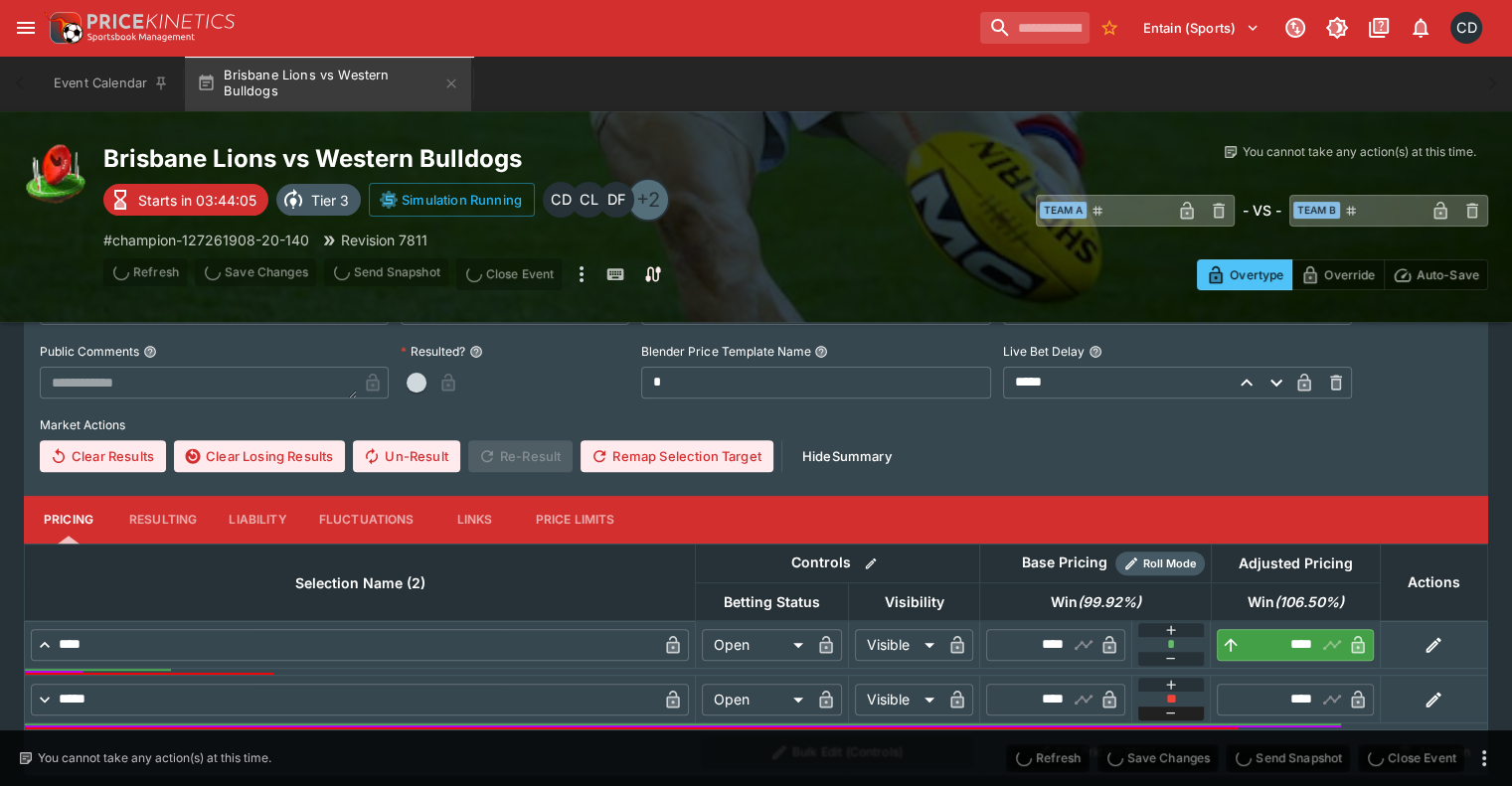 type on "****" 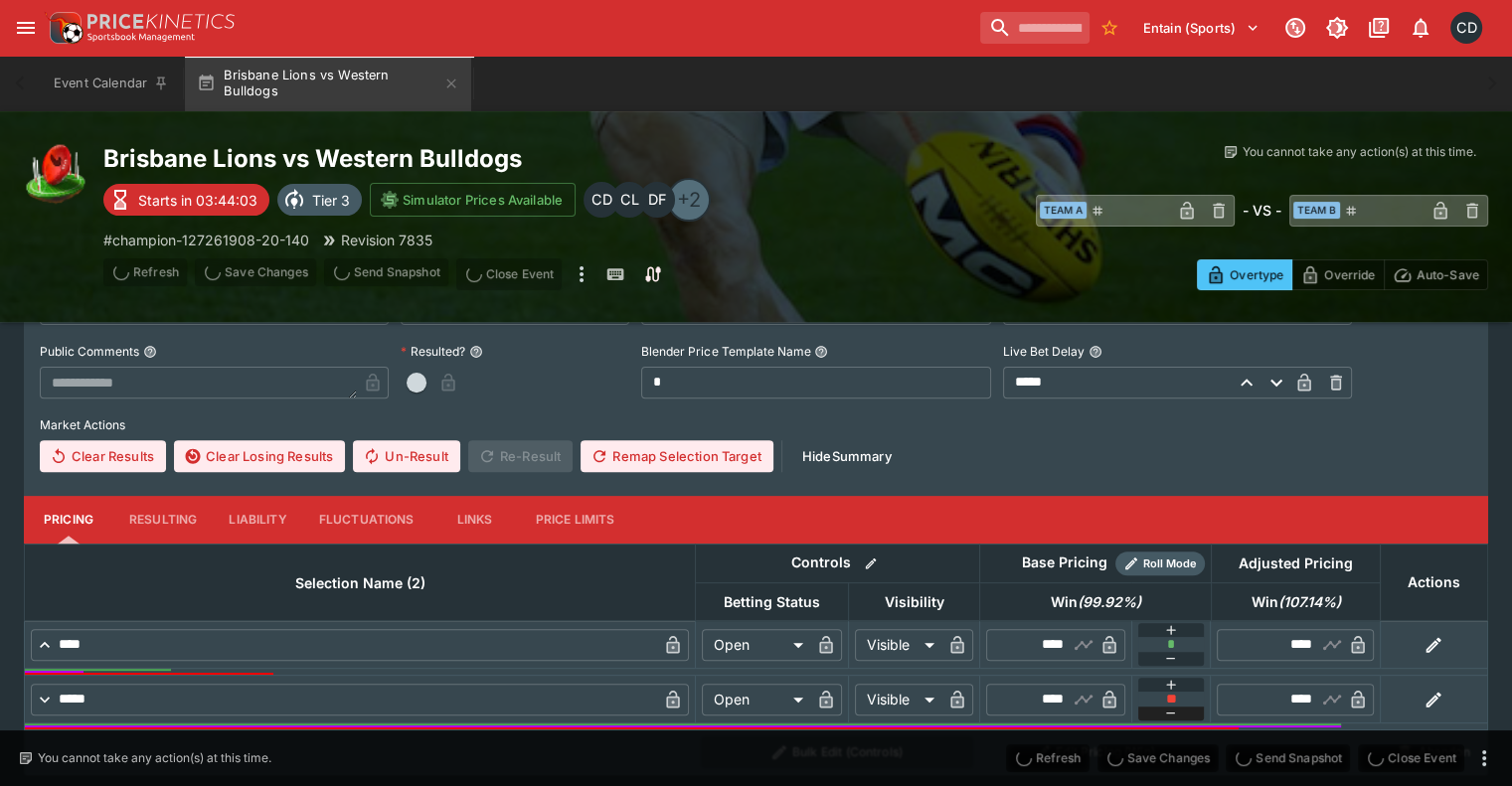 type on "****" 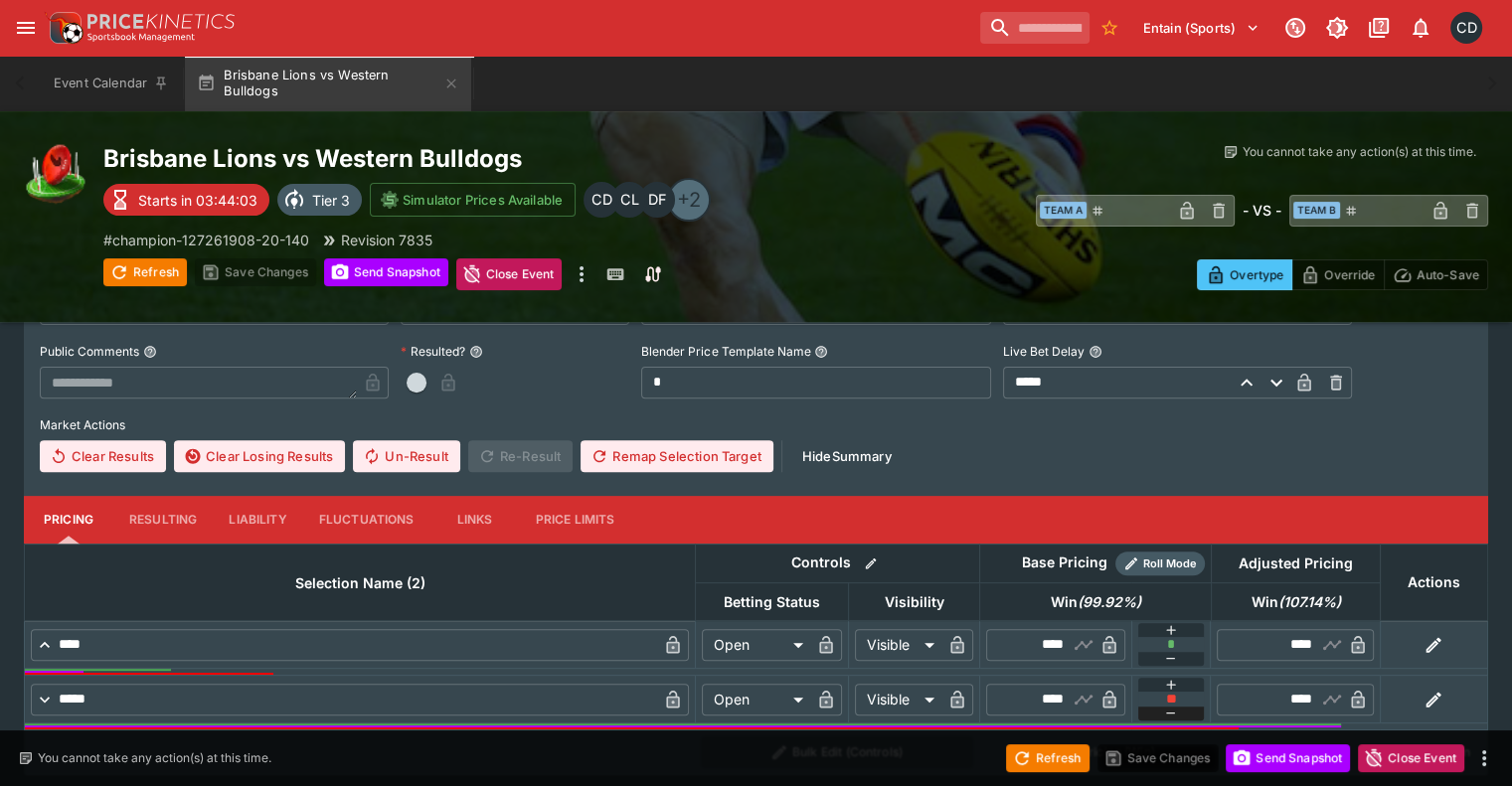 click 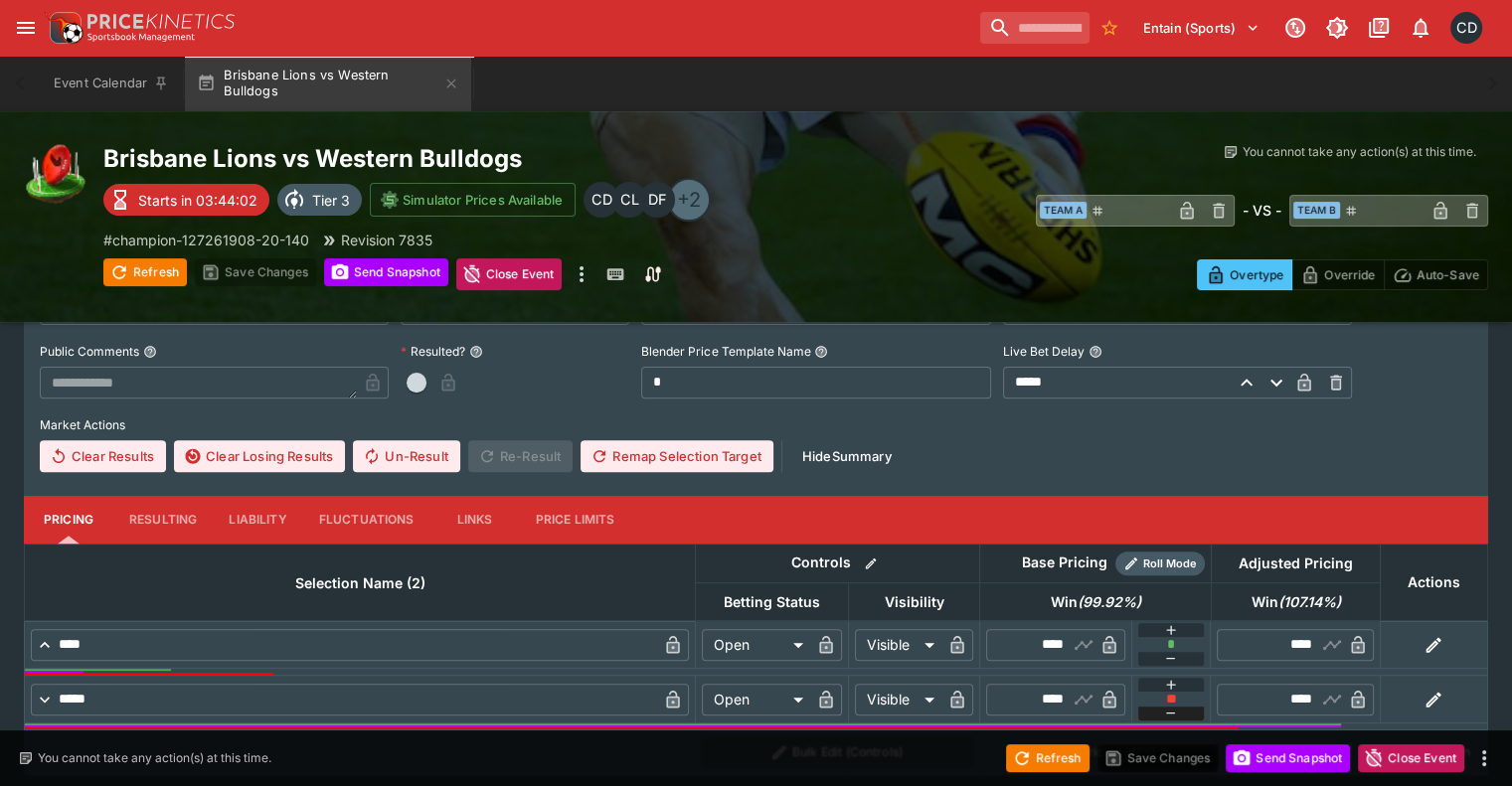 click 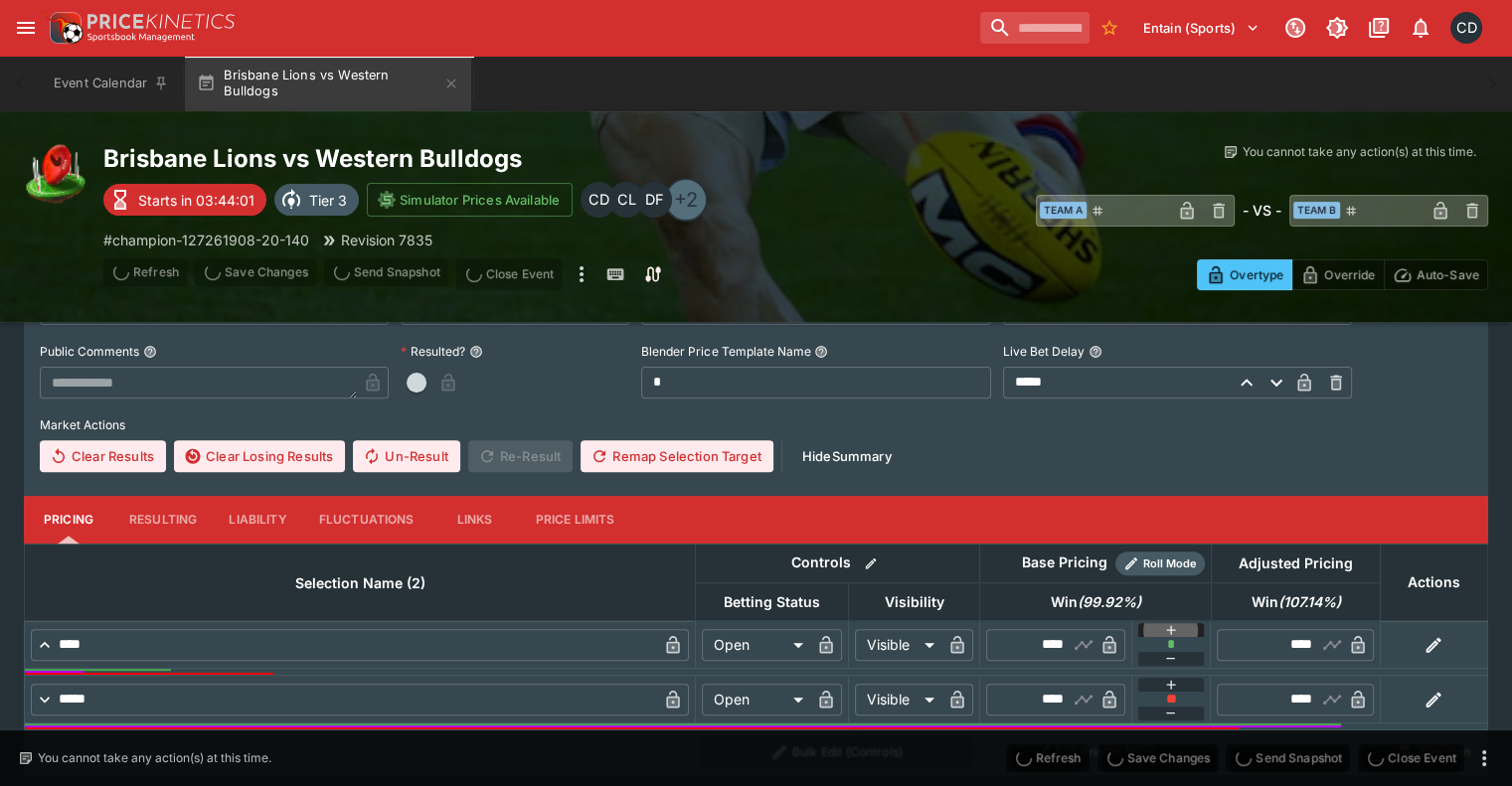click 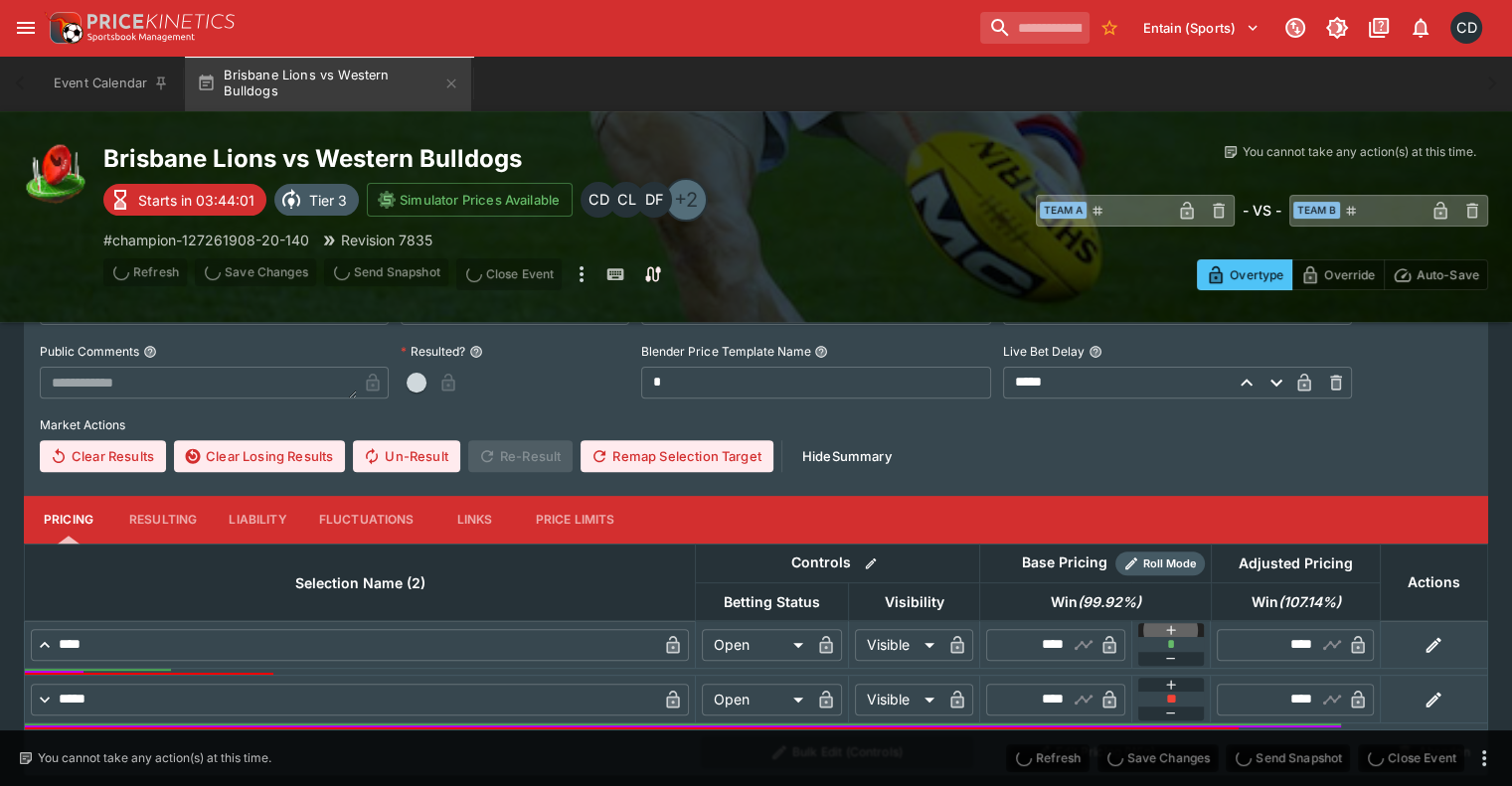 click 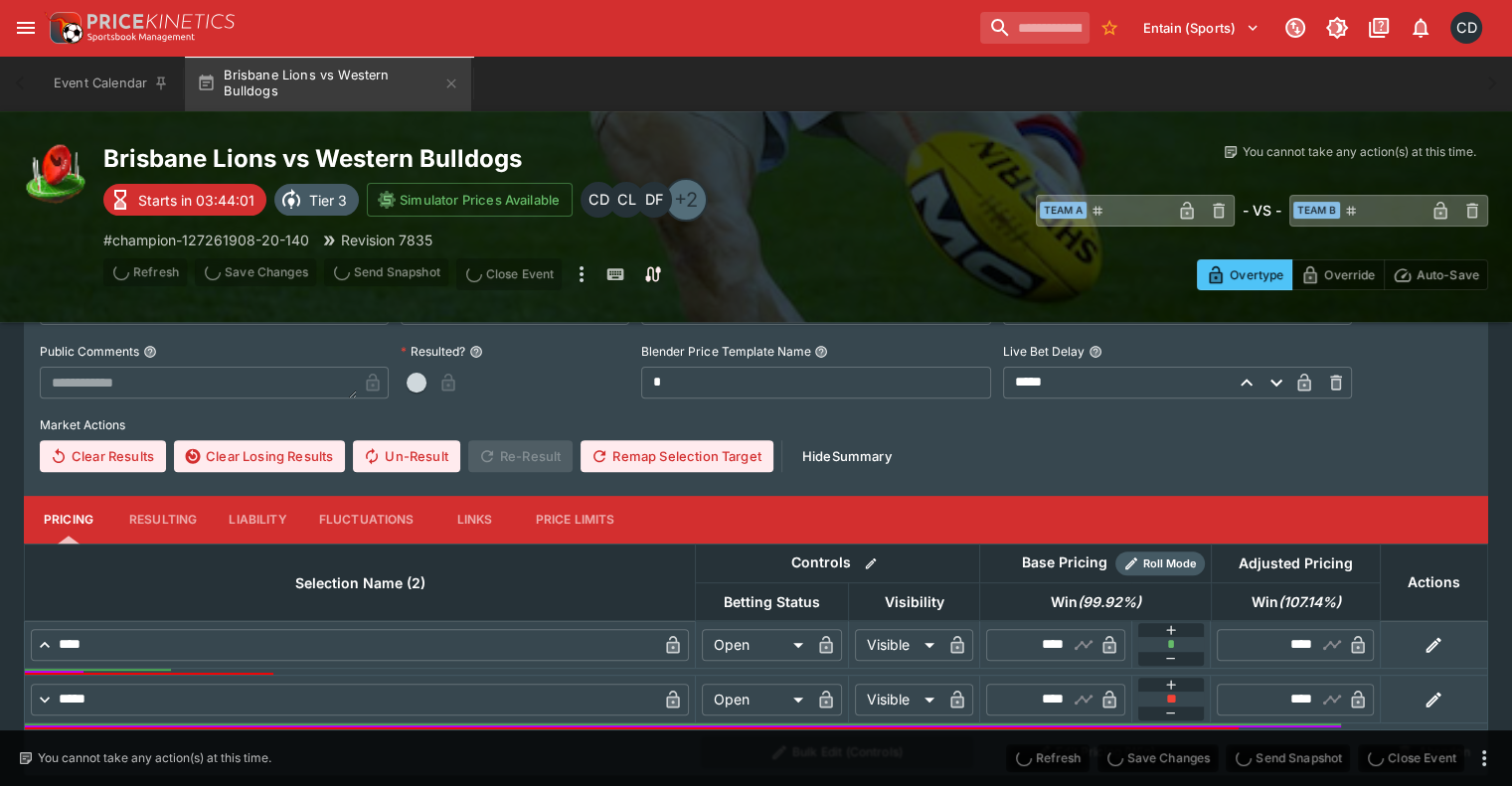 type on "****" 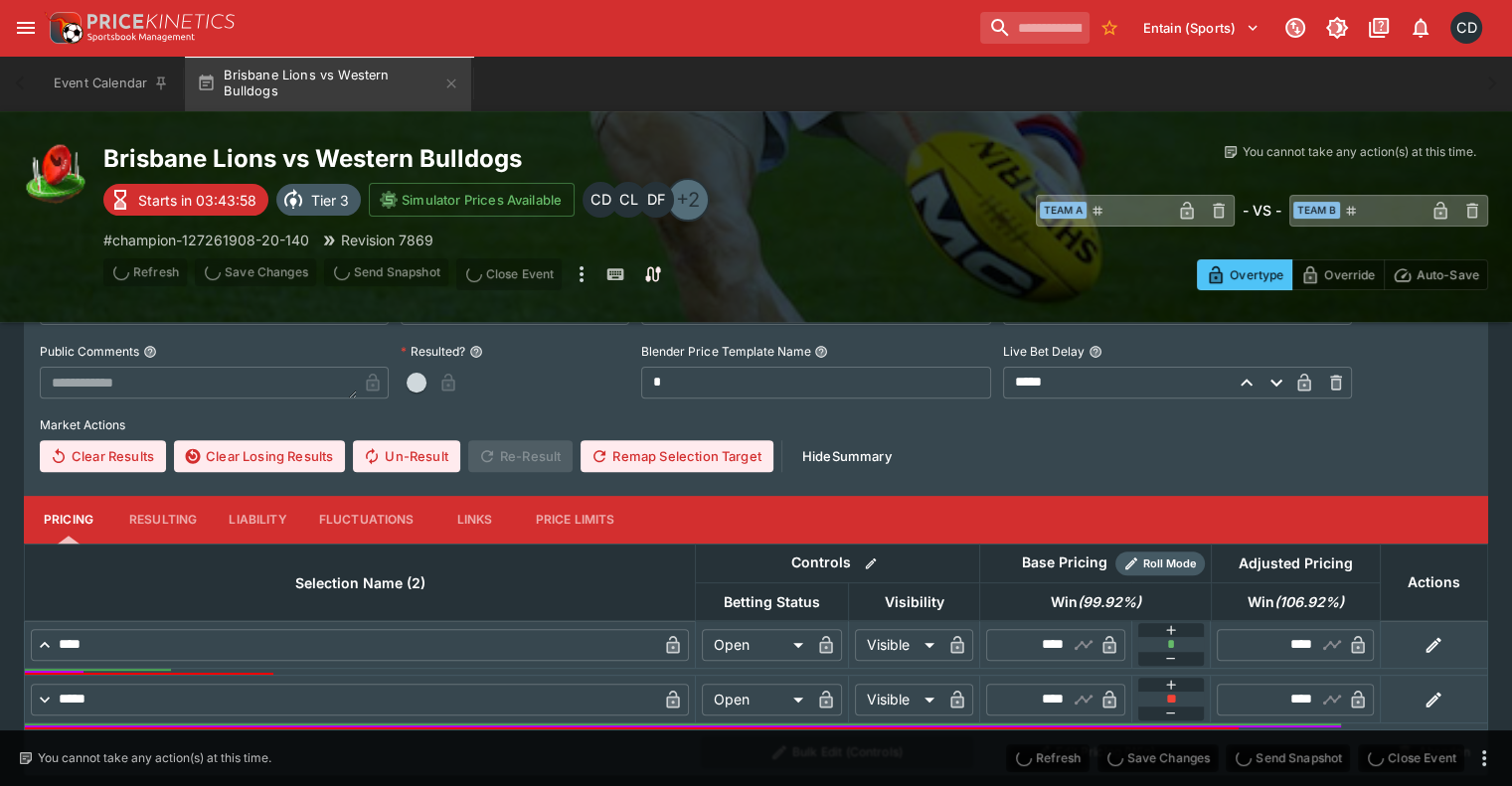 type on "****" 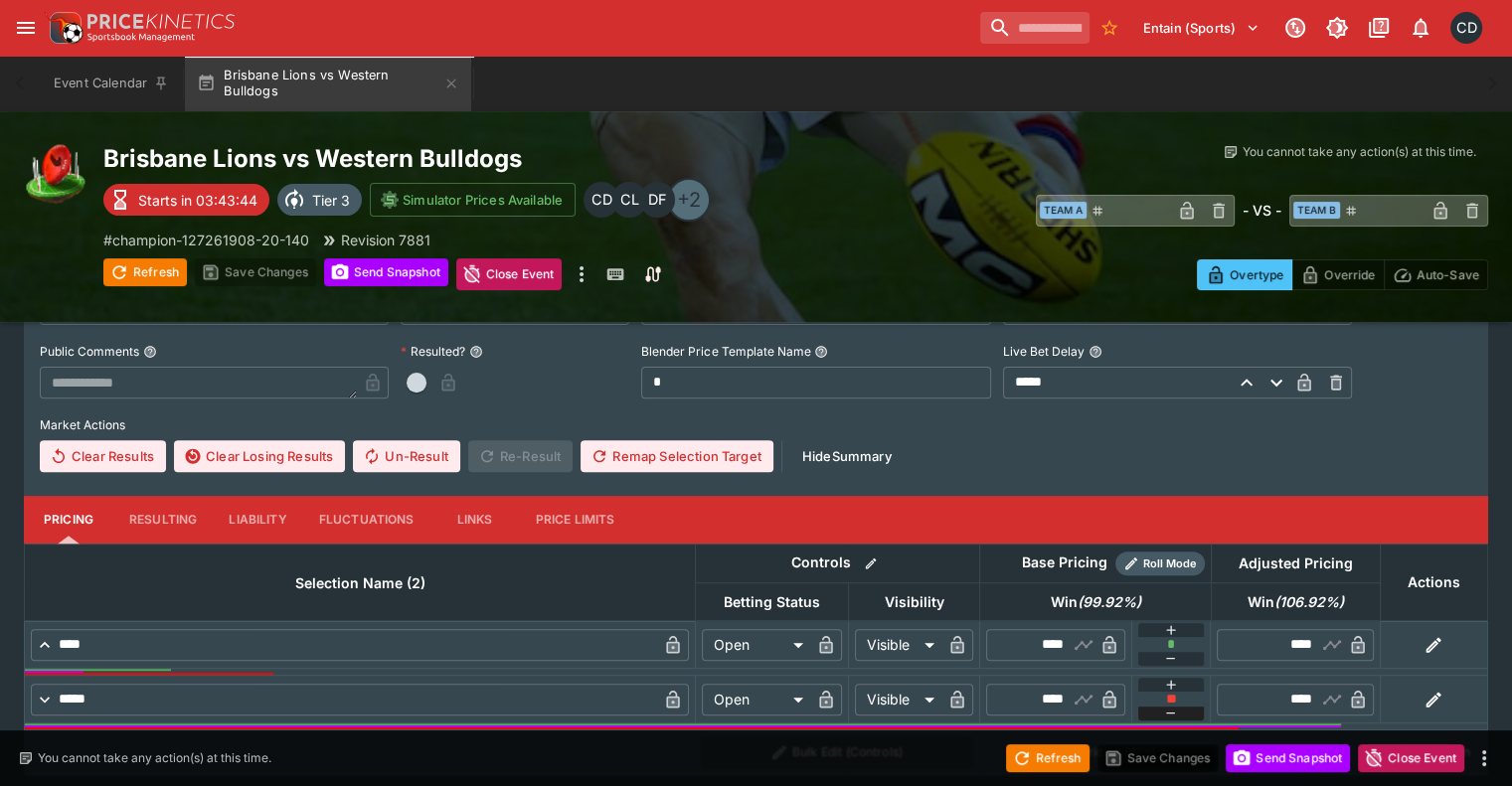 click at bounding box center (1171, 713) 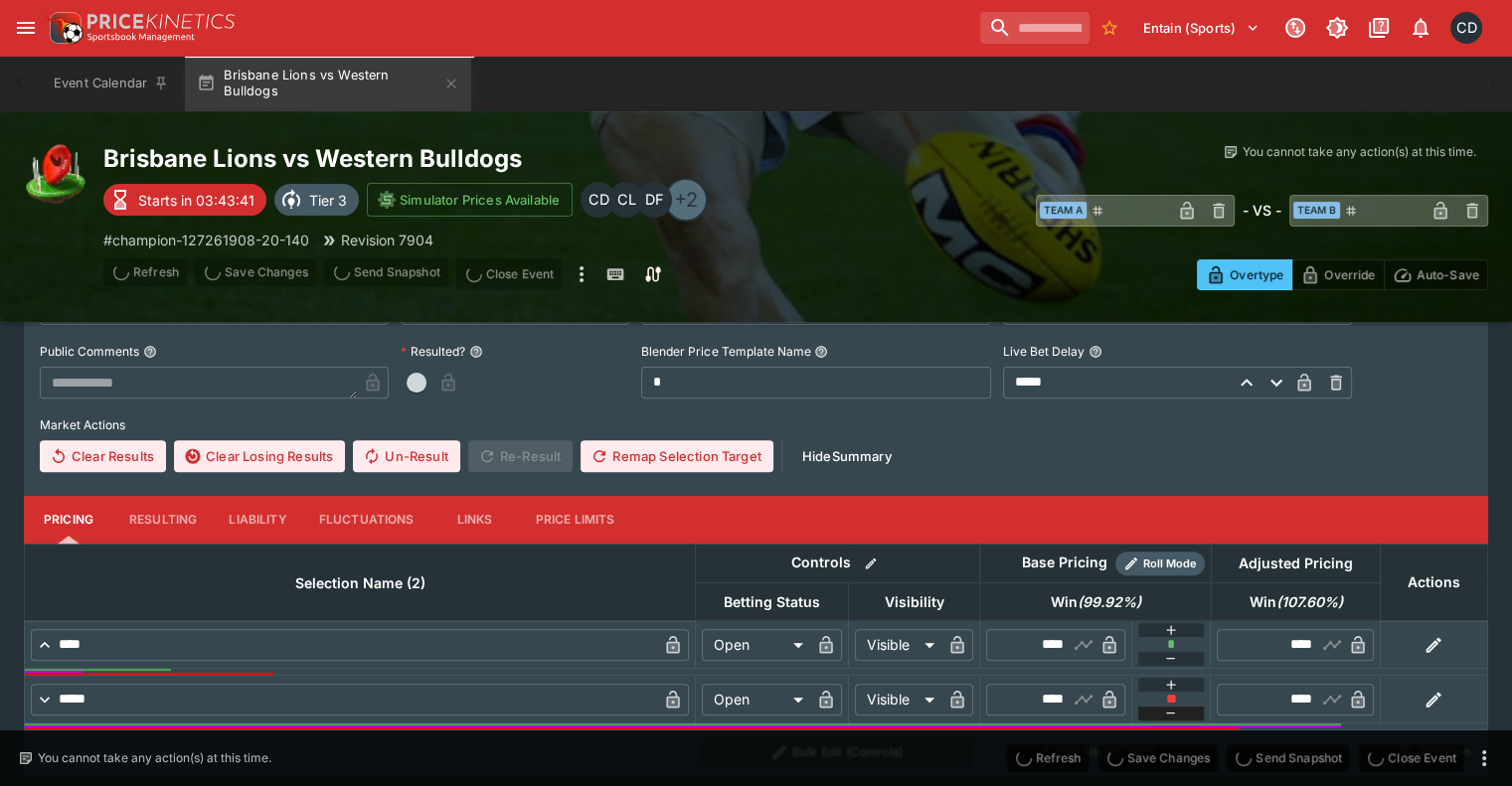 type on "****" 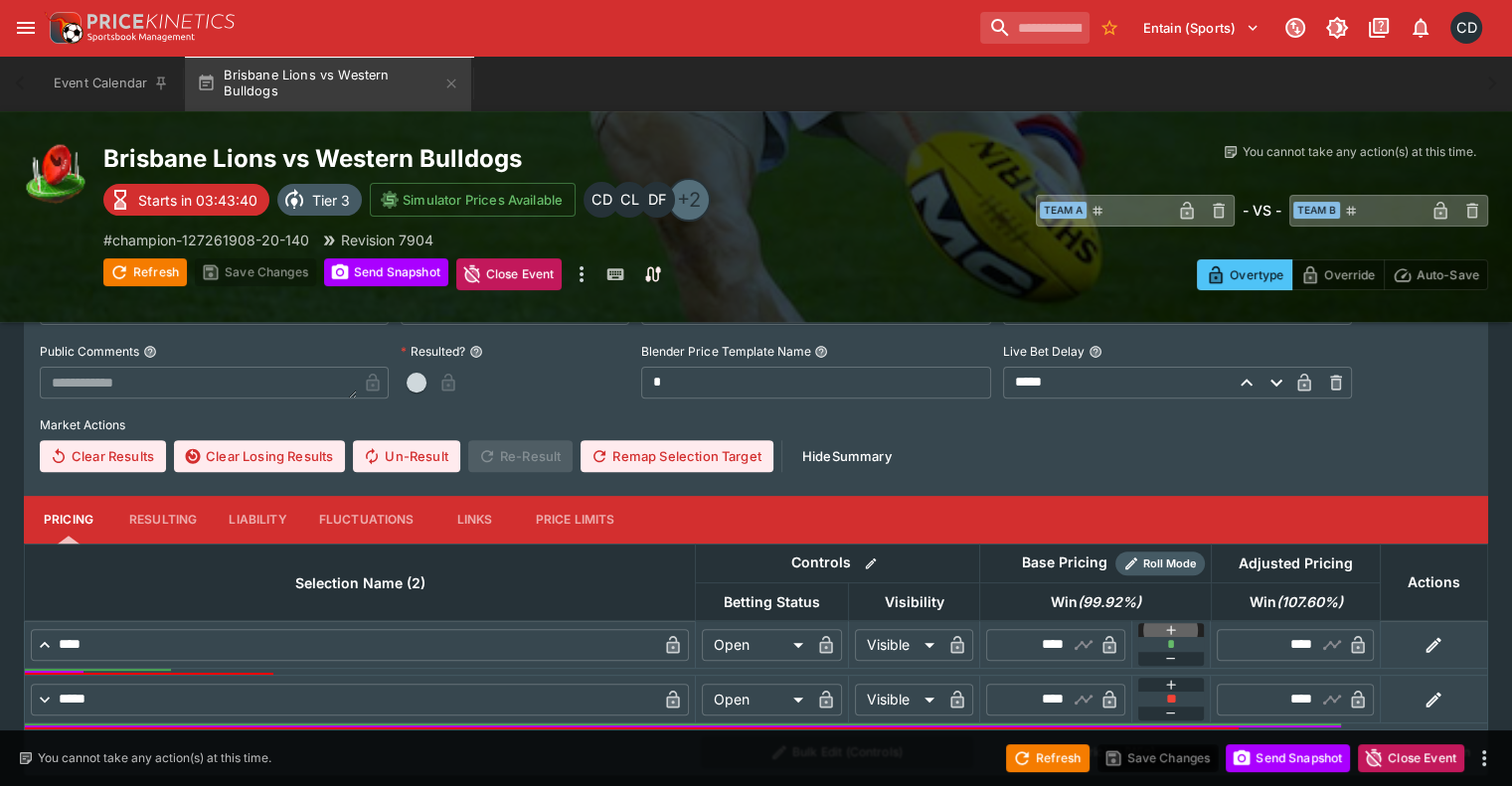 click 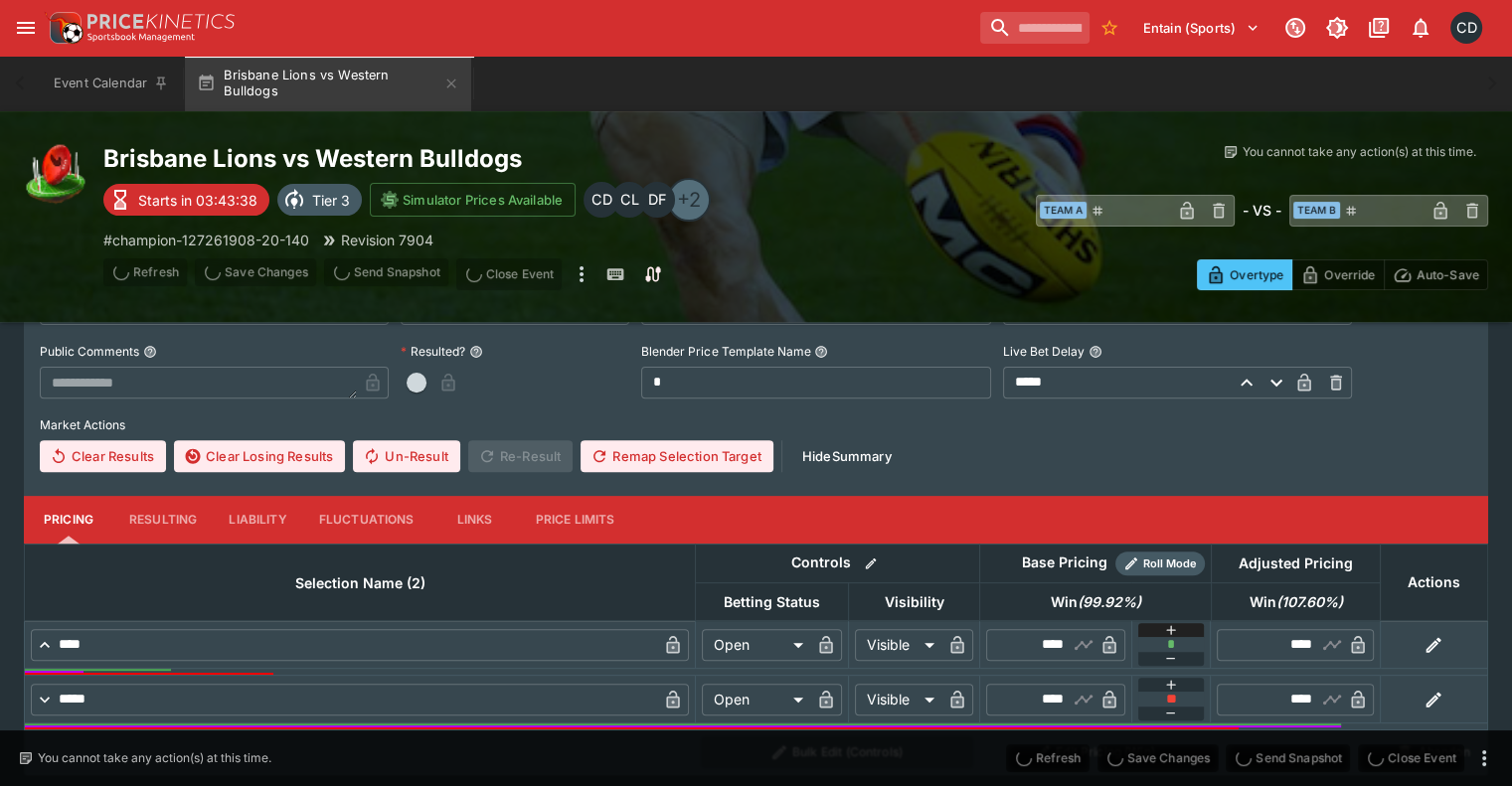 type on "****" 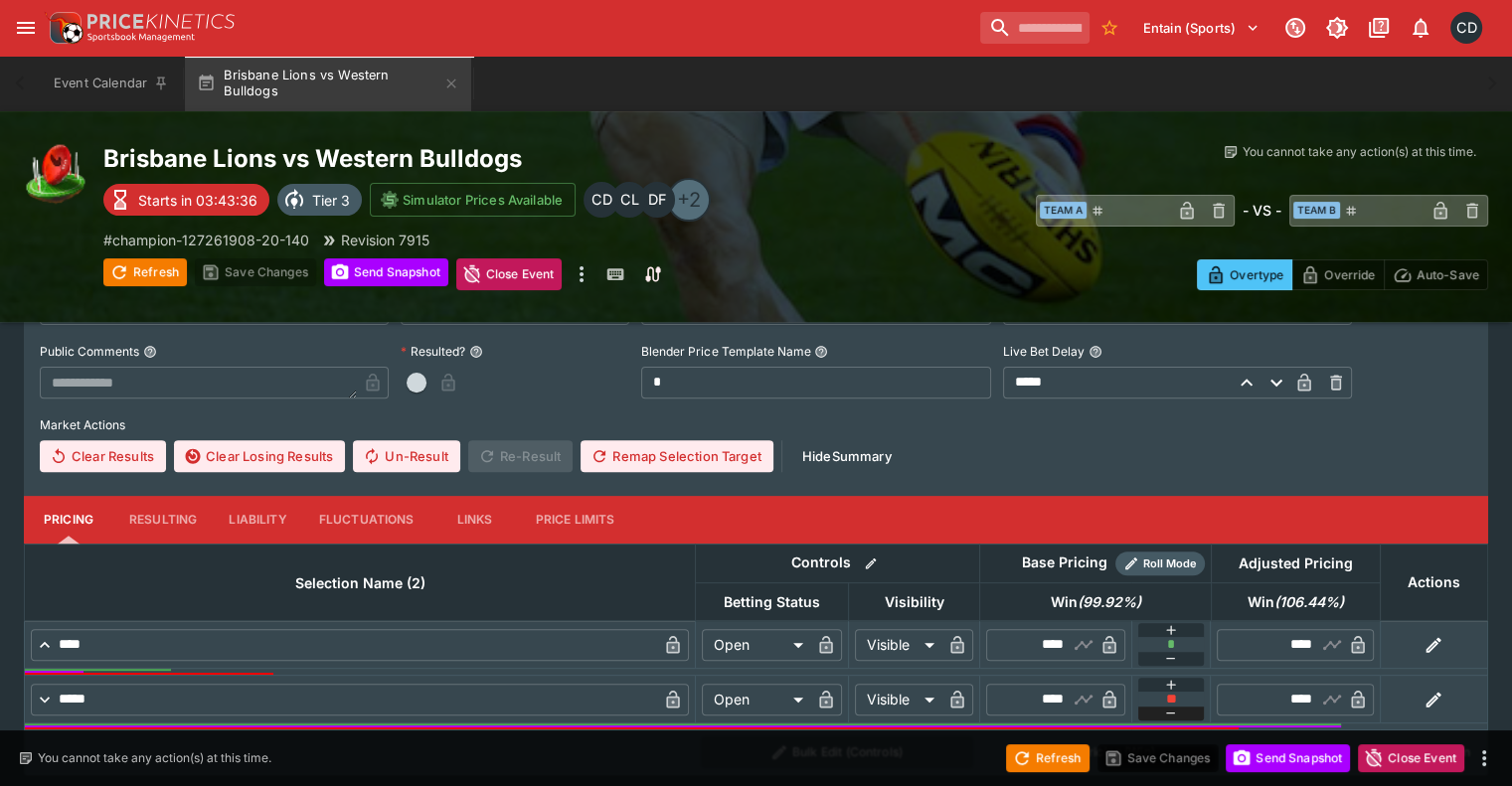click 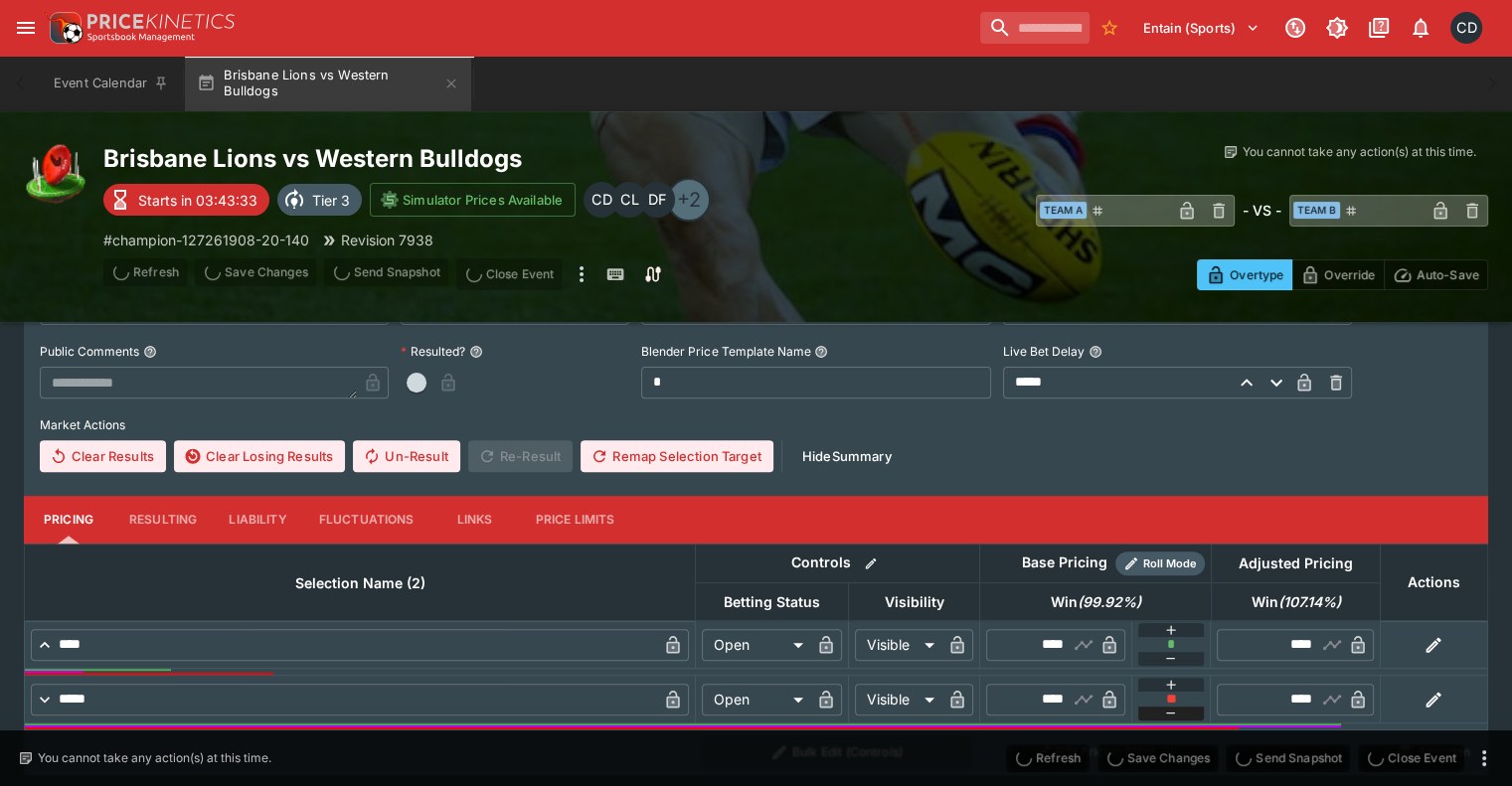 type on "****" 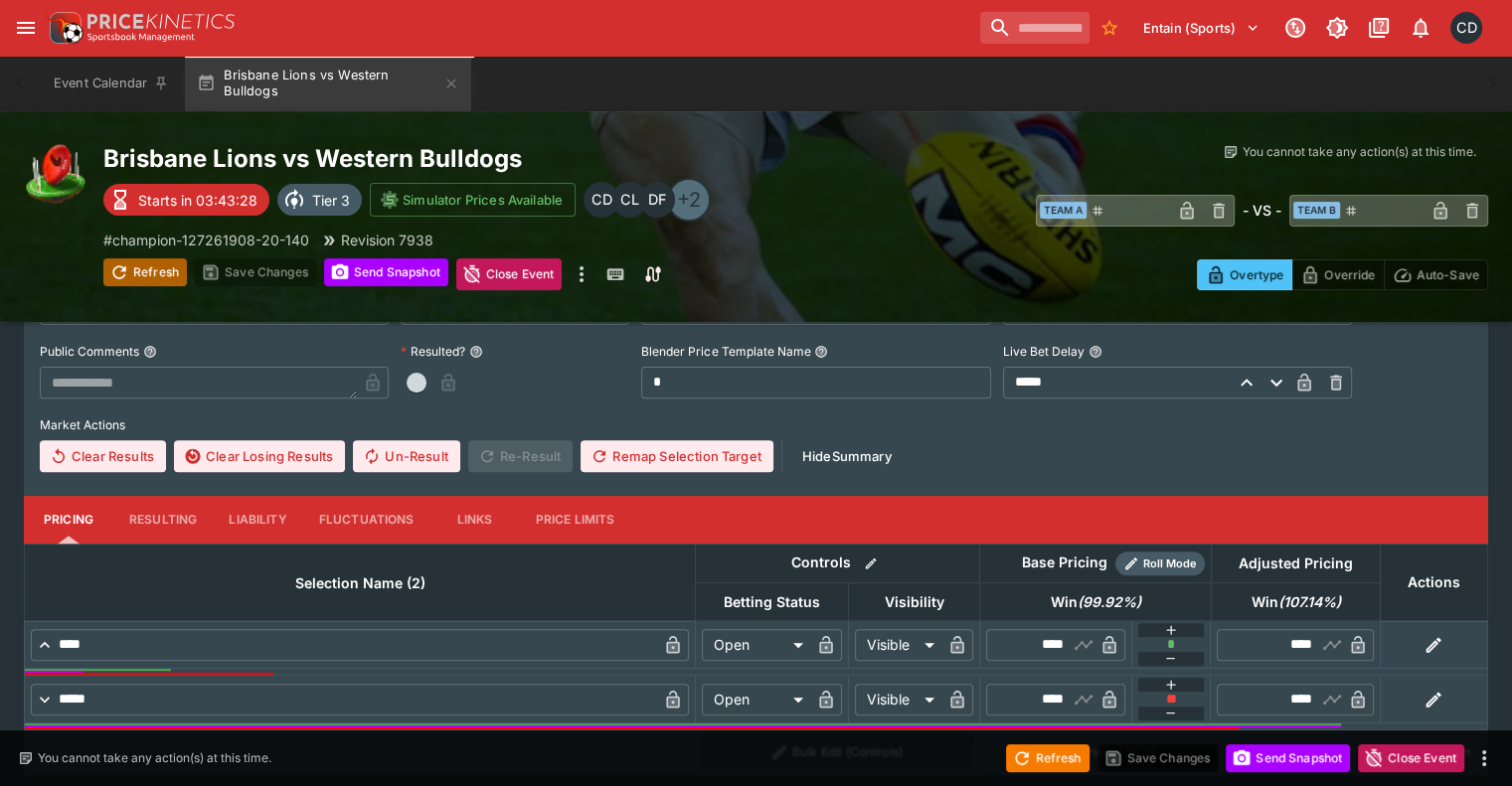 click on "Refresh" at bounding box center (145, 272) 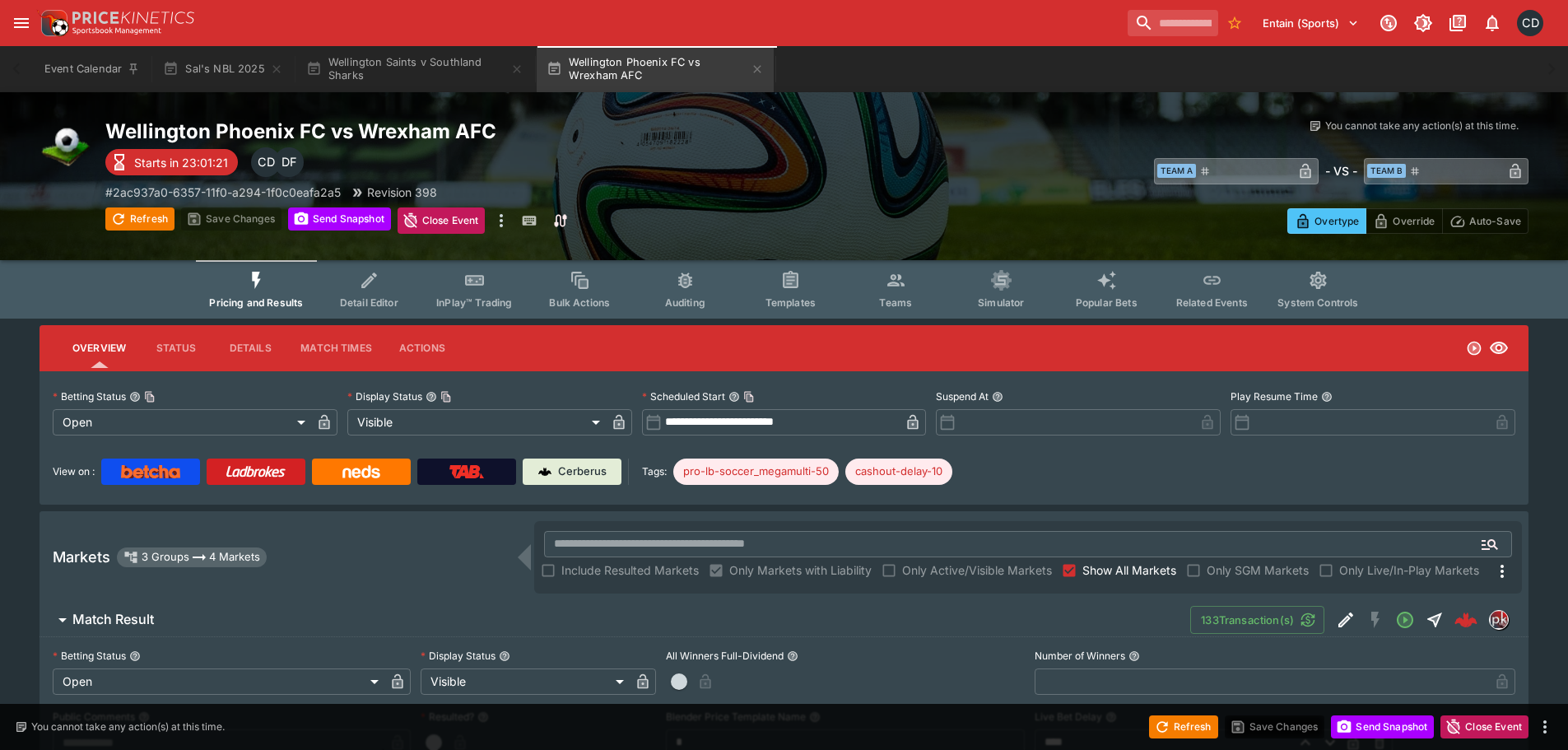 scroll, scrollTop: 0, scrollLeft: 0, axis: both 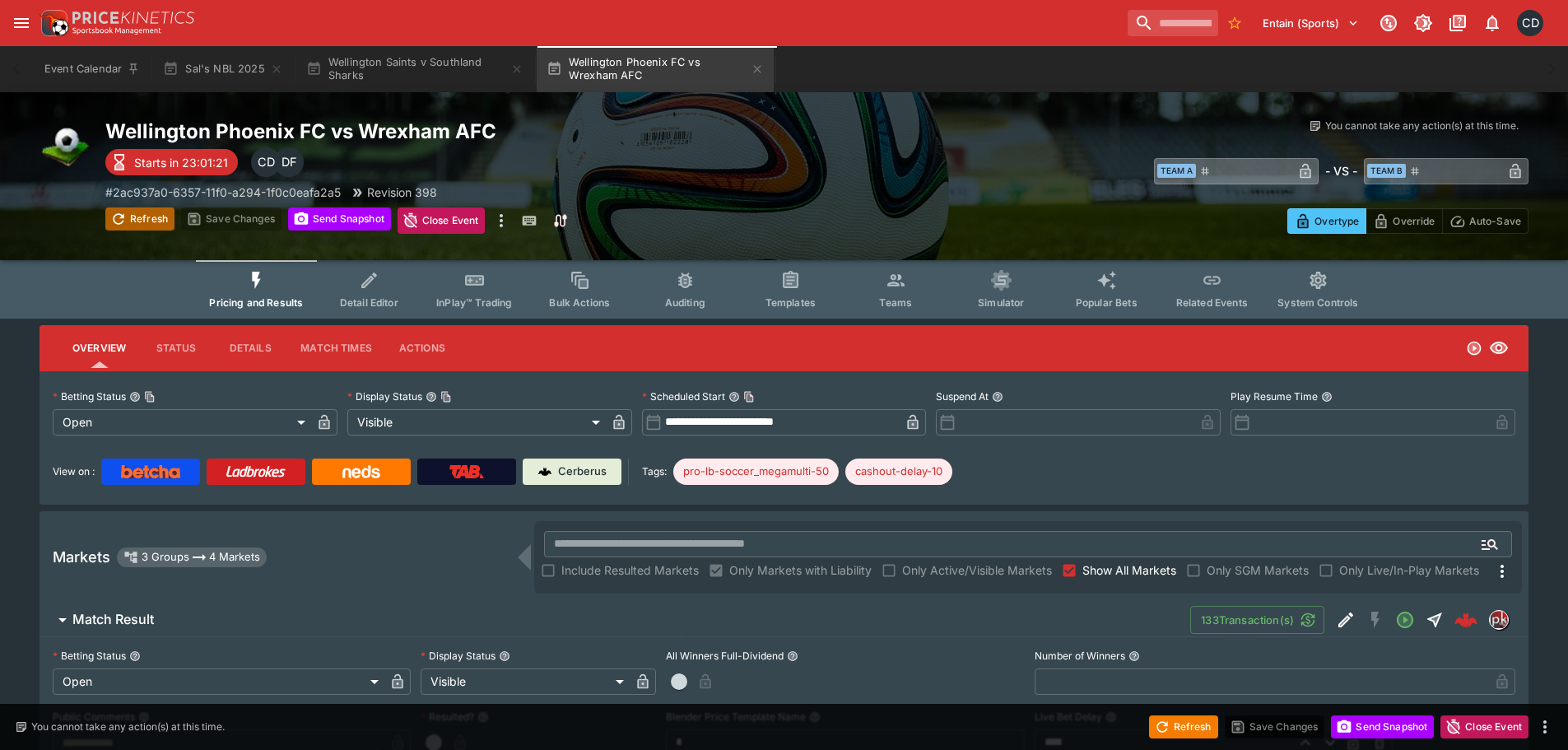click on "Refresh" at bounding box center (140, 219) 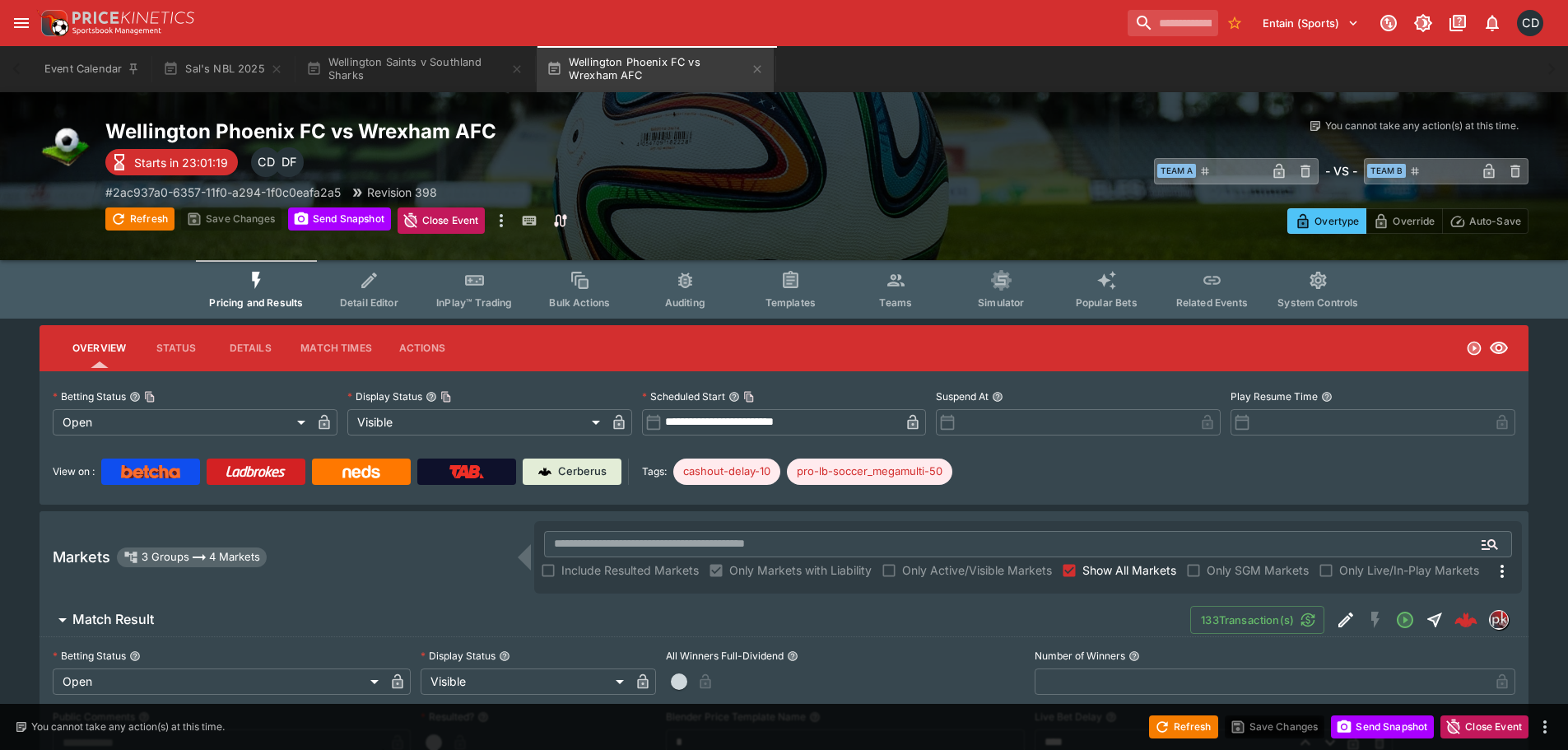 click on "Refresh" at bounding box center (140, 219) 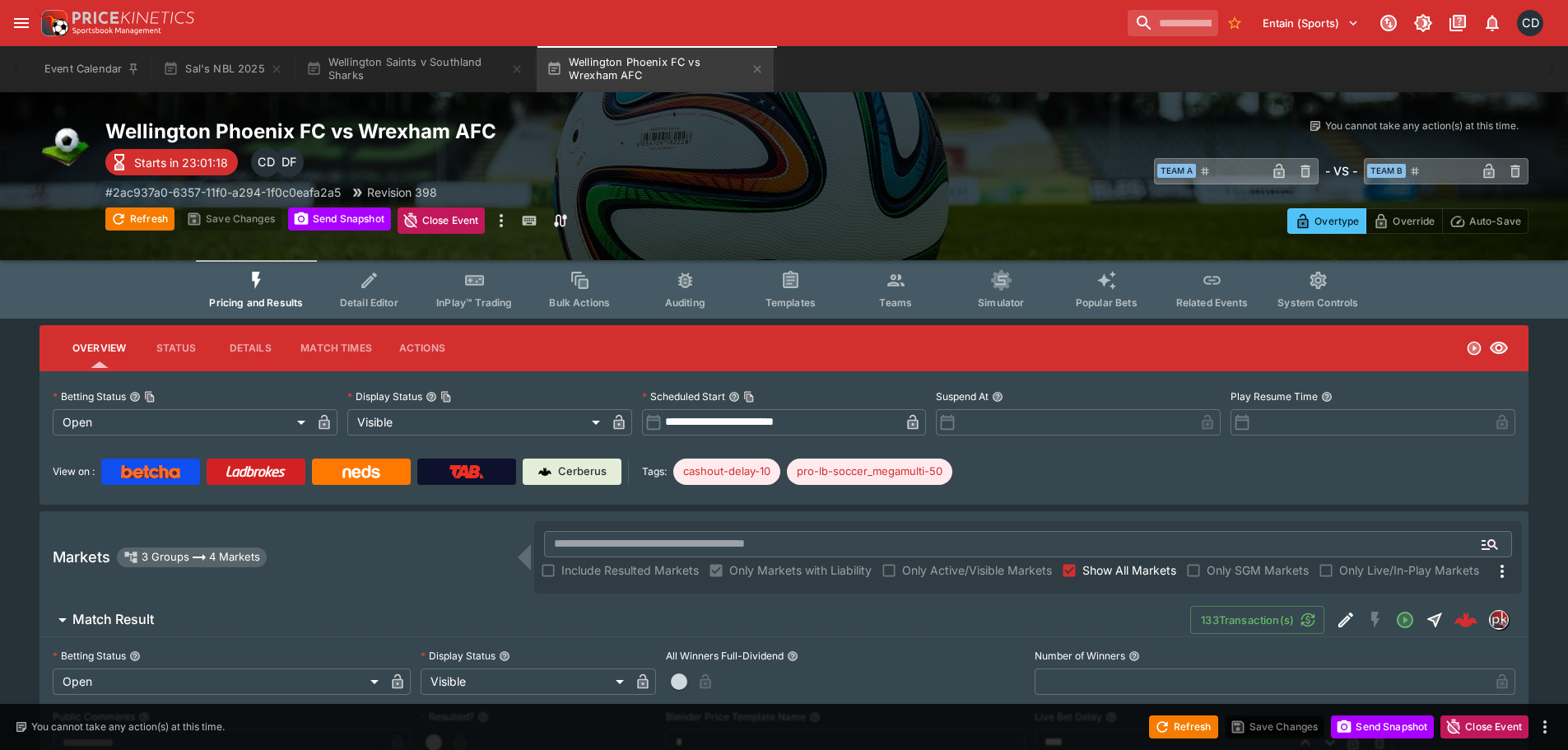 click on "Refresh" at bounding box center (140, 219) 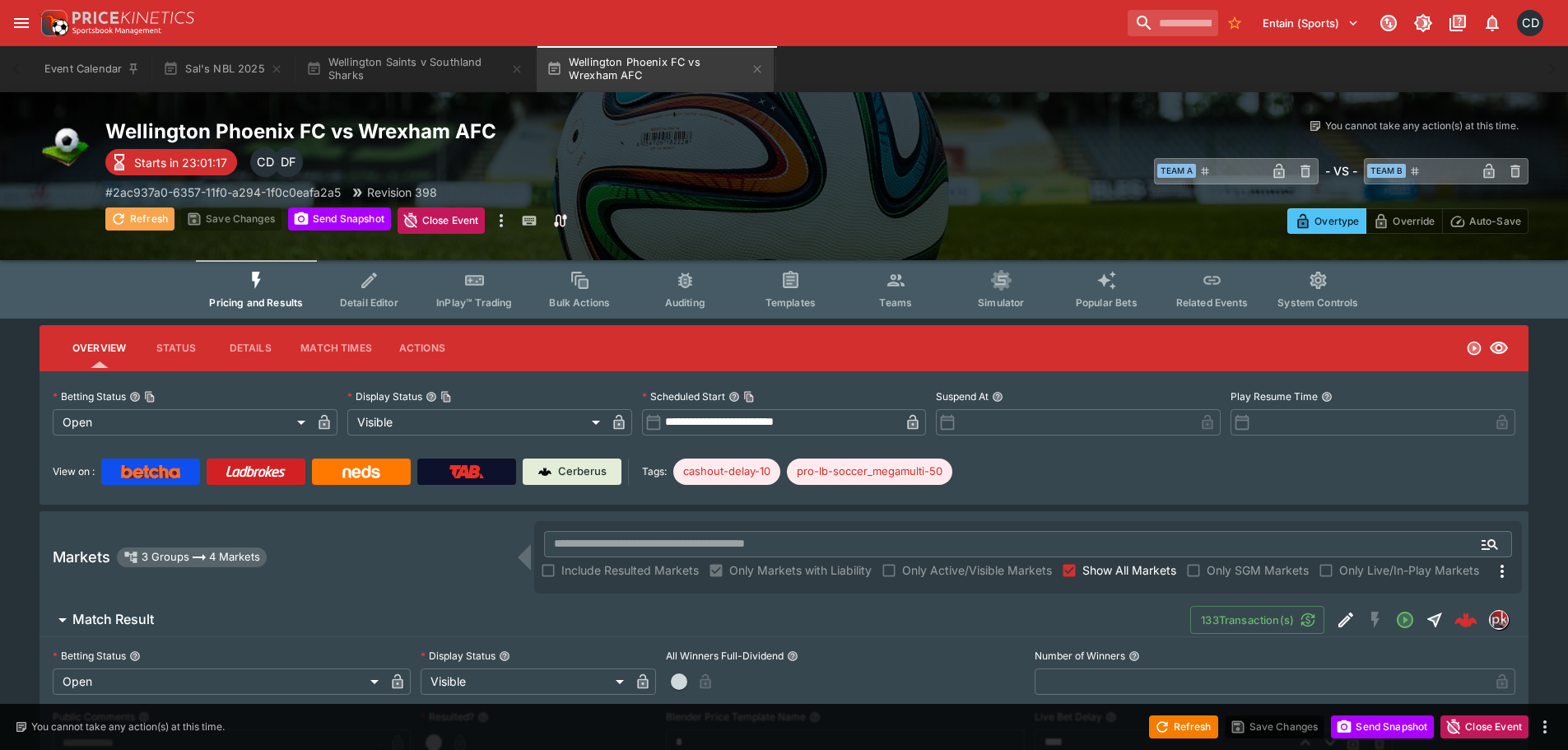 click on "Refresh" at bounding box center (140, 219) 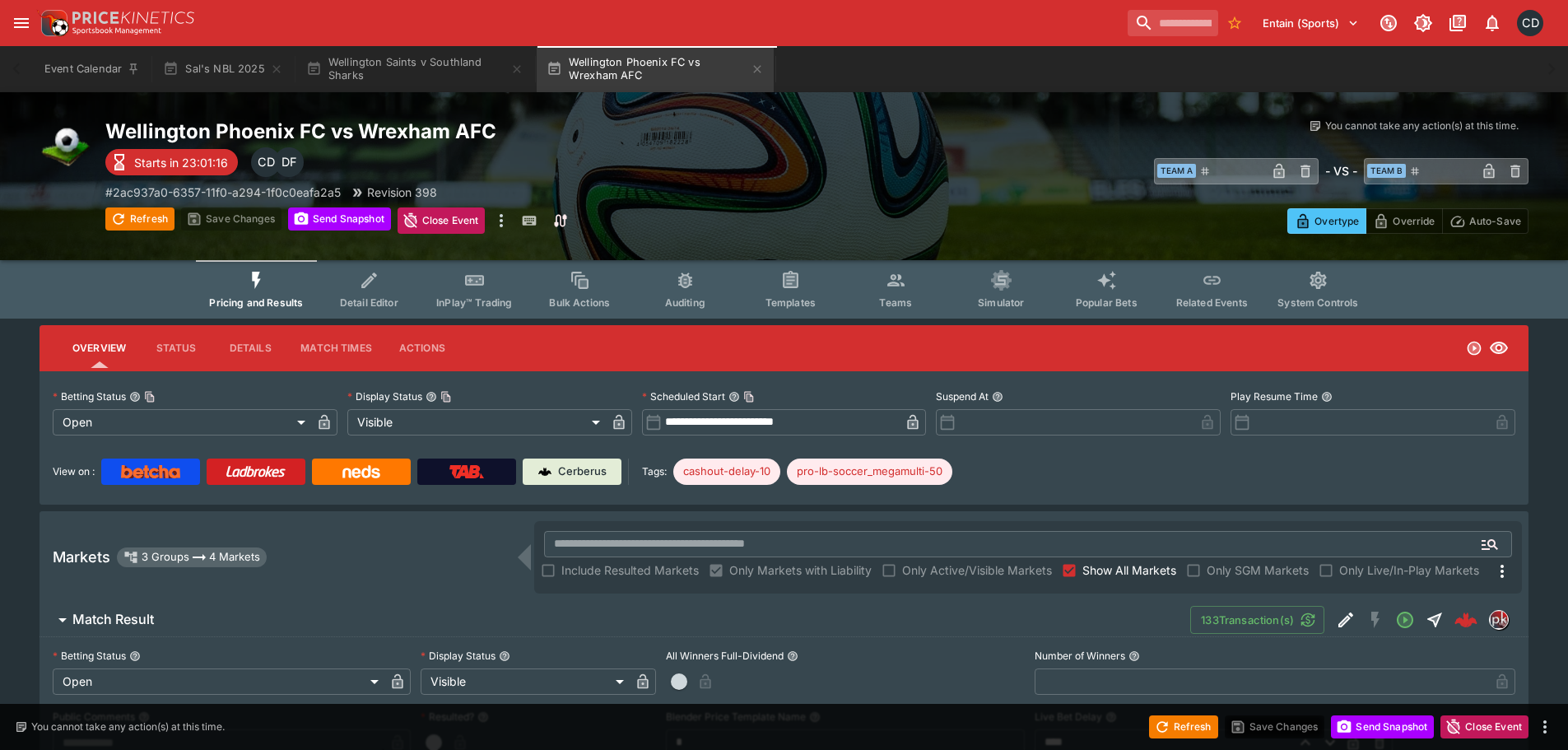 click on "Refresh" at bounding box center [140, 219] 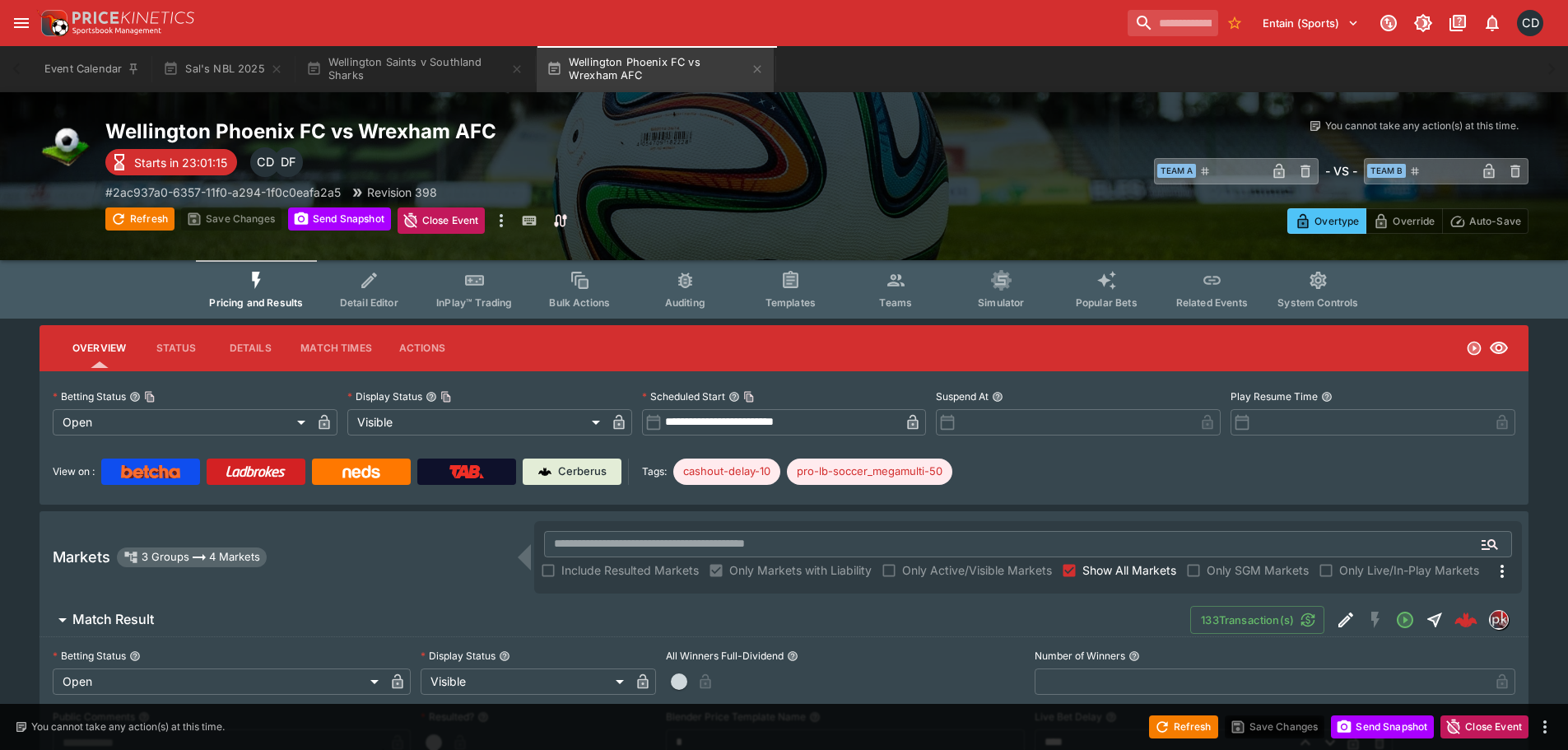 click on "Refresh" at bounding box center (140, 219) 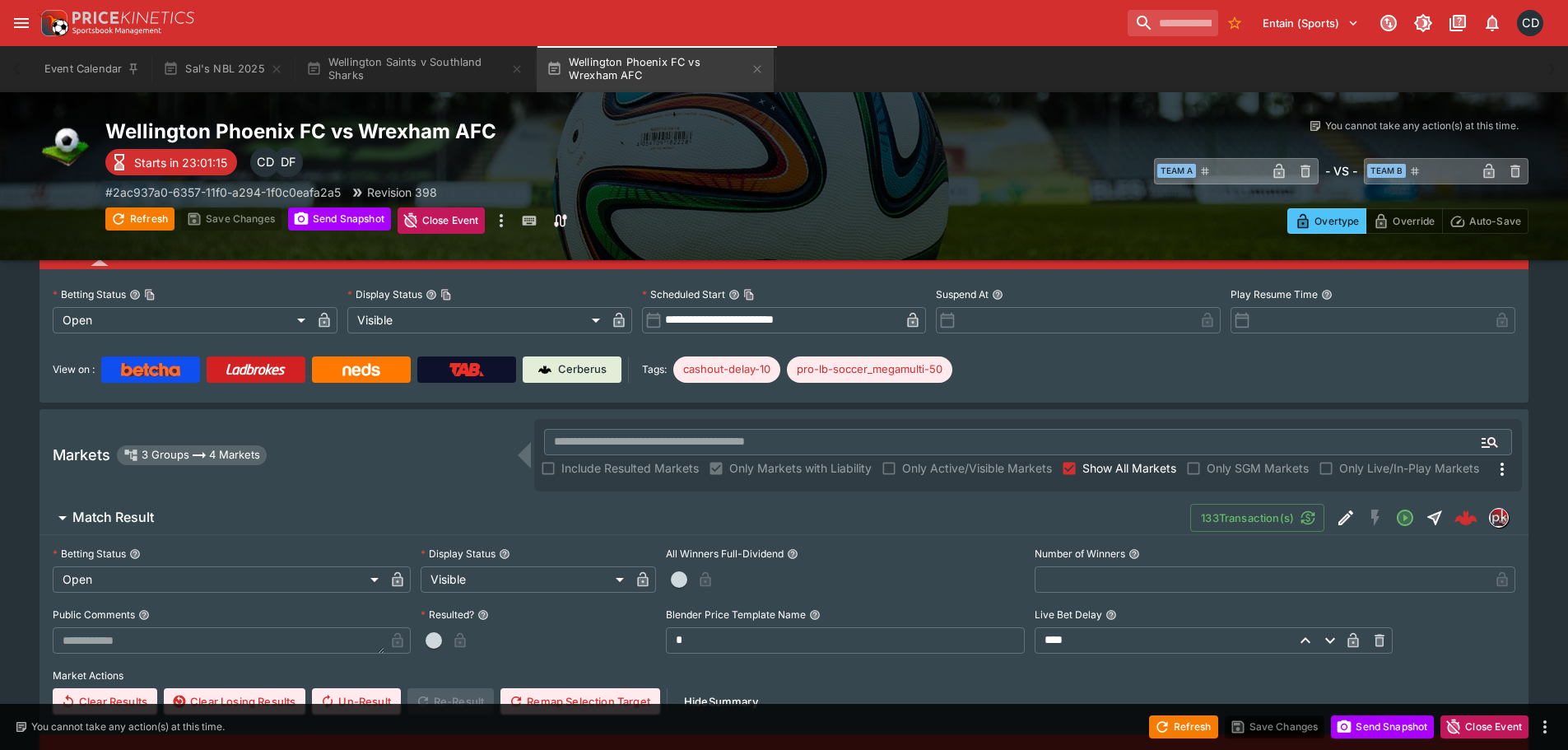 scroll, scrollTop: 329, scrollLeft: 0, axis: vertical 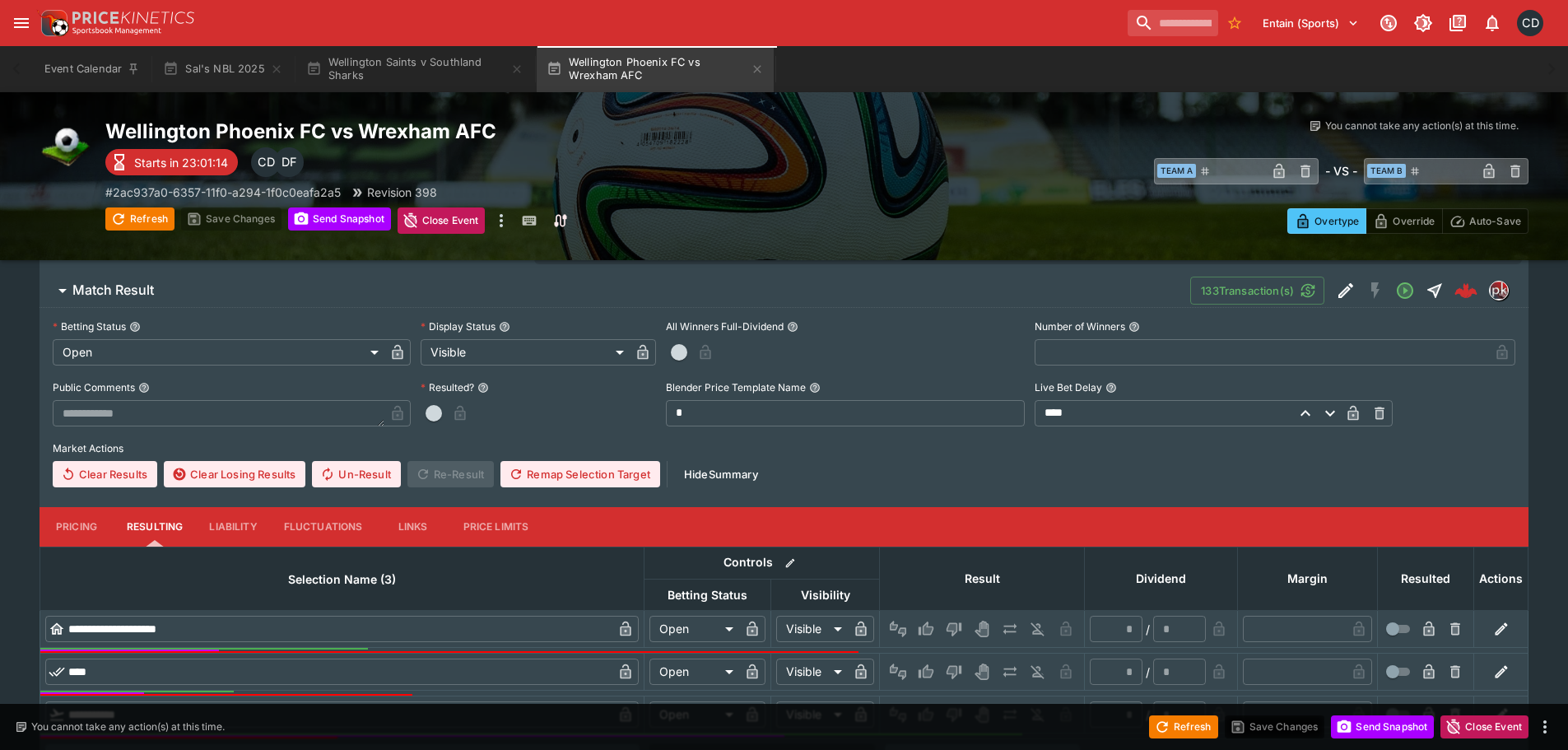 click on "Pricing" at bounding box center [77, 527] 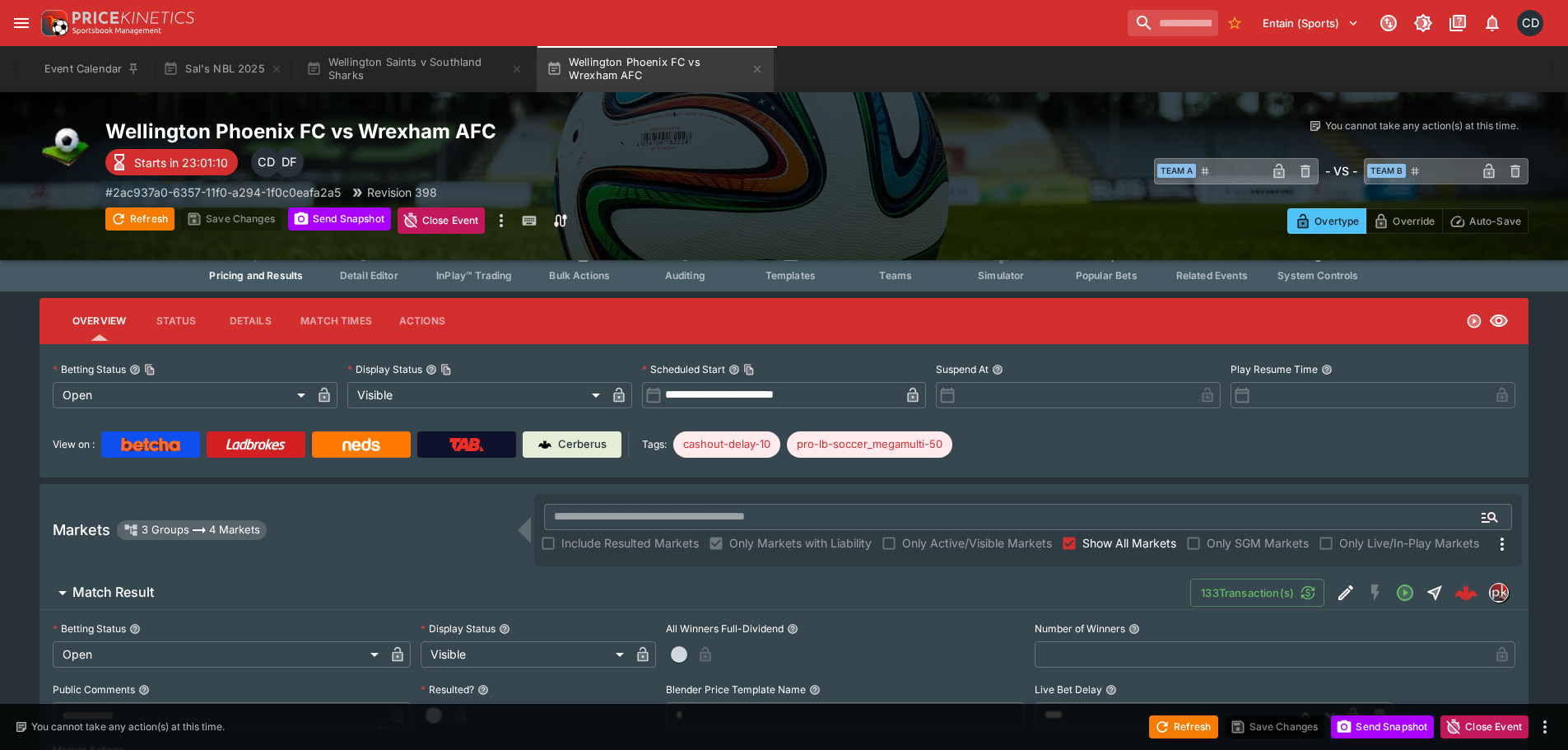 scroll, scrollTop: 0, scrollLeft: 0, axis: both 